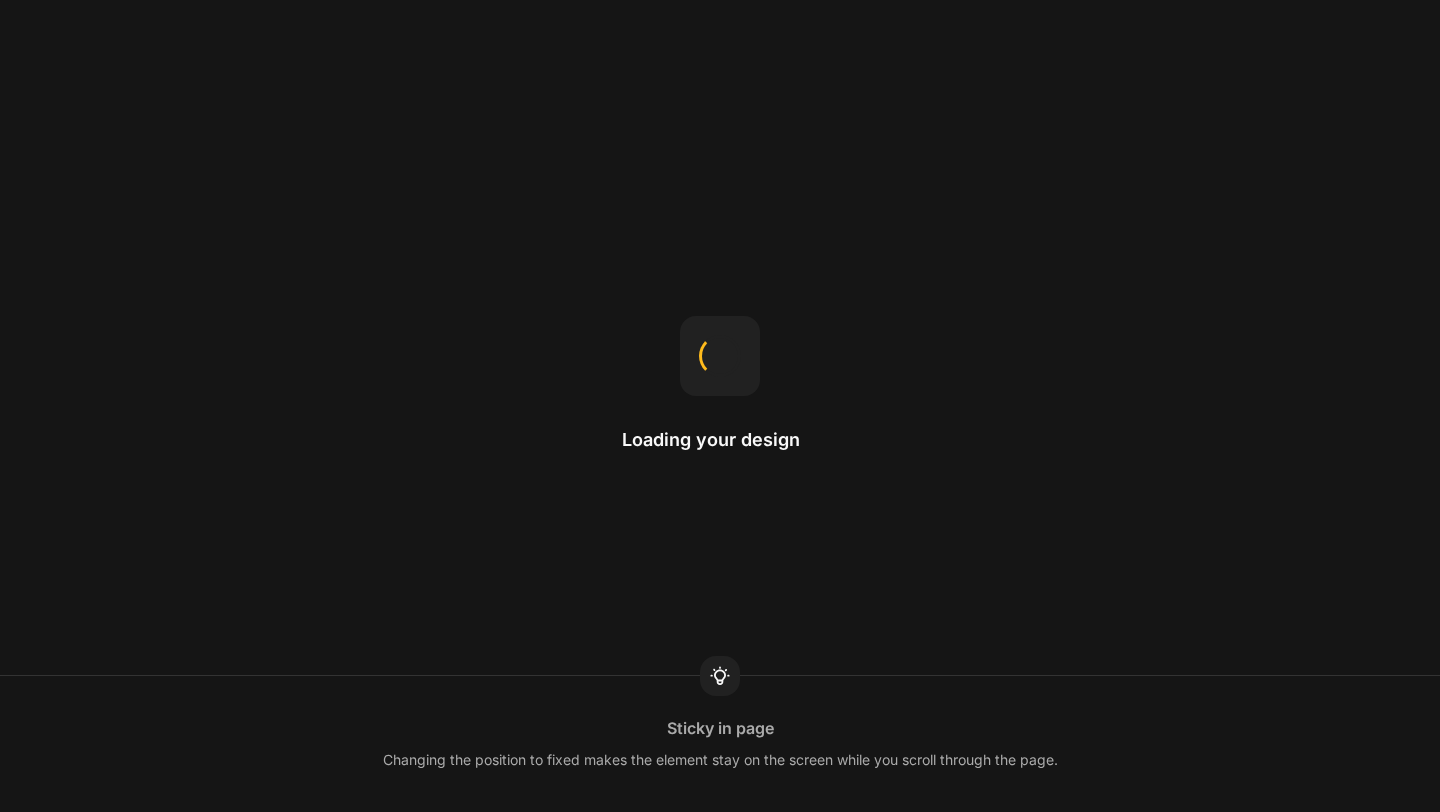 scroll, scrollTop: 0, scrollLeft: 0, axis: both 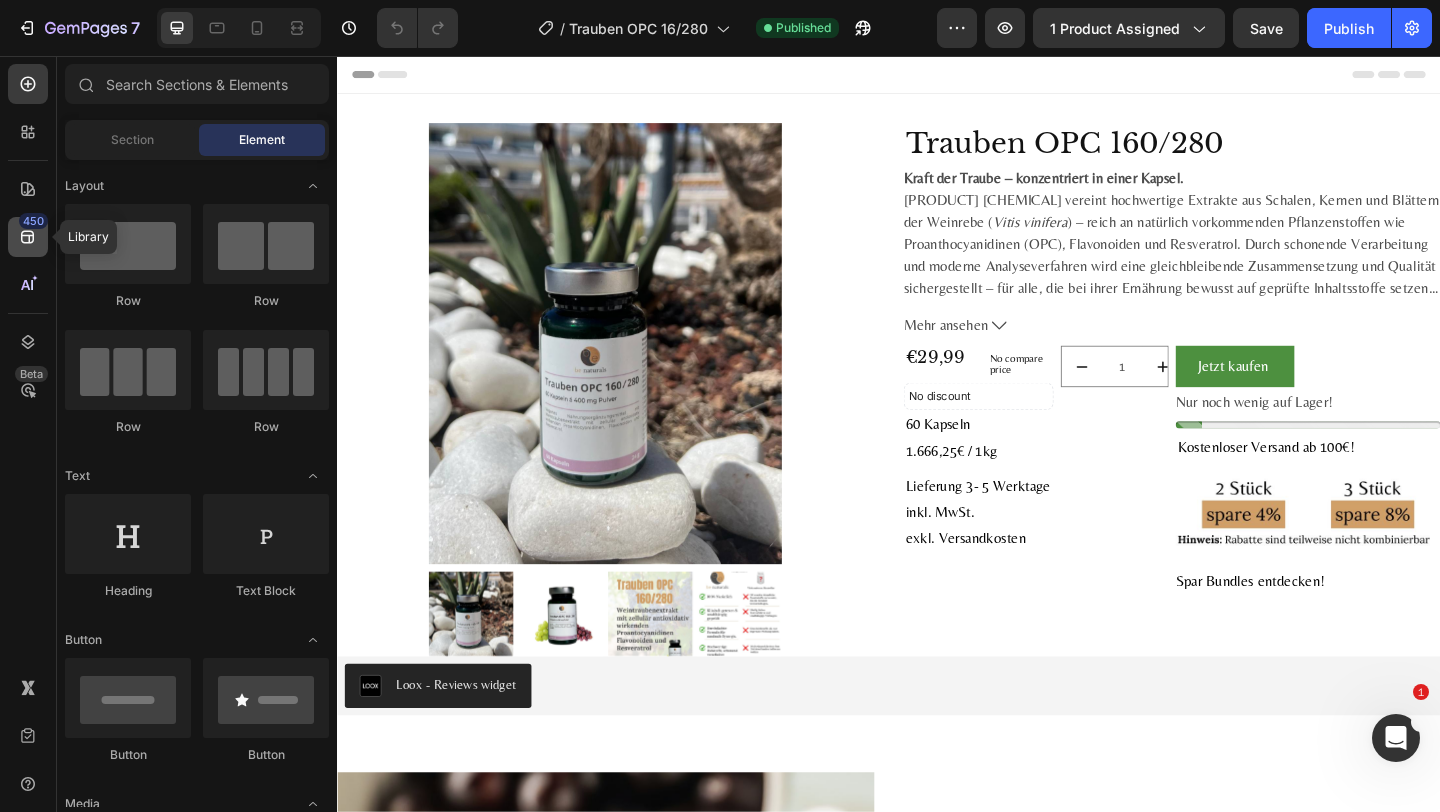 click on "450" 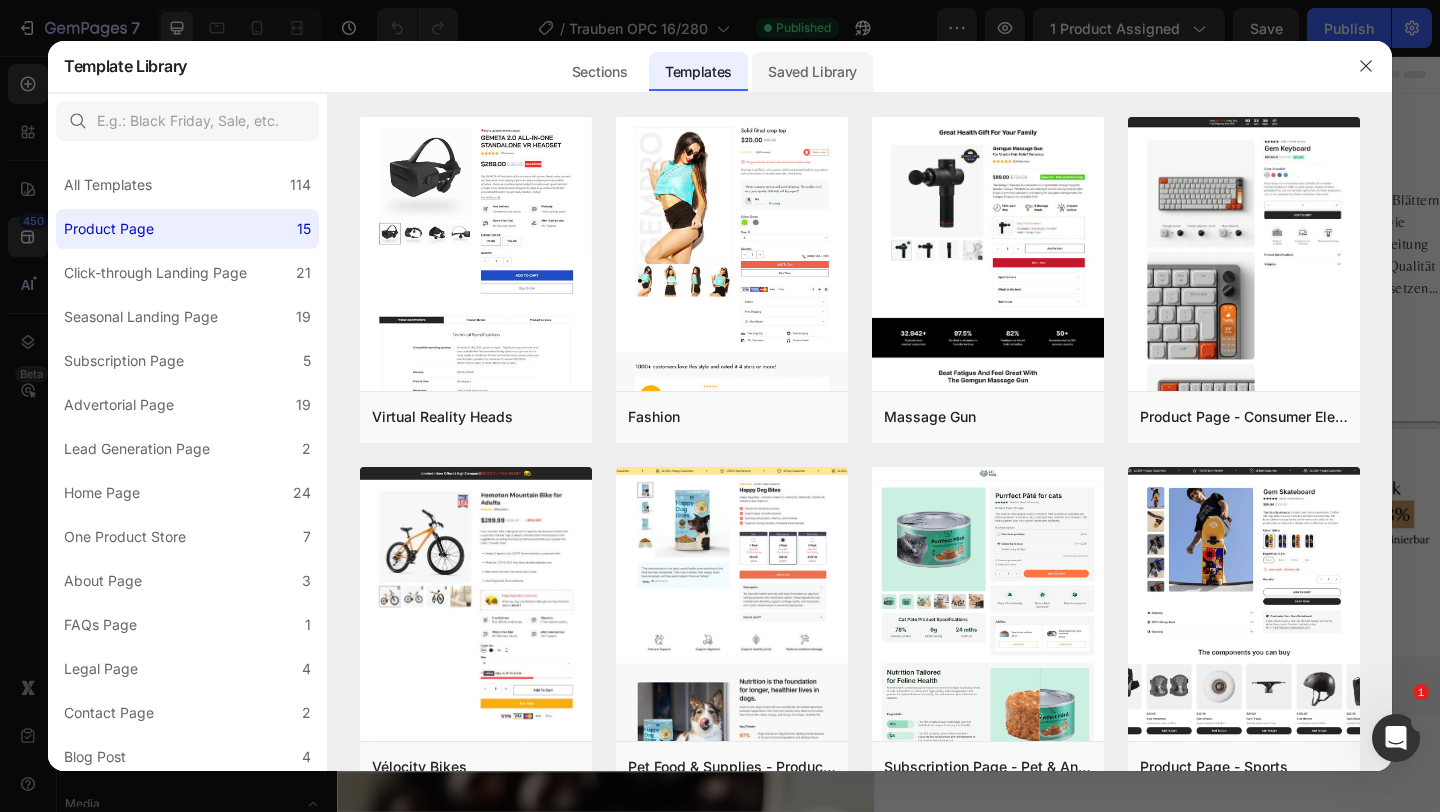 click on "Saved Library" 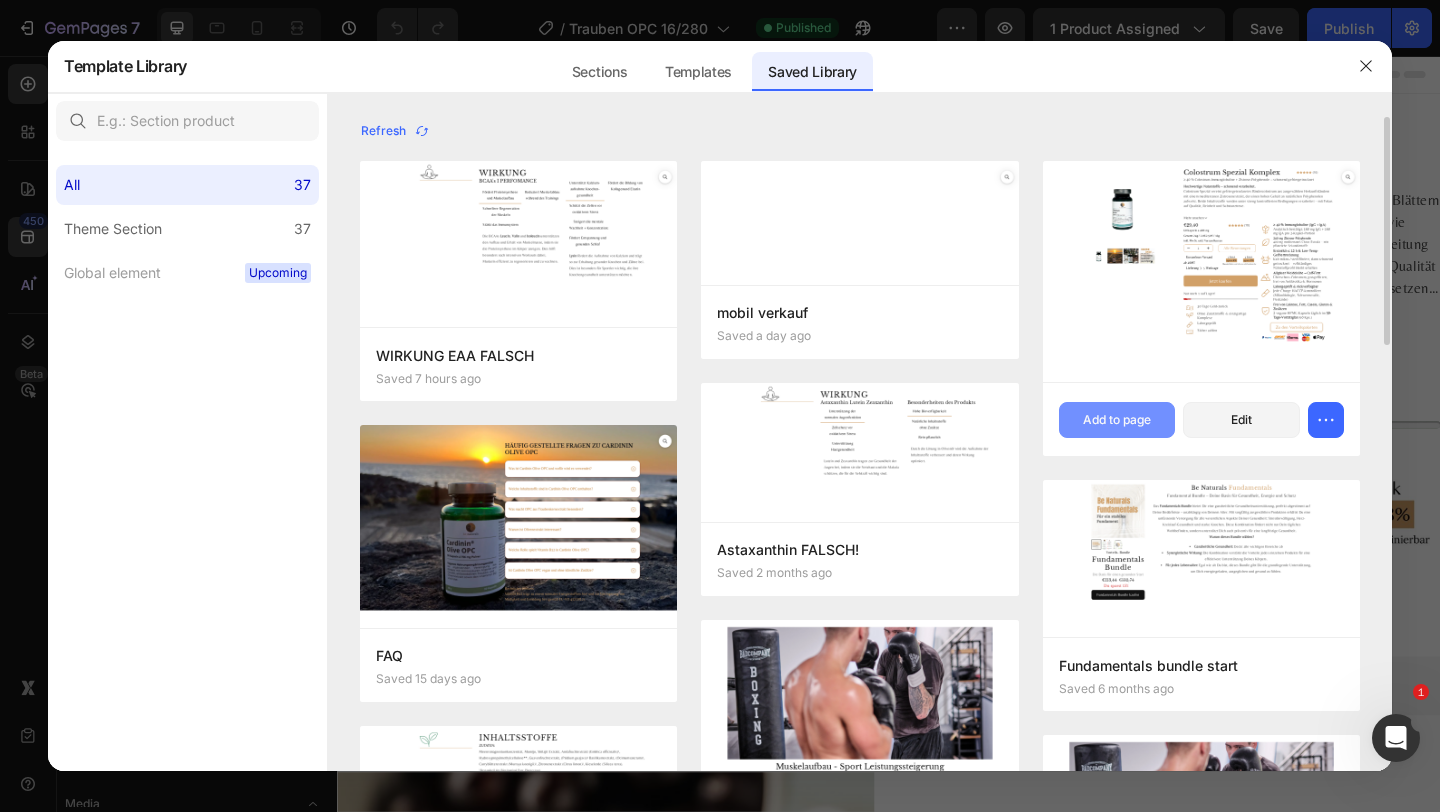 click on "Add to page" at bounding box center (1117, 420) 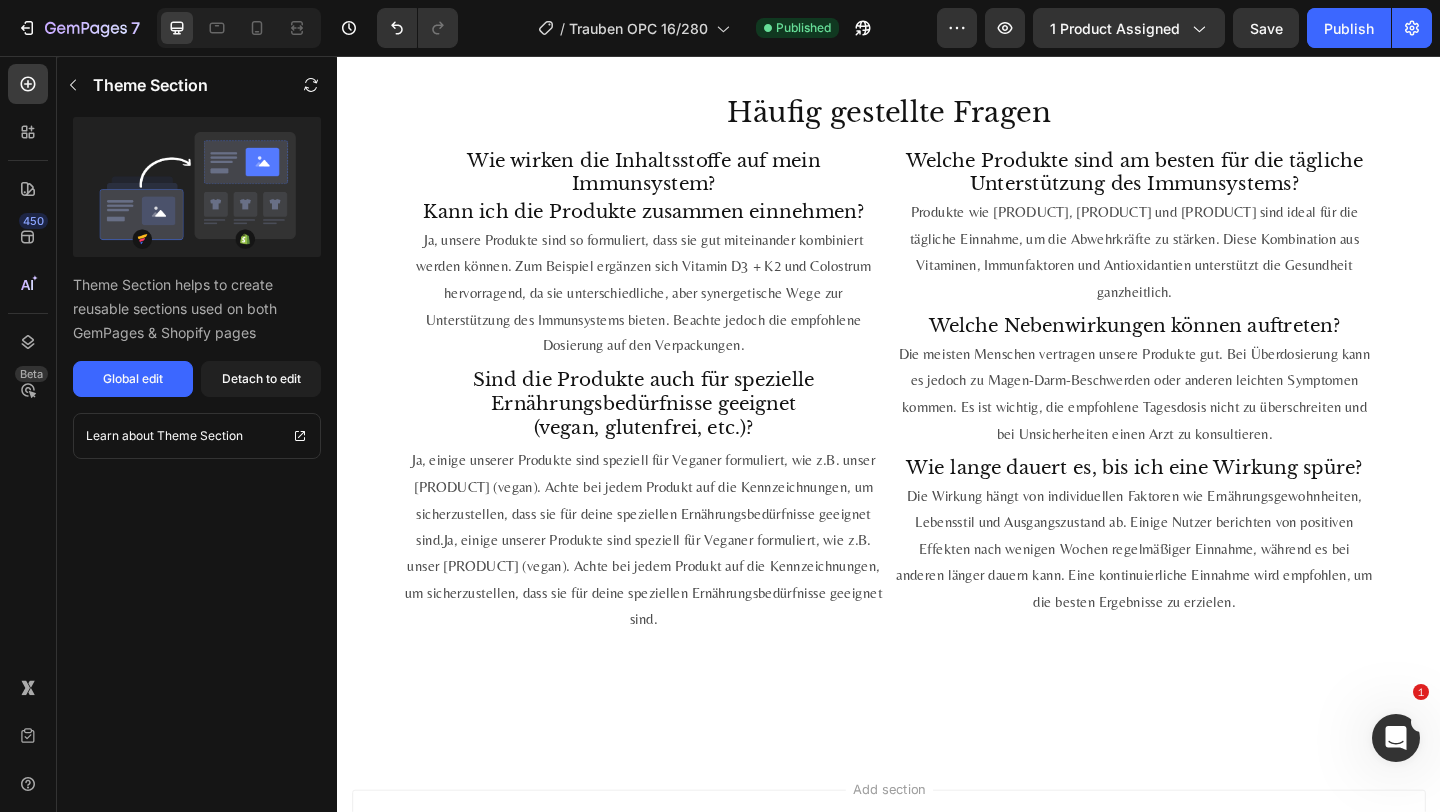 scroll, scrollTop: 5575, scrollLeft: 0, axis: vertical 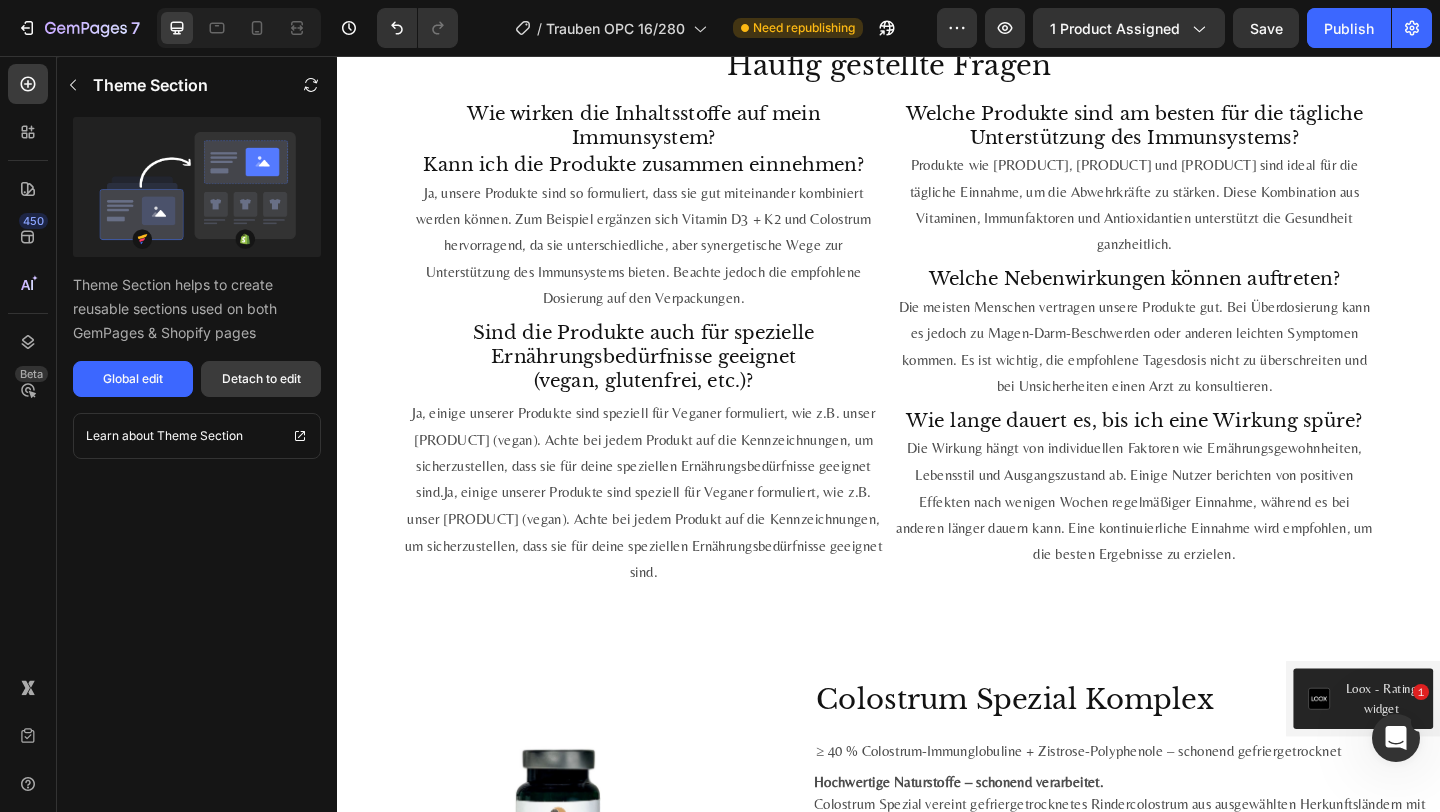 click on "Detach to edit" at bounding box center (261, 379) 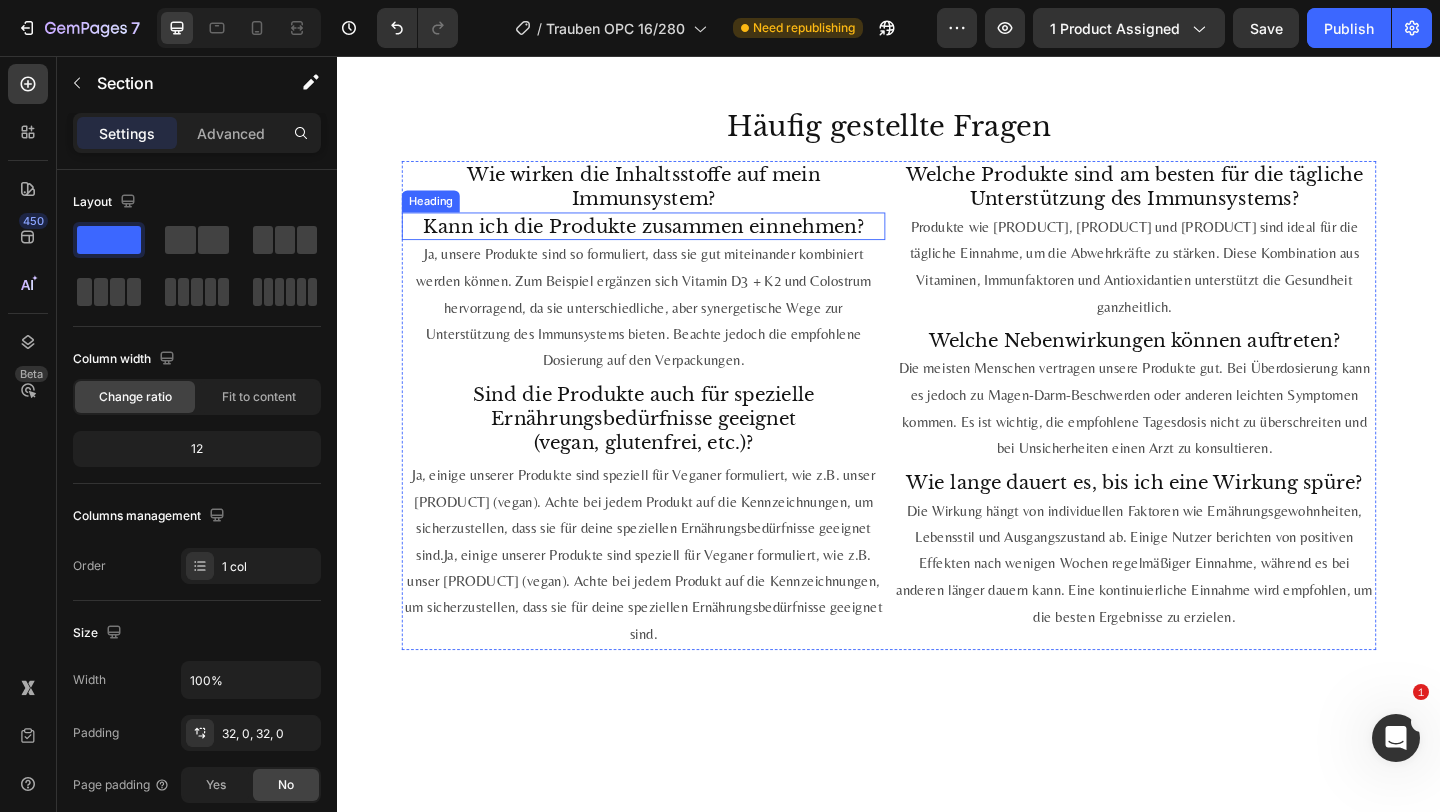 scroll, scrollTop: 5353, scrollLeft: 0, axis: vertical 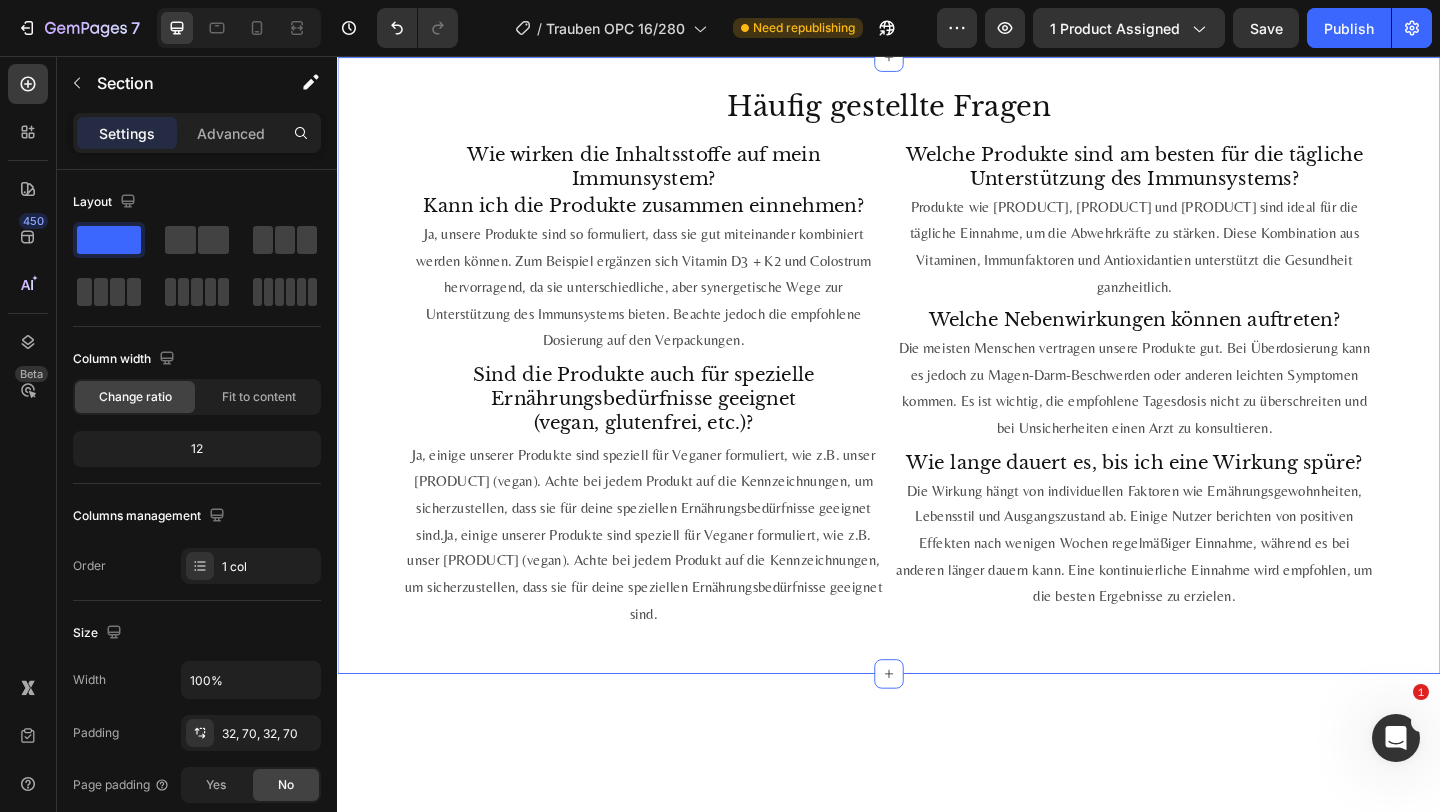 click on "Häufig gestellte Fragen Heading Wie wirken die Inhaltsstoffe auf mein Immunsystem? Heading Kann ich die Produkte zusammen einnehmen? Heading Ja, unsere Produkte sind so formuliert, dass sie gut miteinander kombiniert werden können. Zum Beispiel ergänzen sich Vitamin D3 + K2 und Colostrum hervorragend, da sie unterschiedliche, aber synergetische Wege zur Unterstützung des Immunsystems bieten. Beachte jedoch die empfohlene Dosierung auf den Verpackungen. Text Block Sind die Produkte auch für spezielle Ernährungsbedürfnisse geeignet  (vegan, glutenfrei, etc.)? Heading Text Block Welche Produkte sind am besten für die tägliche Unterstützung des Immunsystems? Heading Produkte wie Vitamin D3 + K2, Colostrum Spezial und OPC160/280 sind ideal für die tägliche Einnahme, um die Abwehrkräfte zu stärken. Diese Kombination aus Vitaminen, Immunfaktoren und Antioxidantien unterstützt die Gesundheit ganzheitlich. Text Block Welche Nebenwirkungen können auftreten? Heading Text Block Heading Text Block Row" at bounding box center (937, 392) 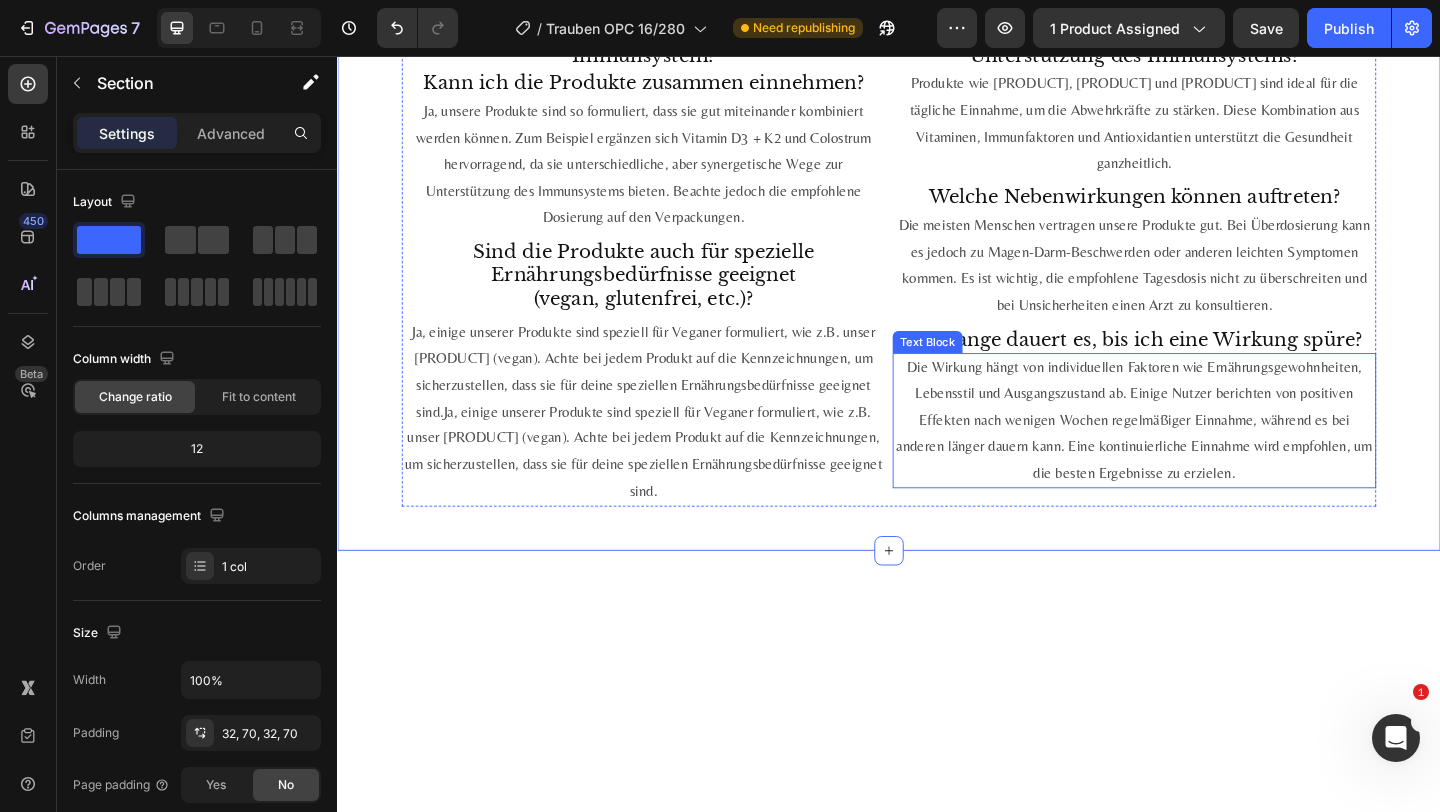 scroll, scrollTop: 5350, scrollLeft: 0, axis: vertical 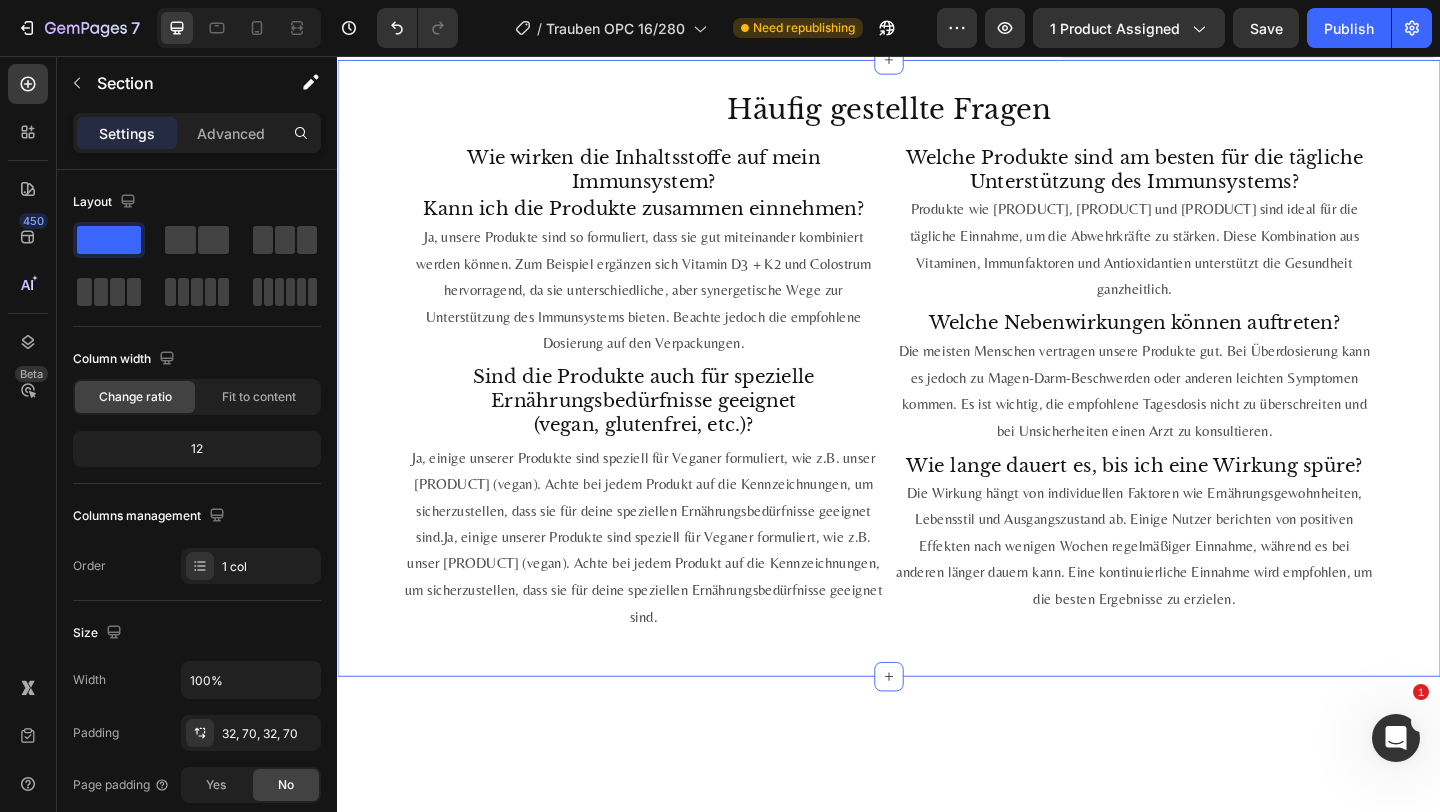 click 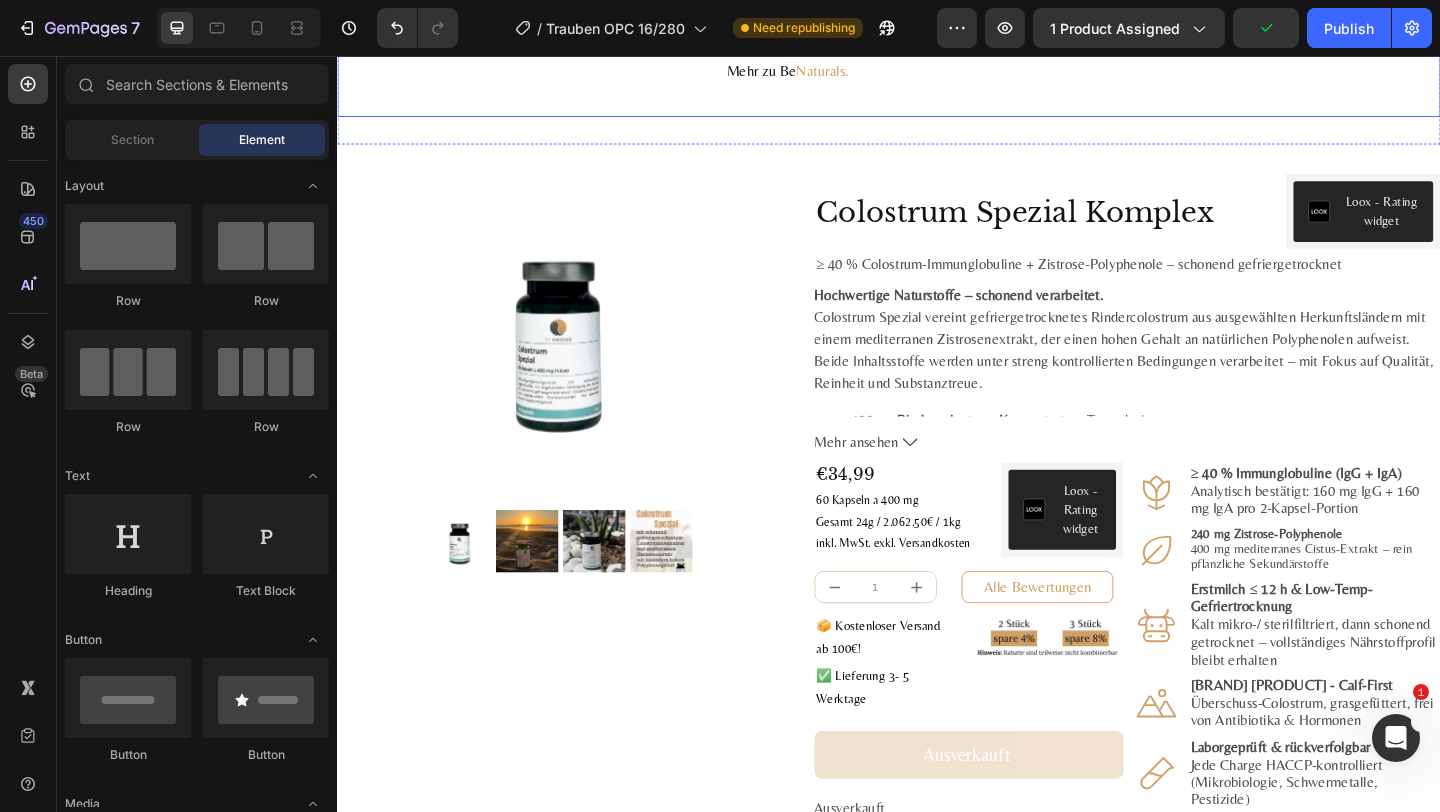 scroll, scrollTop: 5263, scrollLeft: 0, axis: vertical 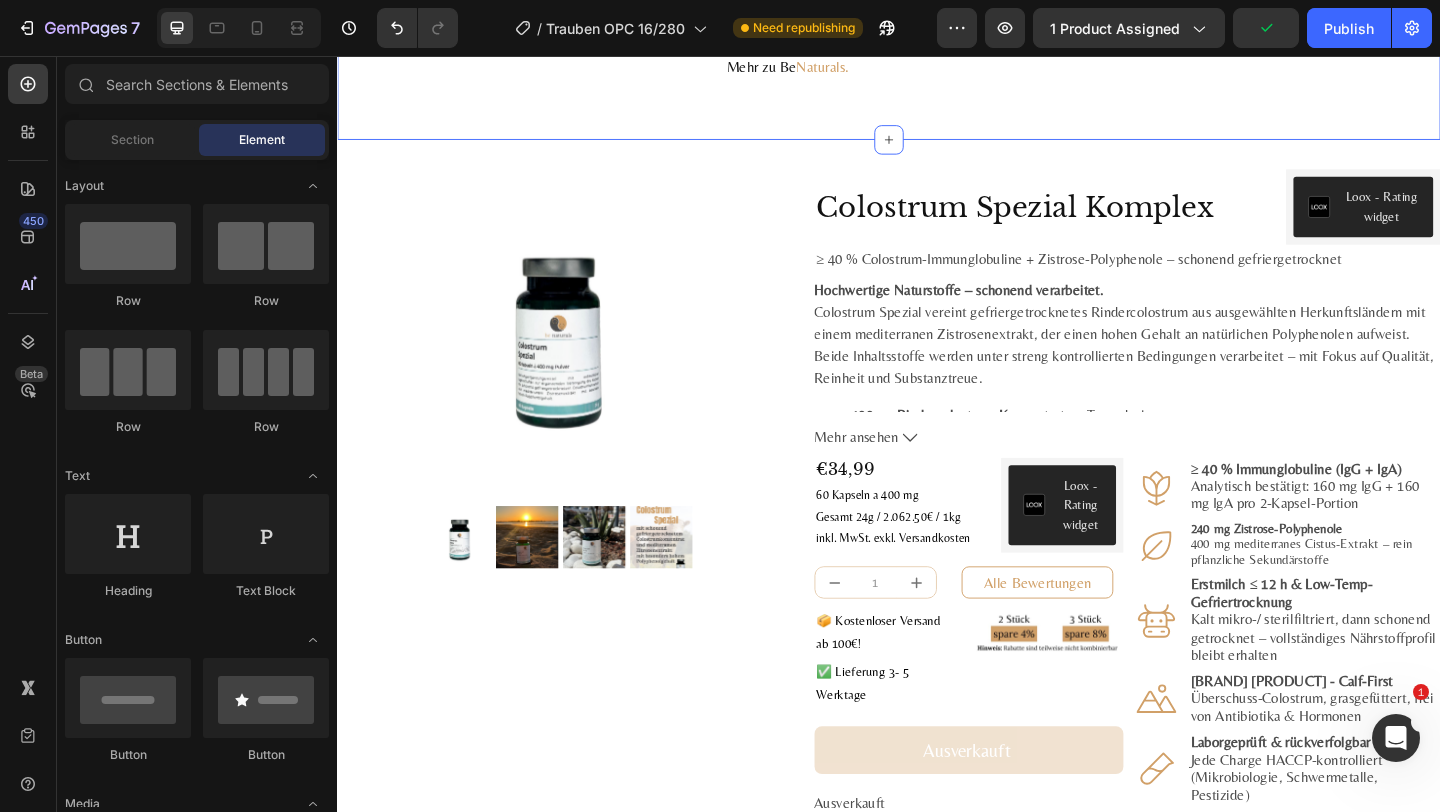 click on "Image Be Naturals Heading Be Naturals Philosophie Seit Jahrtausenden existieren in allen Regionen der Welt herausragende Lebensmittel und wertvolle Pflanzenwirkstoffe, die uns helfen, unsere Gesundheit und Vitalität auf natürliche Weise zu fördern und zu erhalten. Mit unseren Produkten versuchen wir, dieser alten Weisheit so nahe wie möglich zu kommen. Dabei folgen wir einer einfachen Philosophie: Alles was wir machen, erfüllt höchste Ansprüche in Bezug auf Natürlichkeit, Reinheit und Qualität. Dieses Ideal verfolgen wir auf allen Ebenen, mit akribischer Liebe, bis ins kleinste Detail. Mehr zu Be Naturals . Text block Row Row Row Row Section 12" at bounding box center [937, -46] 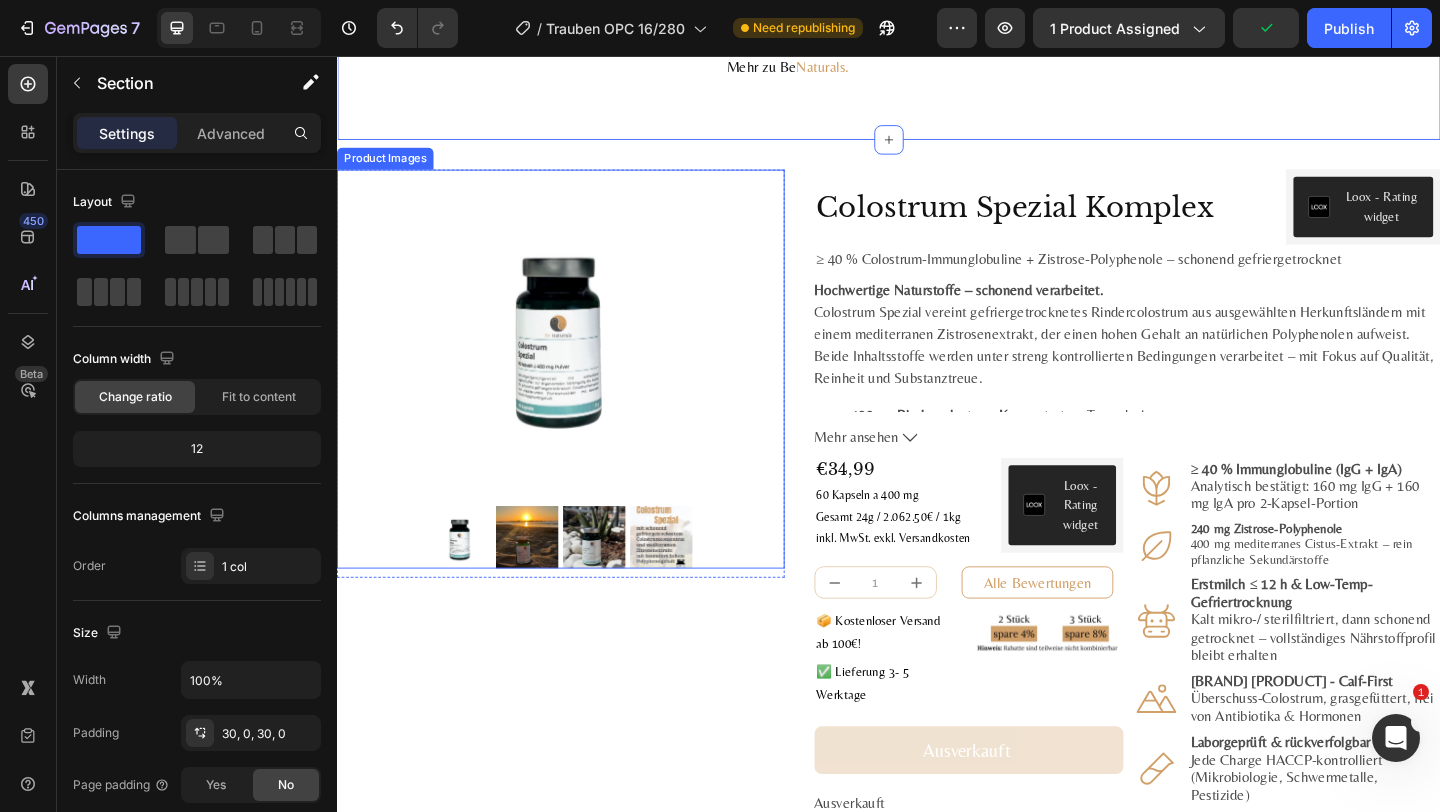 click at bounding box center [580, 358] 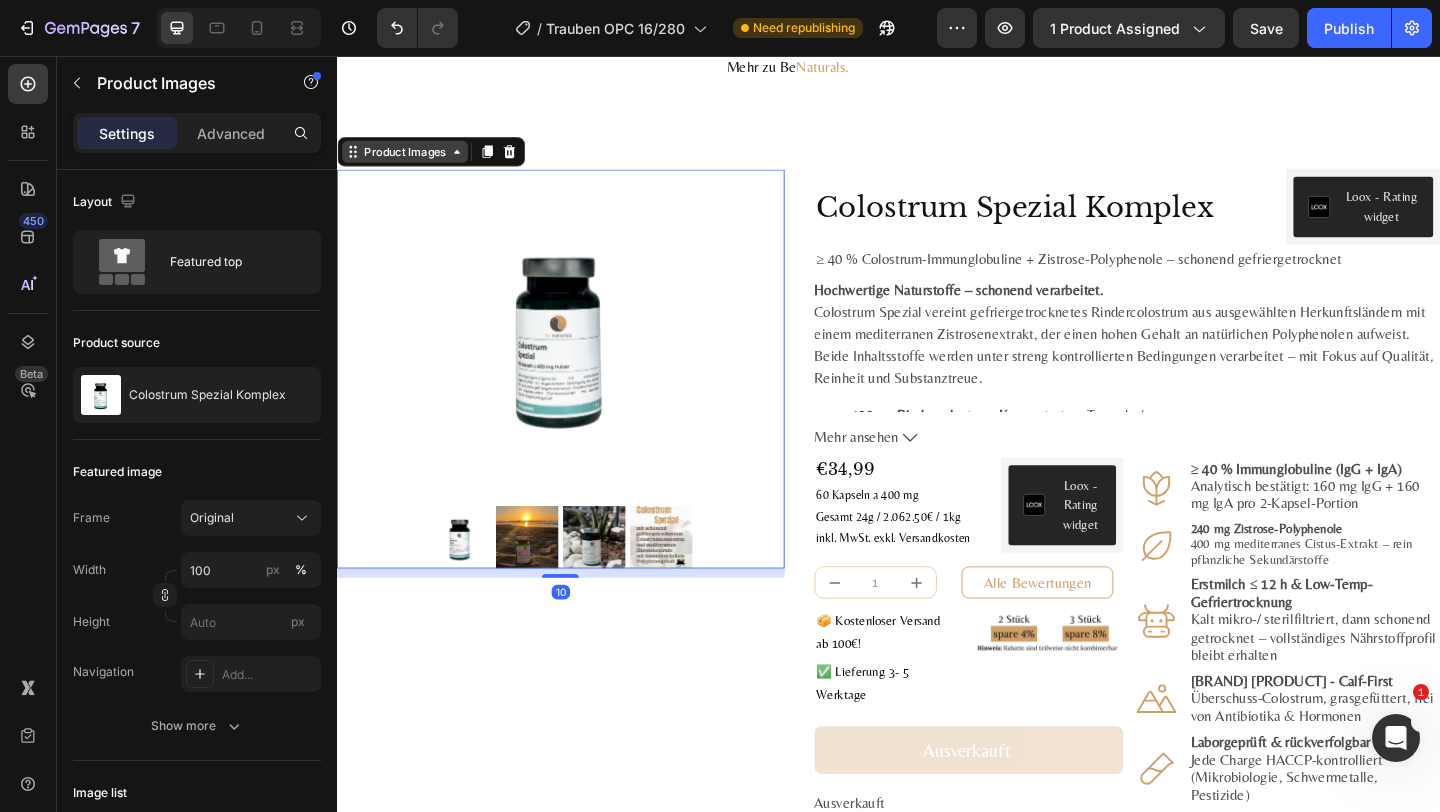 click on "Product Images" at bounding box center (410, 160) 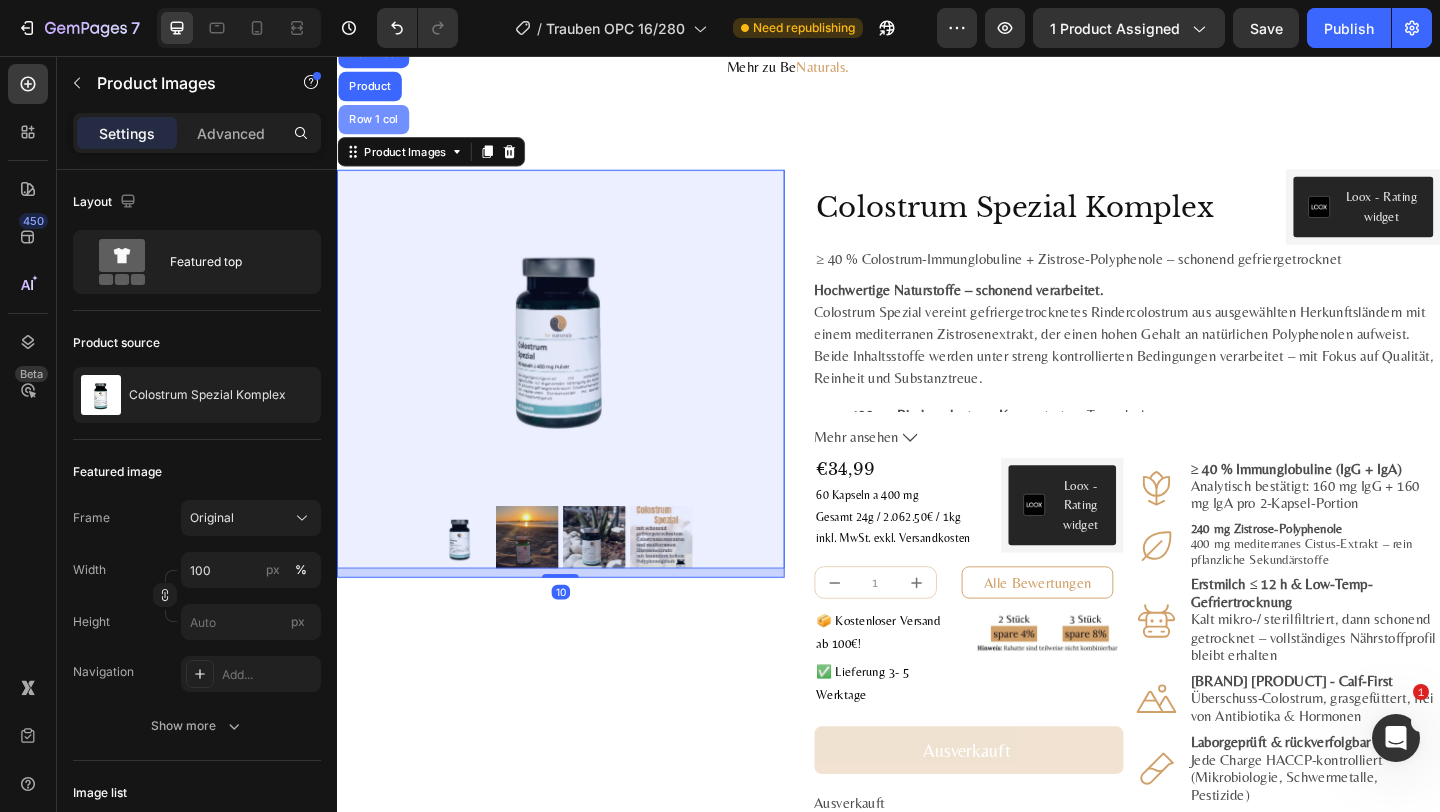 click on "Row 1 col" at bounding box center (376, 125) 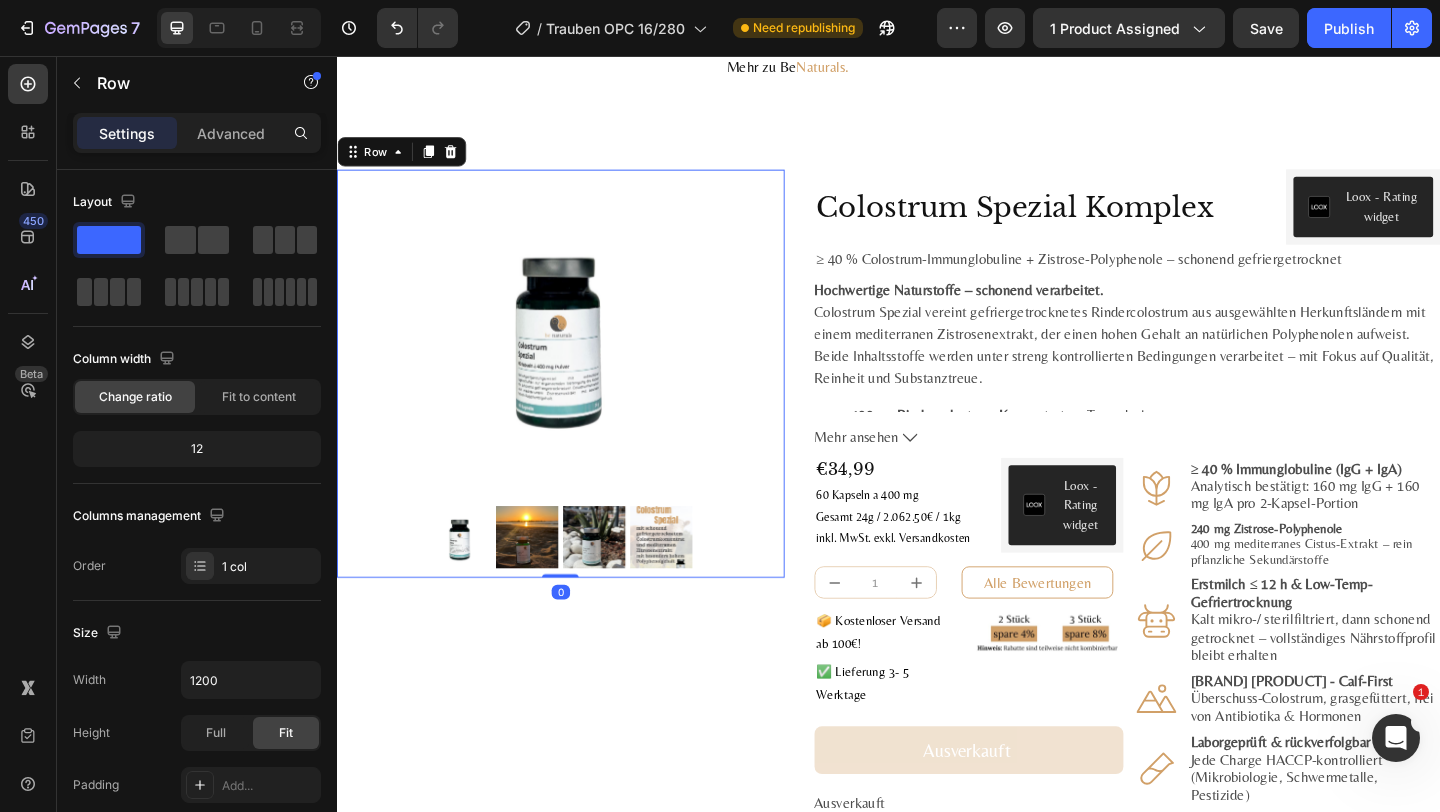 click on "Row" at bounding box center [407, 160] 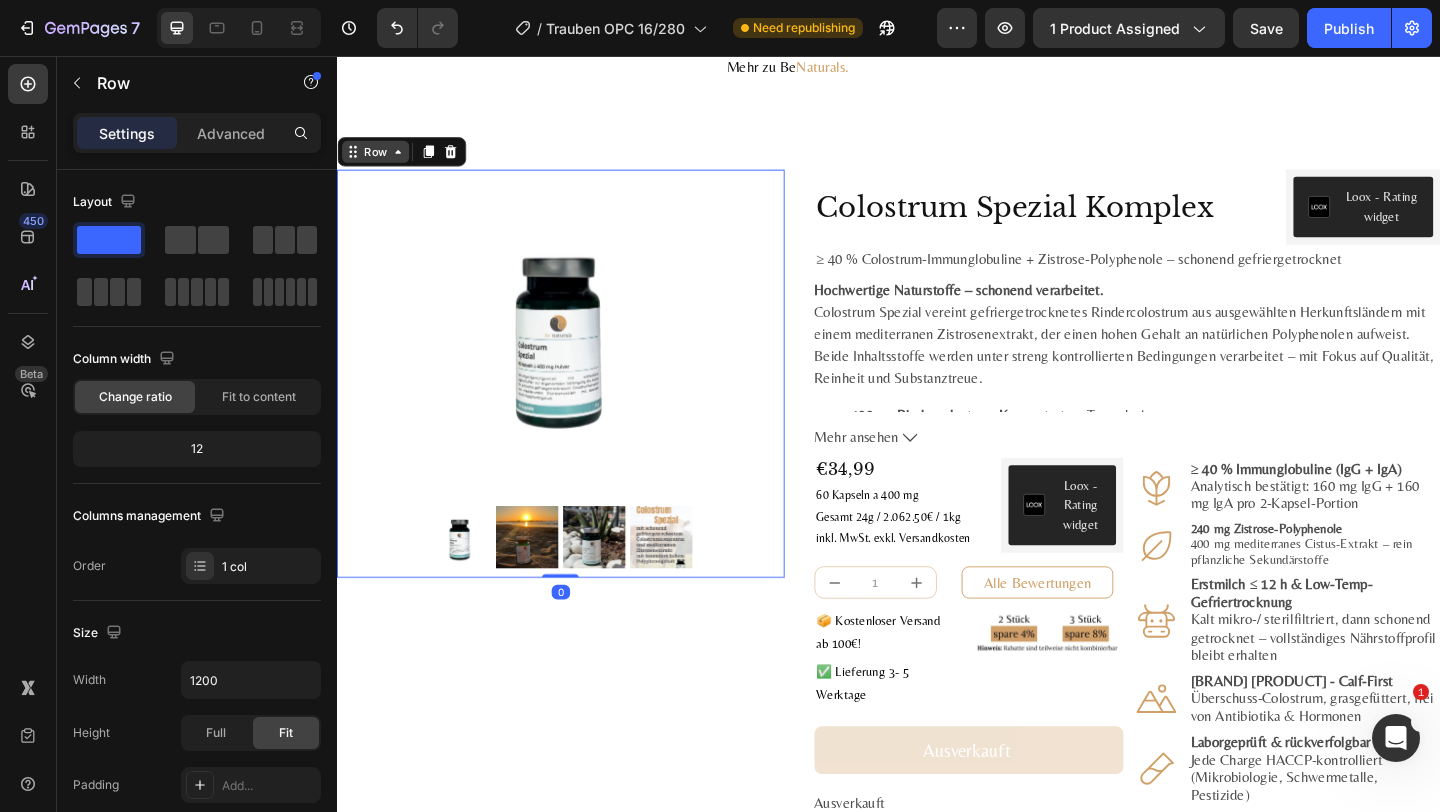 click on "Row" at bounding box center (378, 160) 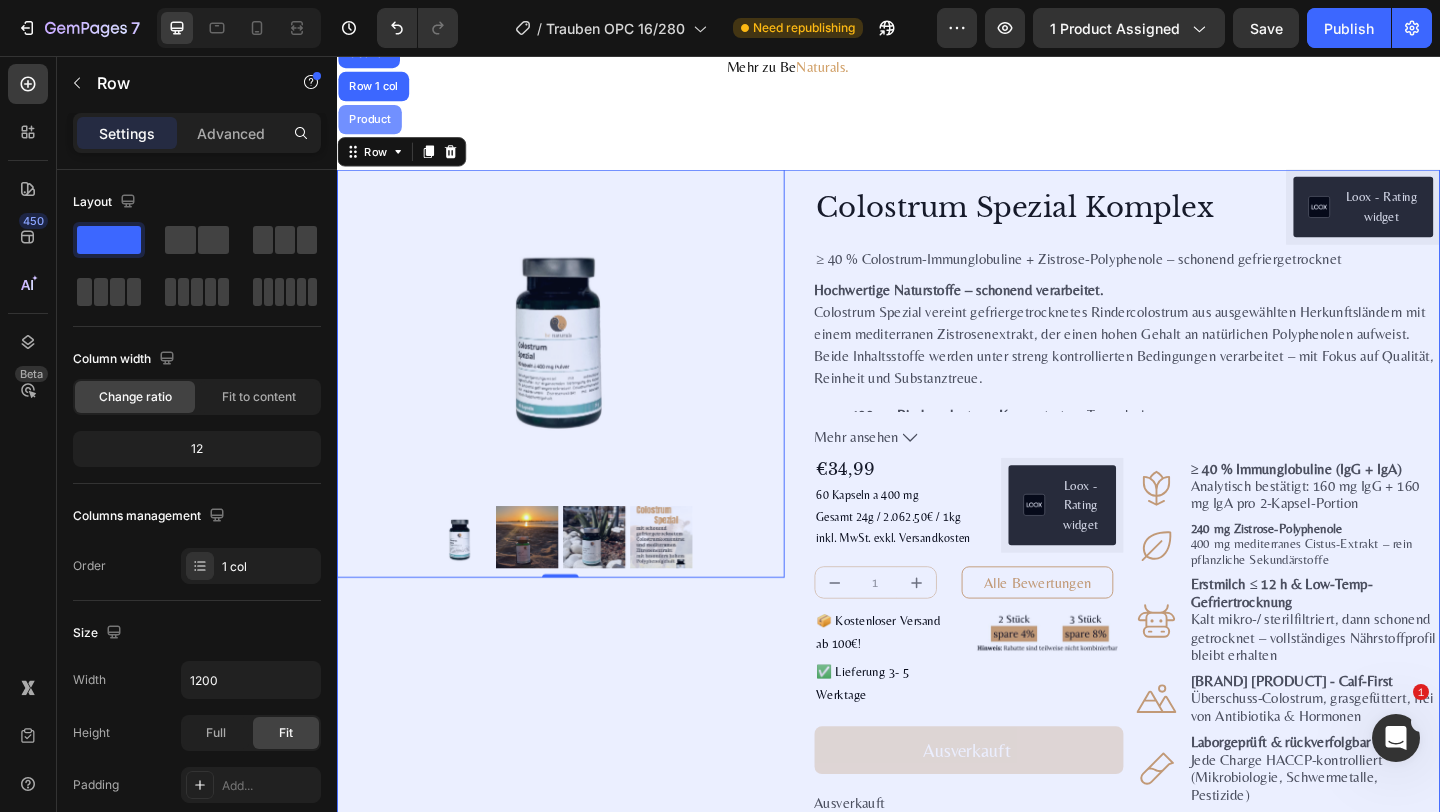 click on "Product" at bounding box center (372, 125) 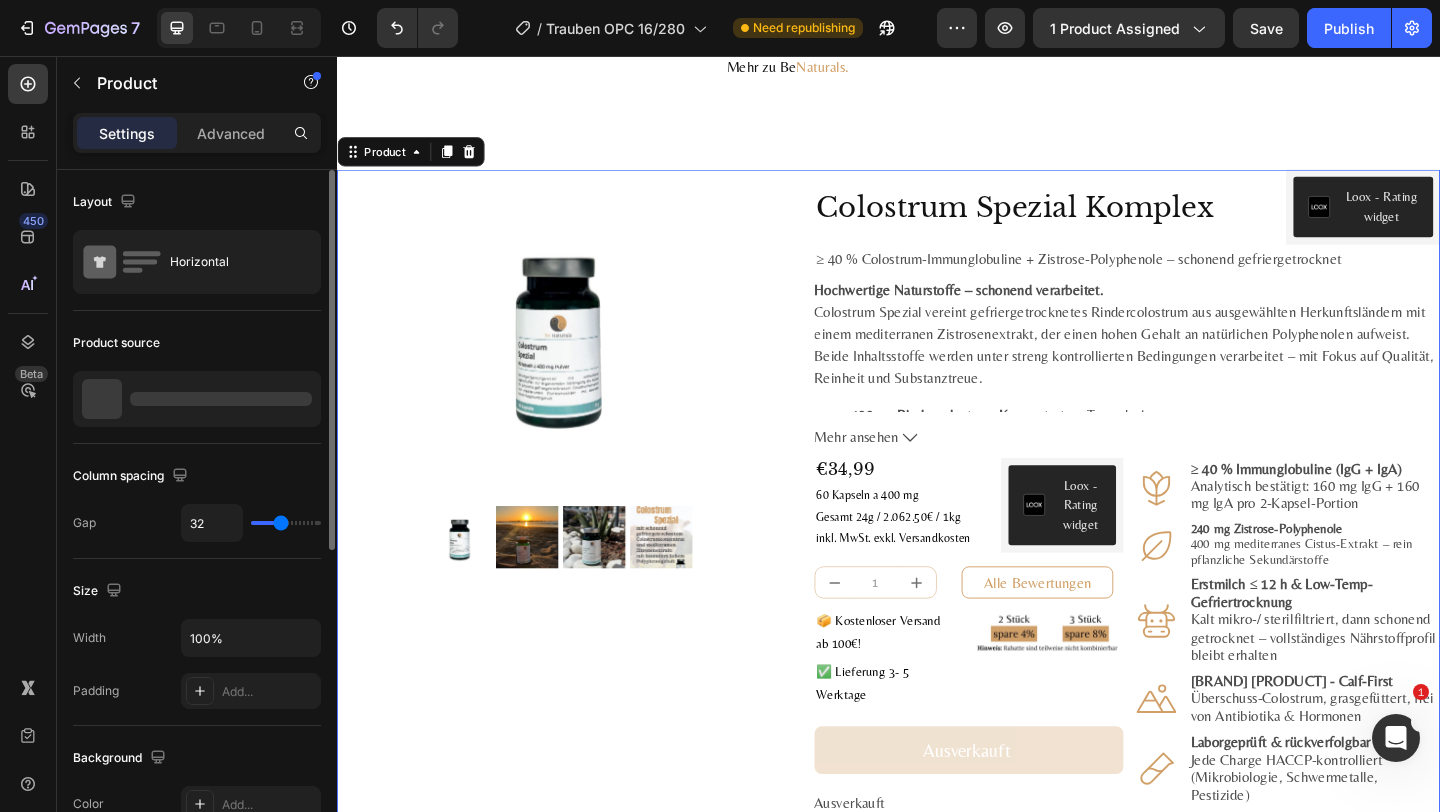 click 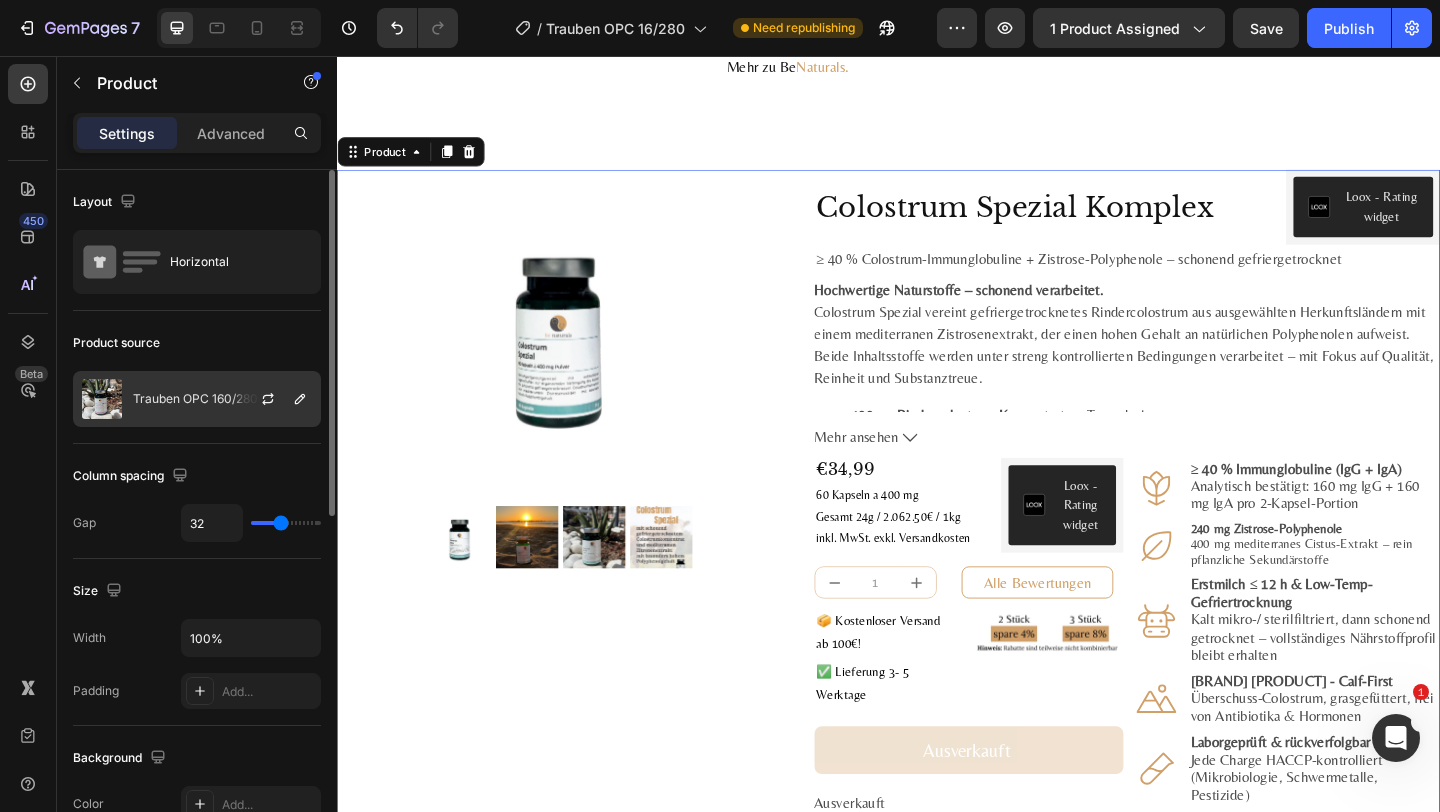 click on "Trauben OPC 160/280" 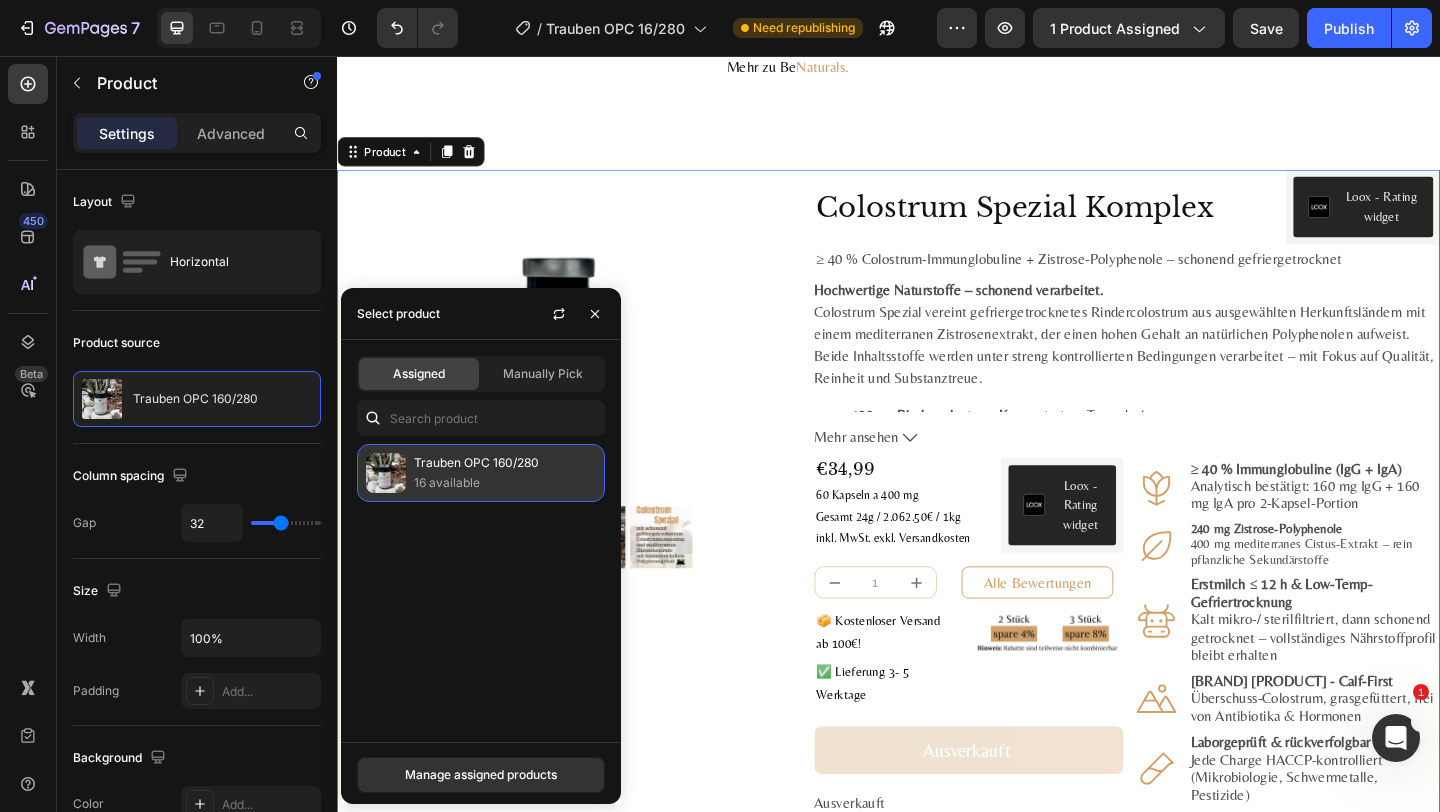 click on "16 available" at bounding box center [505, 483] 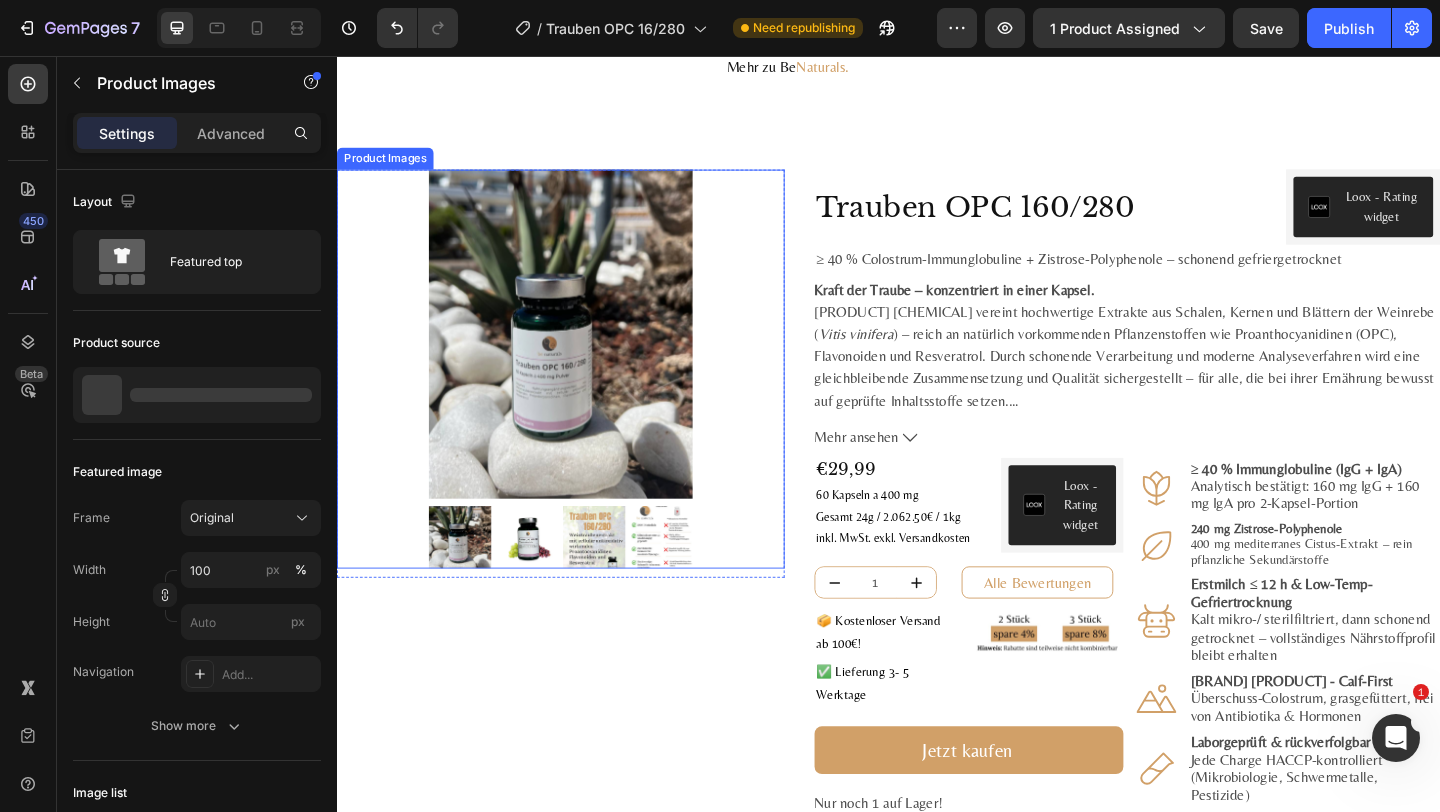 click on "Product Images" at bounding box center (580, 396) 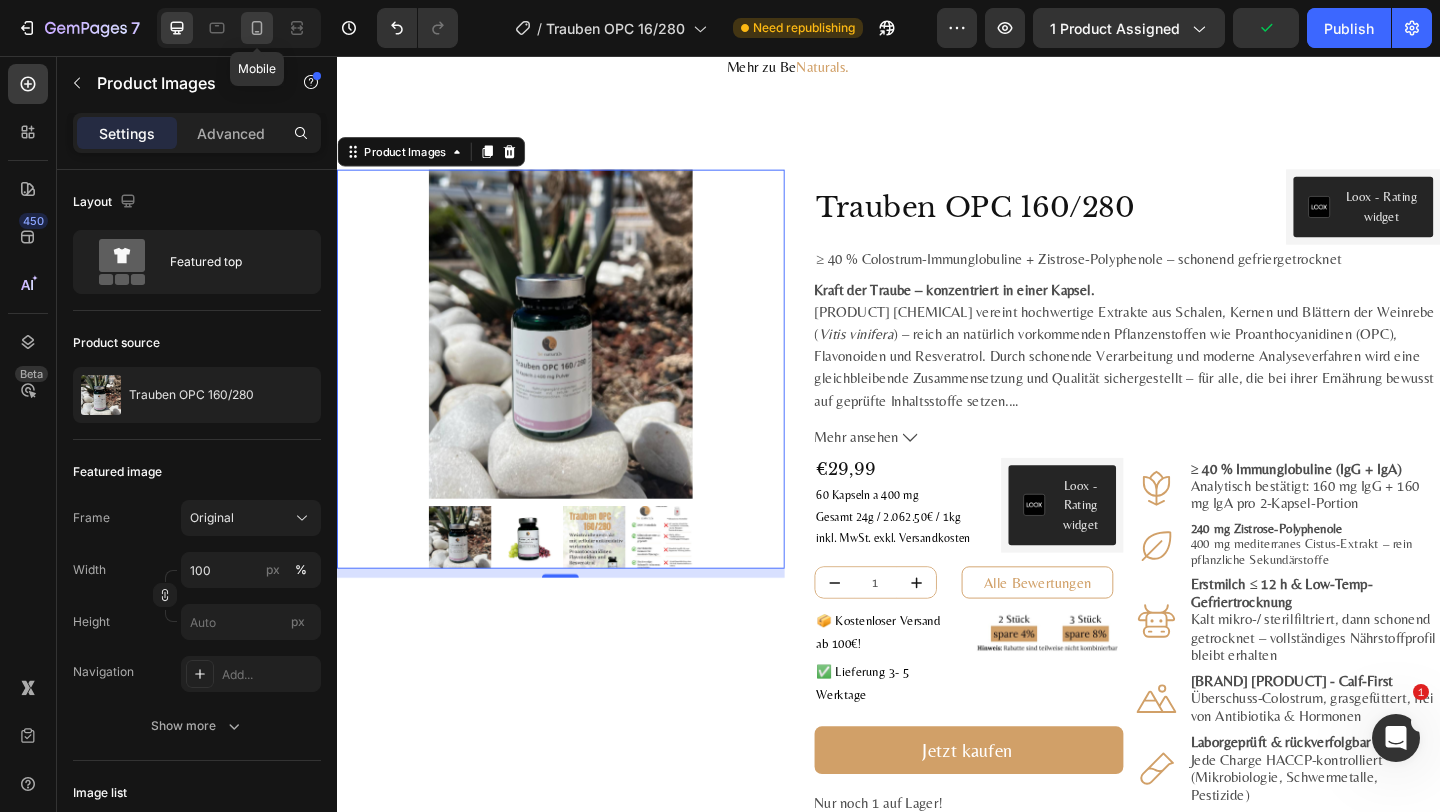 click 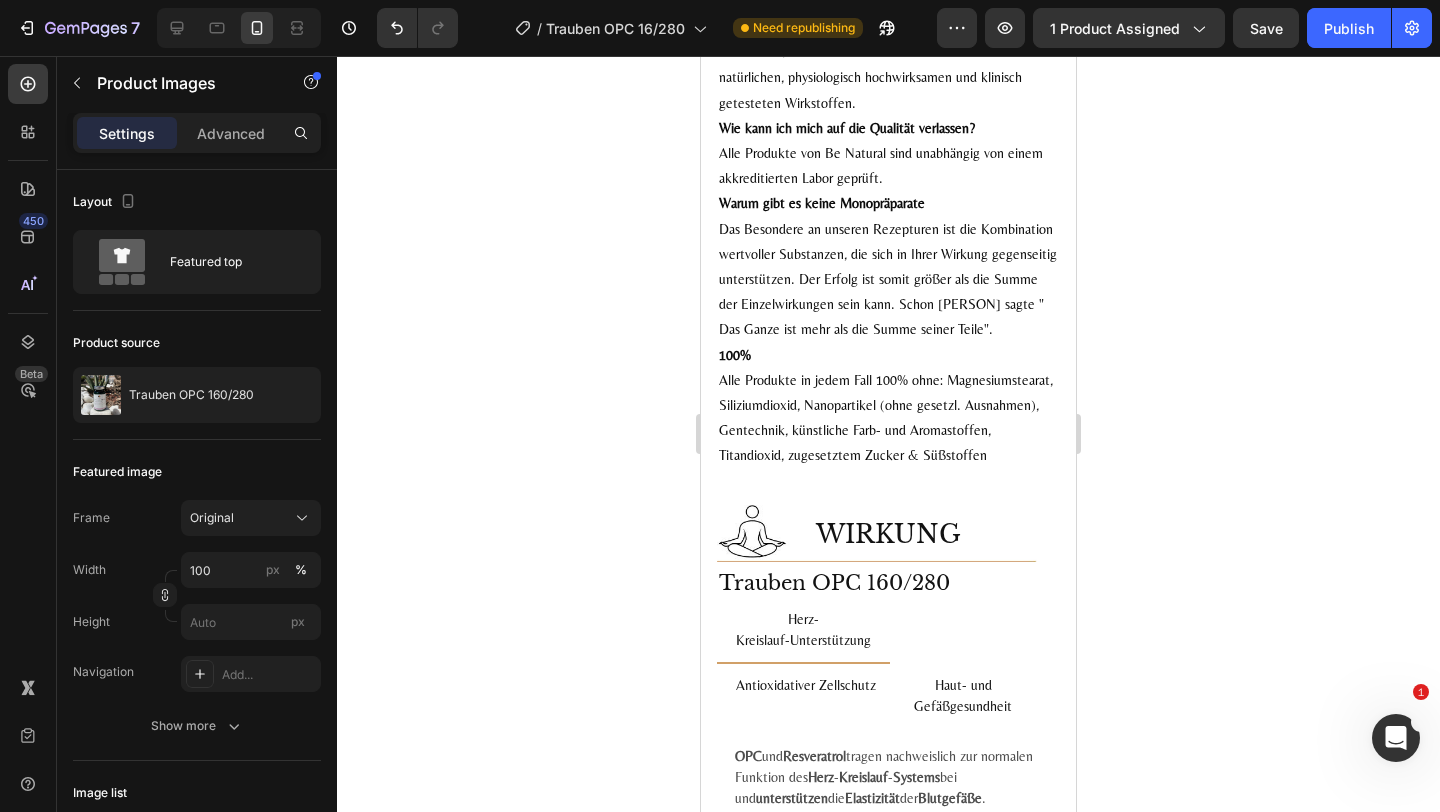 scroll, scrollTop: 4901, scrollLeft: 0, axis: vertical 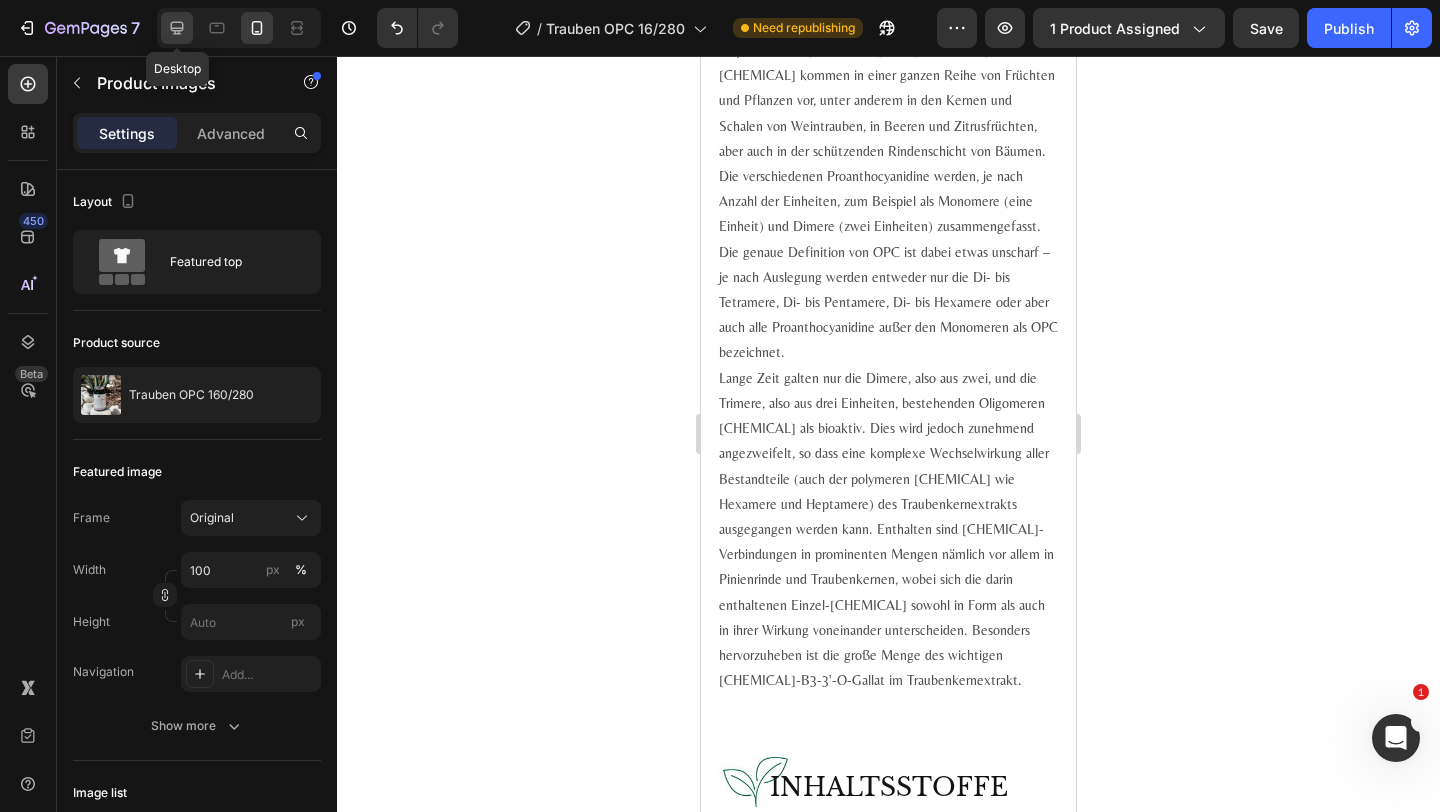 click 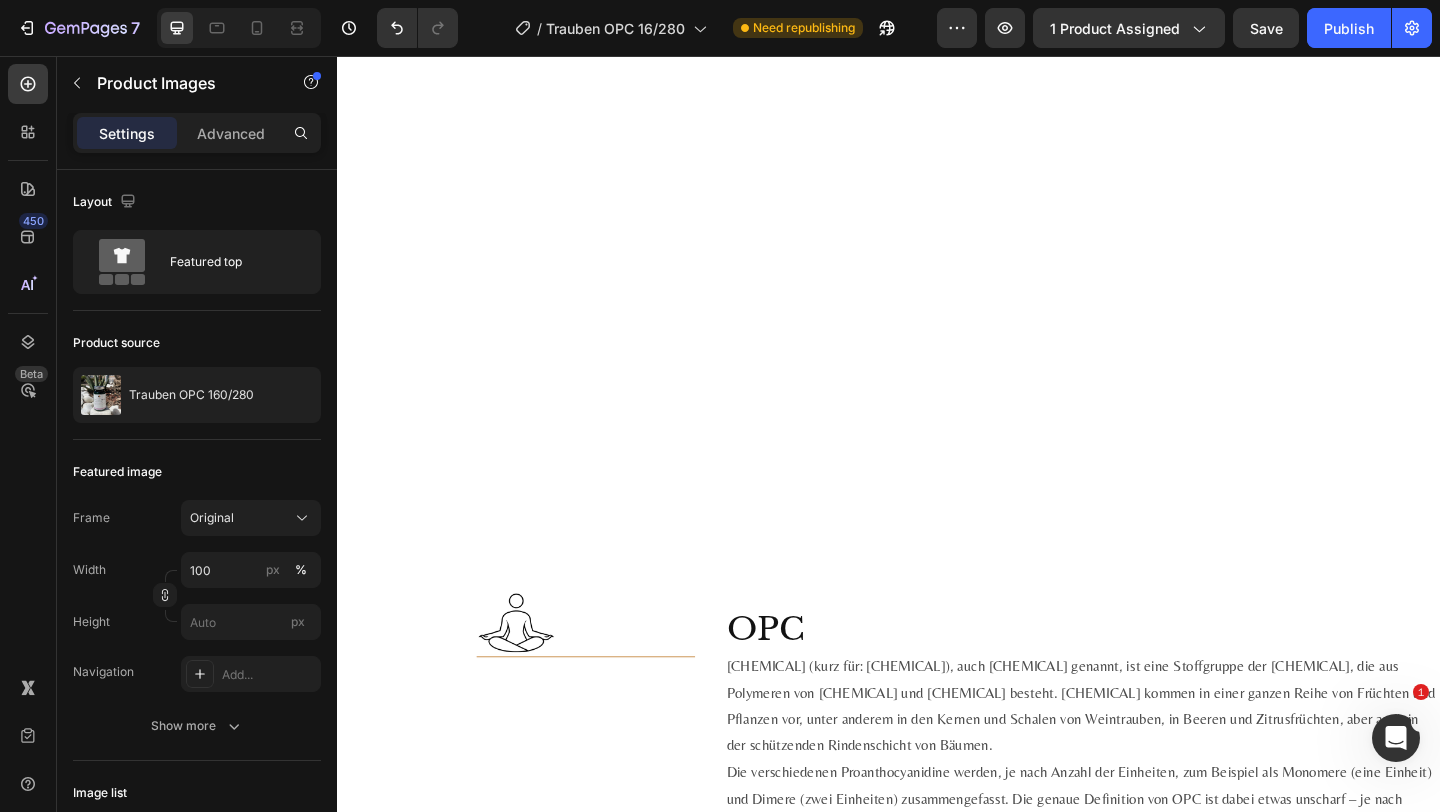 scroll, scrollTop: 2412, scrollLeft: 0, axis: vertical 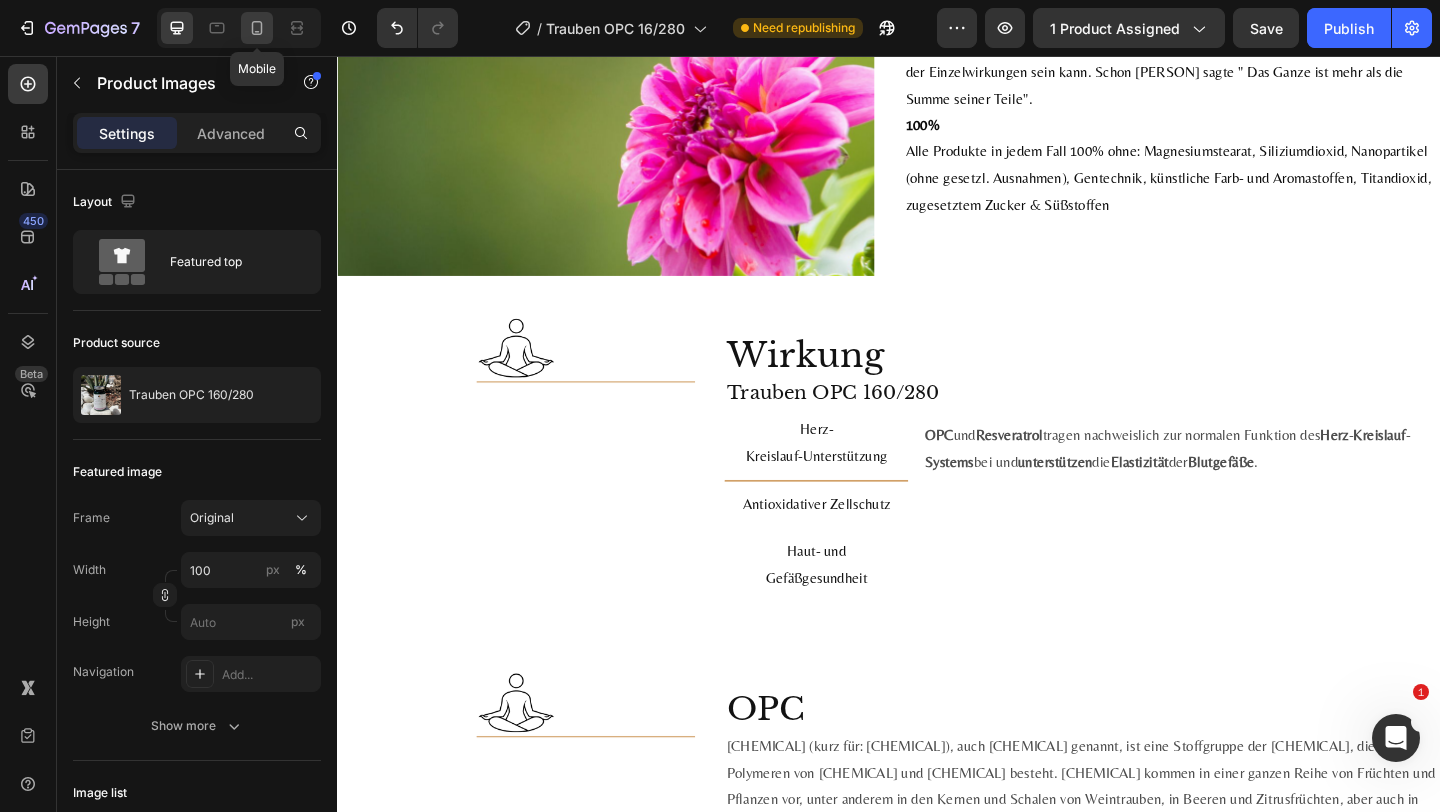 click 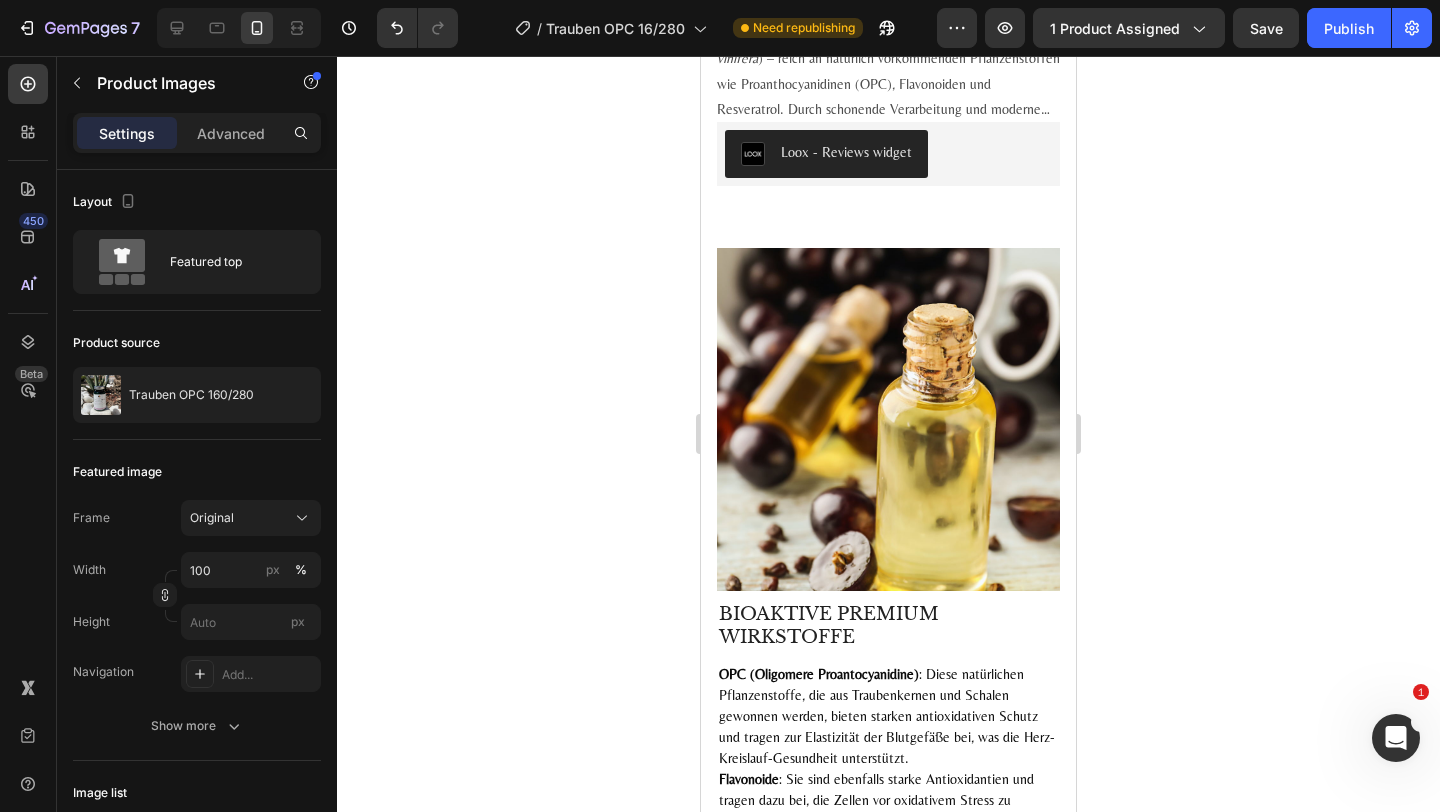 scroll, scrollTop: 0, scrollLeft: 0, axis: both 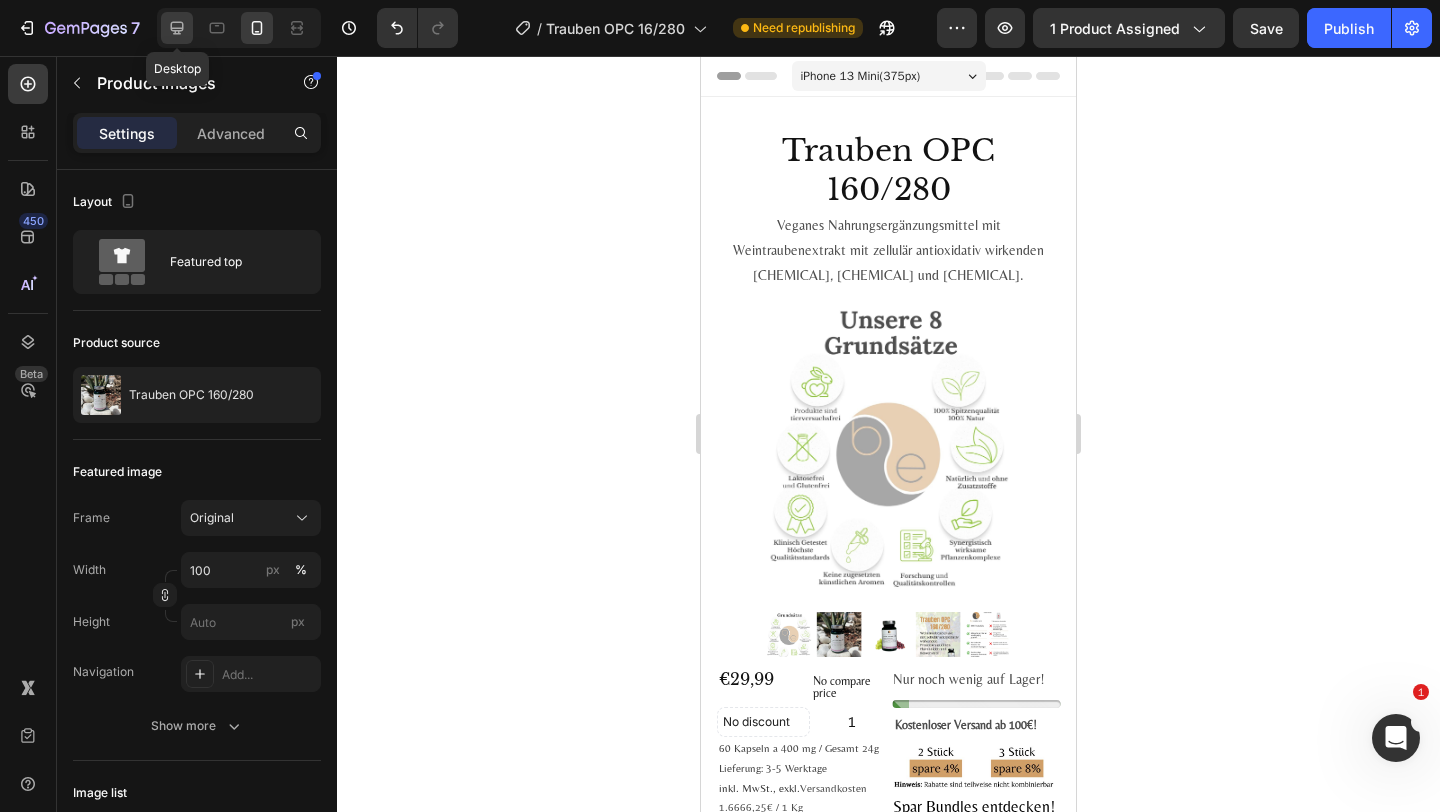 click 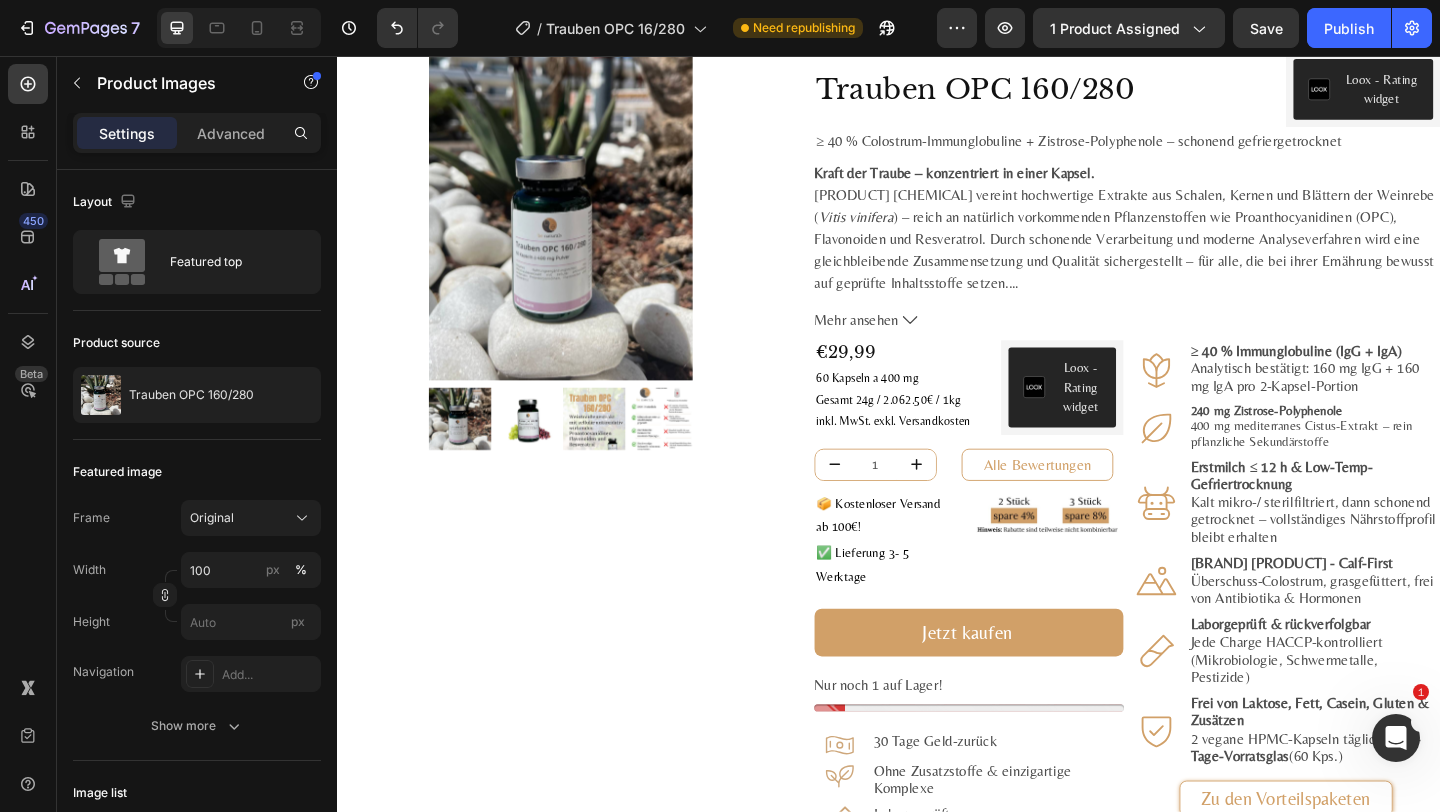 scroll, scrollTop: 5111, scrollLeft: 0, axis: vertical 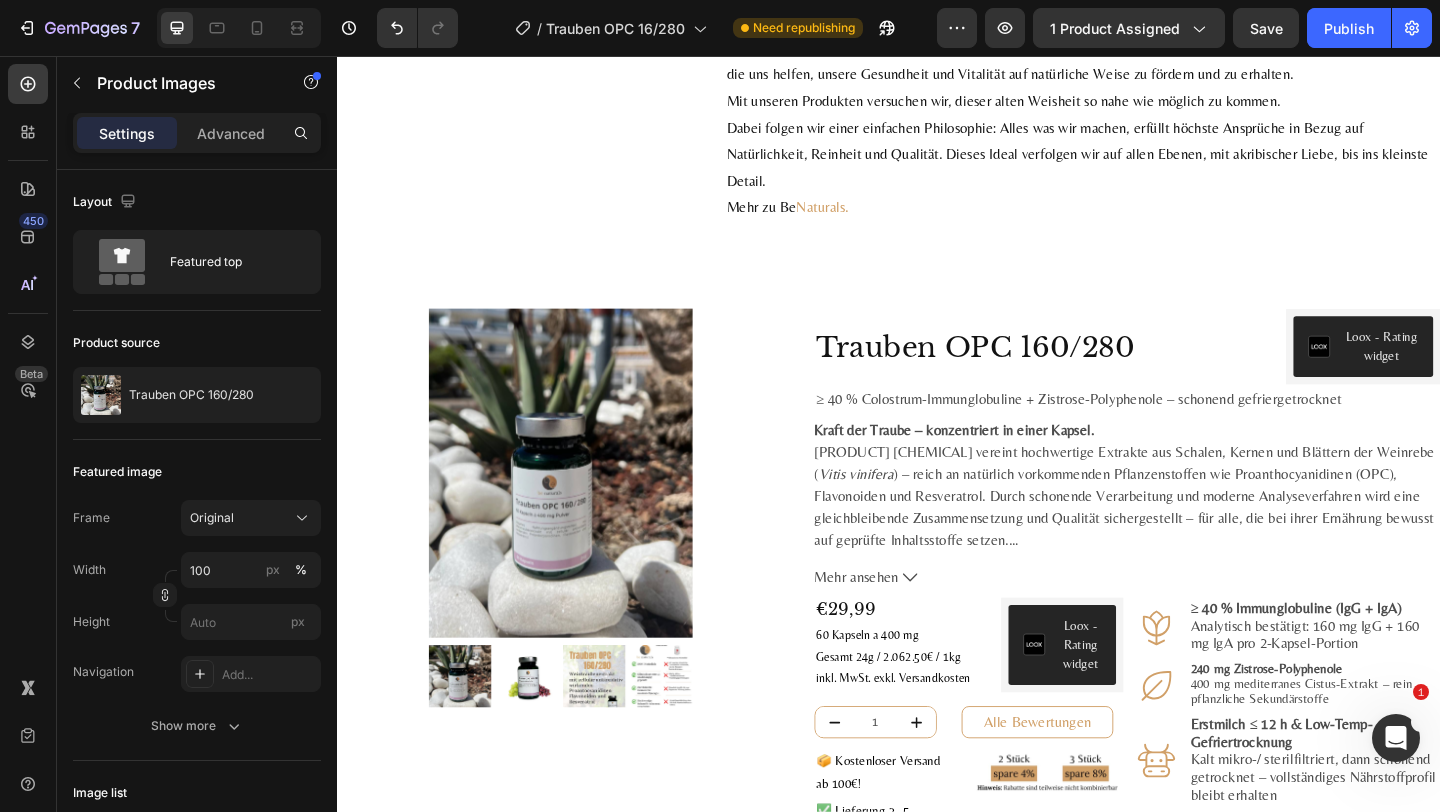 click on "Product Images" at bounding box center [580, 548] 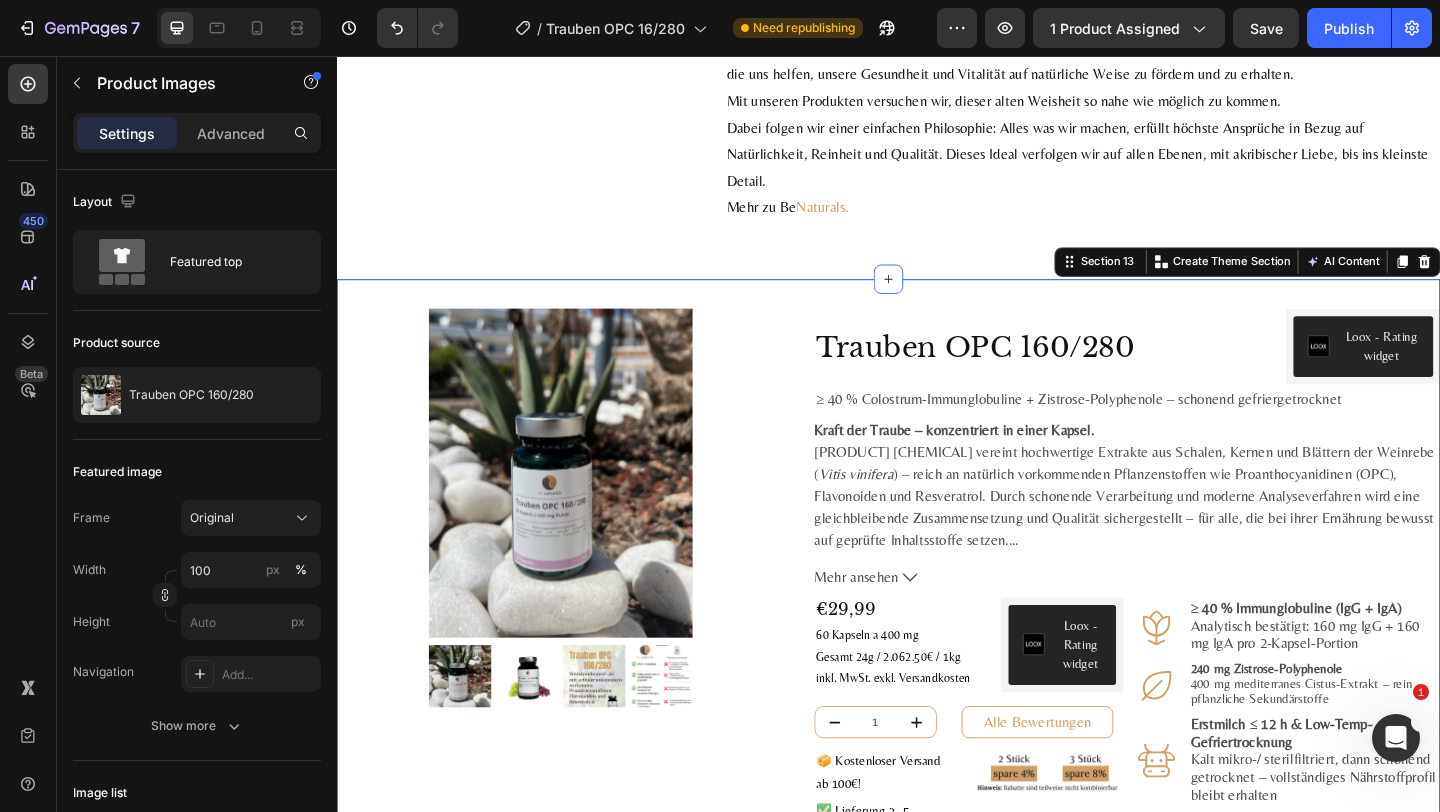 click on "Product Images Row Trauben OPC 160/280 Product Title Loox - Rating widget Loox Row ≥ 40 % Colostrum-Immunglobuline + Zistrose-Polyphenole – schonend gefriergetrocknet Text Block Kraft der Traube – konzentriert in einer Kapsel. Trauben OPC 160/280 vereint hochwertige Extrakte aus Schalen, Kernen und Blättern der Weinrebe ( Vitis vinifera ) – reich an natürlich vorkommenden Pflanzenstoffen wie Proanthocyanidinen (OPC), Flavonoiden und Resveratrol. Durch schonende Verarbeitung und moderne Analyseverfahren wird eine gleichbleibende Zusammensetzung und Qualität sichergestellt – für alle, die bei ihrer Ernährung bewusst auf geprüfte Inhaltsstoffe setzen.
Vorteile auf einen Blick:
•  Standardisierter Gehalt an OPC:  Enthält definierte Mengen an OPC1, PPC, MPC, Flavonoiden und Resveratrol – laborgeprüft mit HPLC- und DMAC-Verfahren. •  Ganzheitlicher Traubenextrakt:  Gewonnen aus Traubenschalen, -kernen und -blättern für ein breites Spektrum sekundärer Pflanzenstoffe. •  Vegan & rein:" at bounding box center [937, 774] 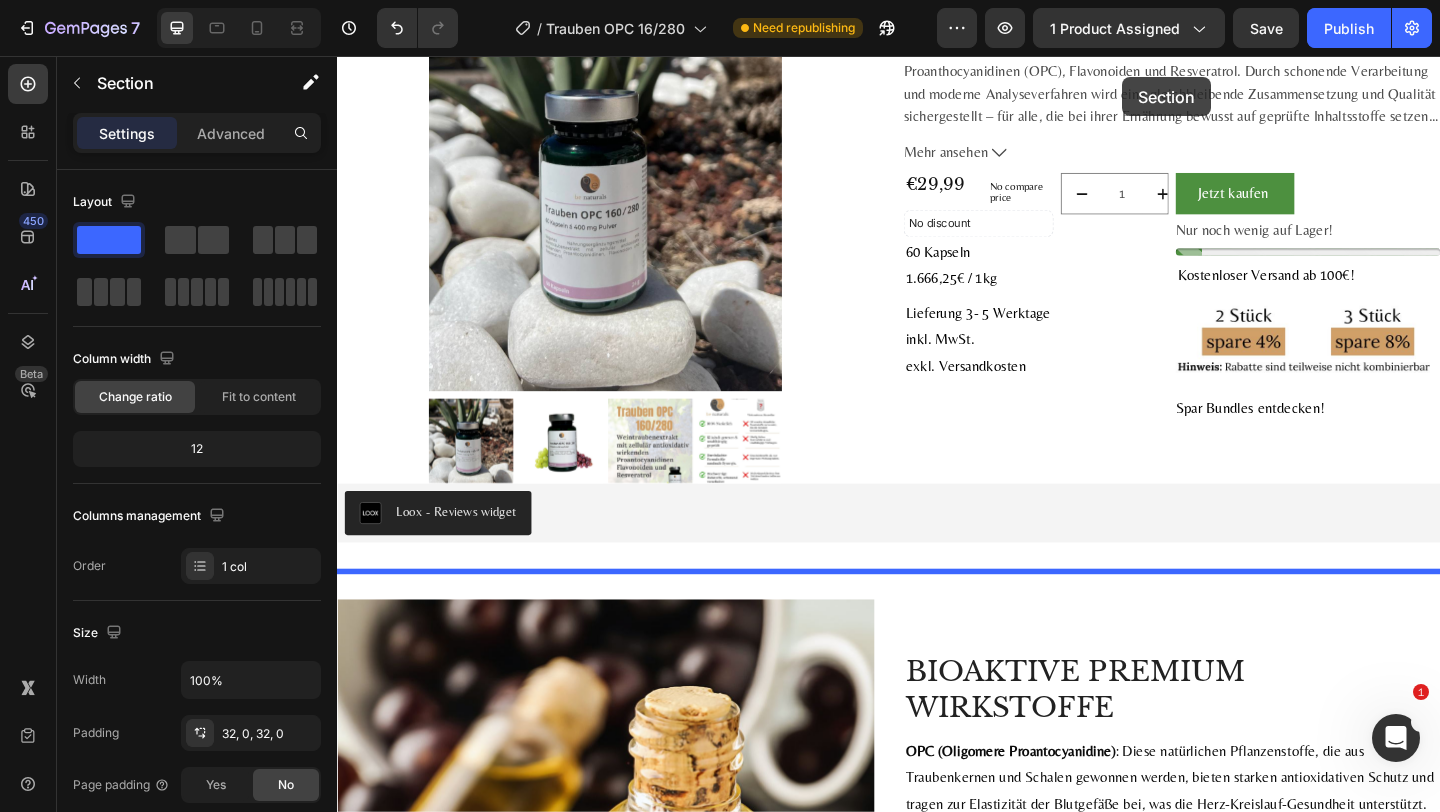 scroll, scrollTop: 0, scrollLeft: 0, axis: both 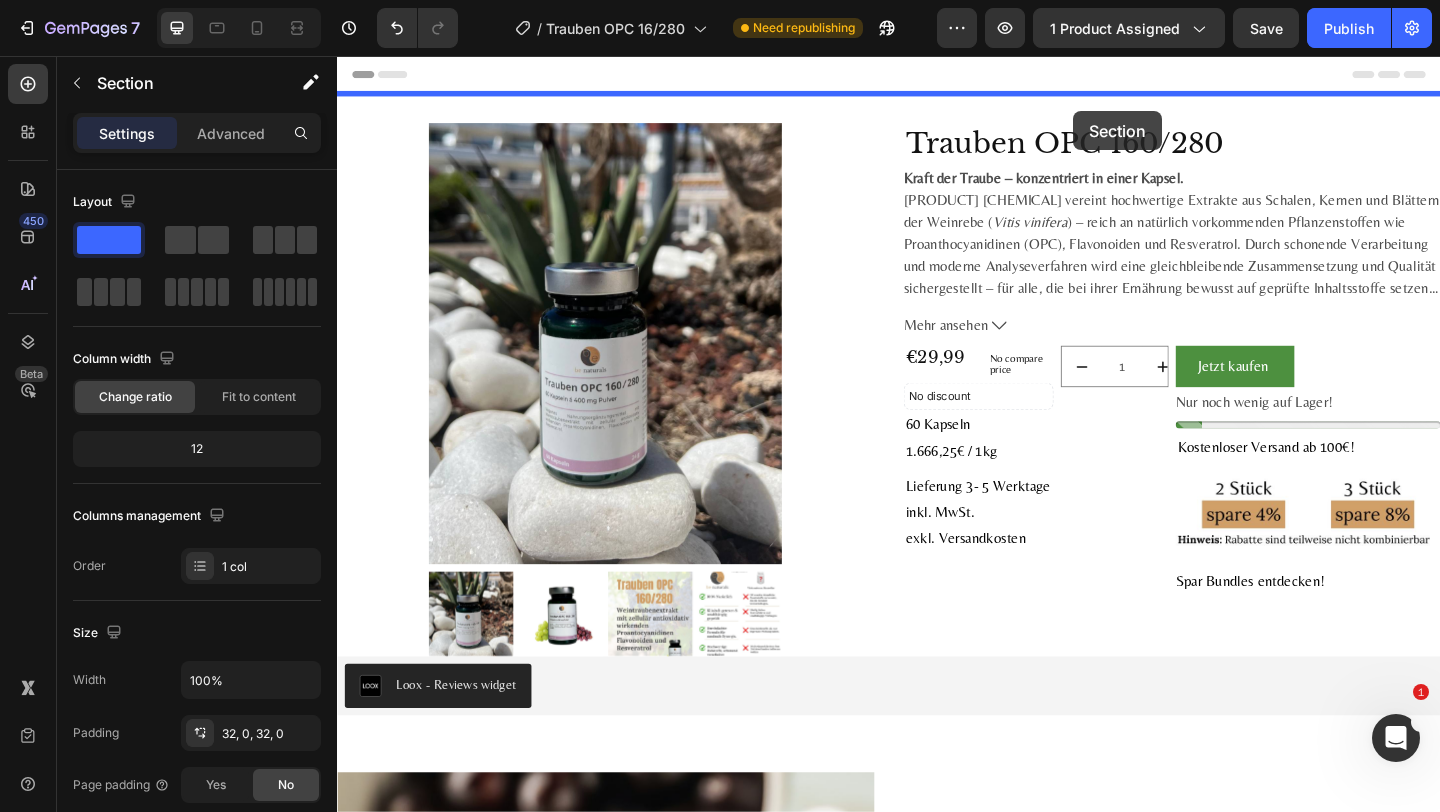 drag, startPoint x: 1176, startPoint y: 457, endPoint x: 1137, endPoint y: 115, distance: 344.2165 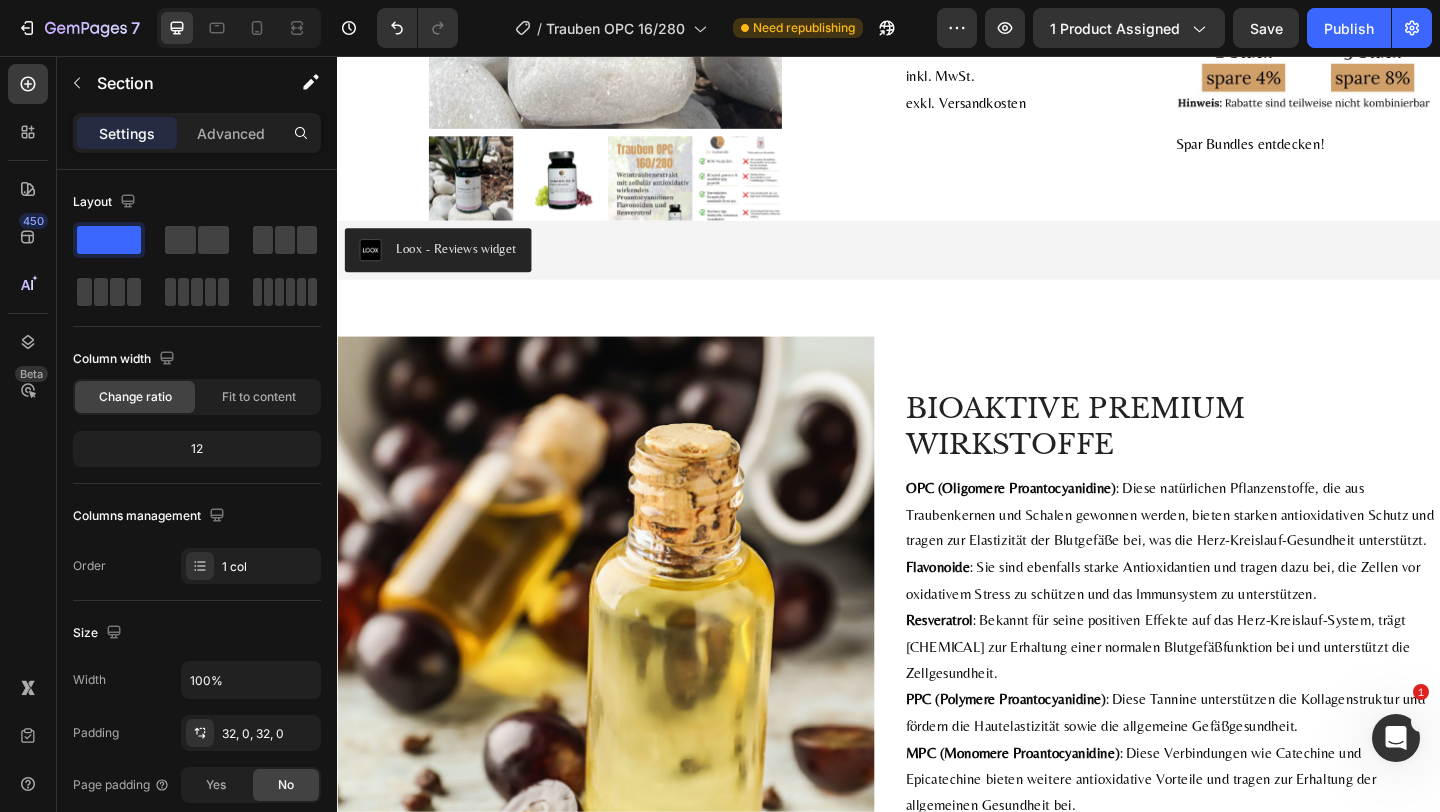 scroll, scrollTop: 1575, scrollLeft: 0, axis: vertical 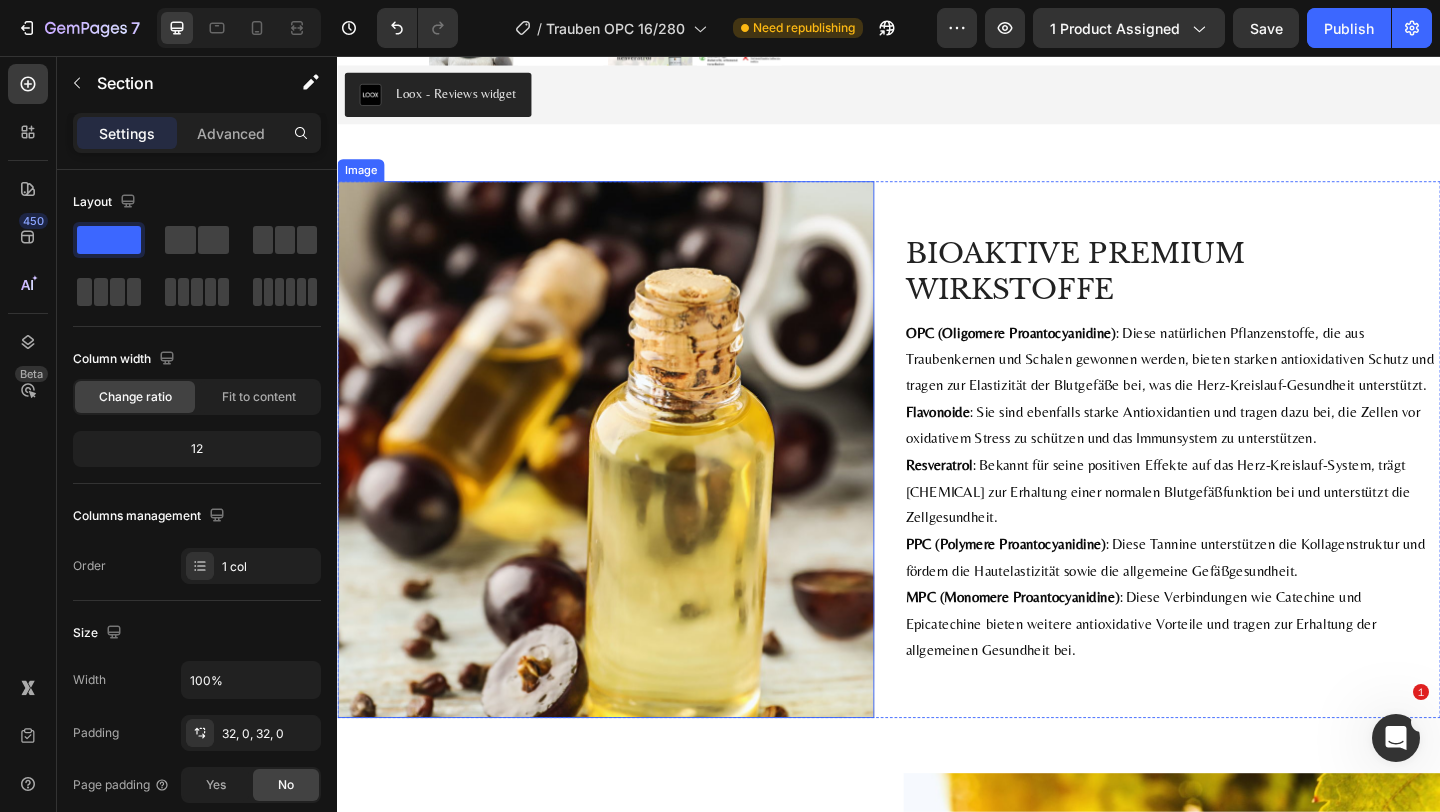 click at bounding box center [629, 484] 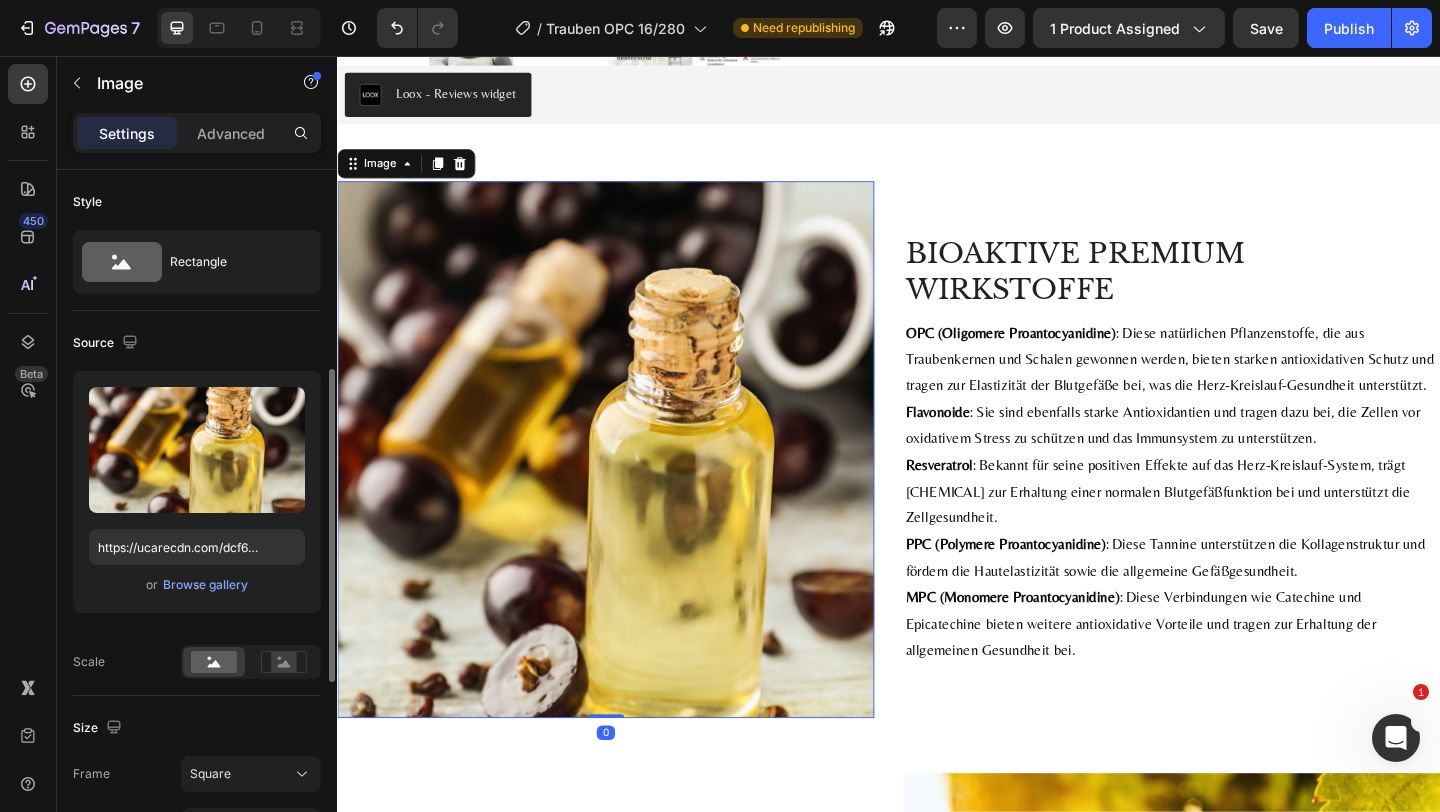 scroll, scrollTop: 583, scrollLeft: 0, axis: vertical 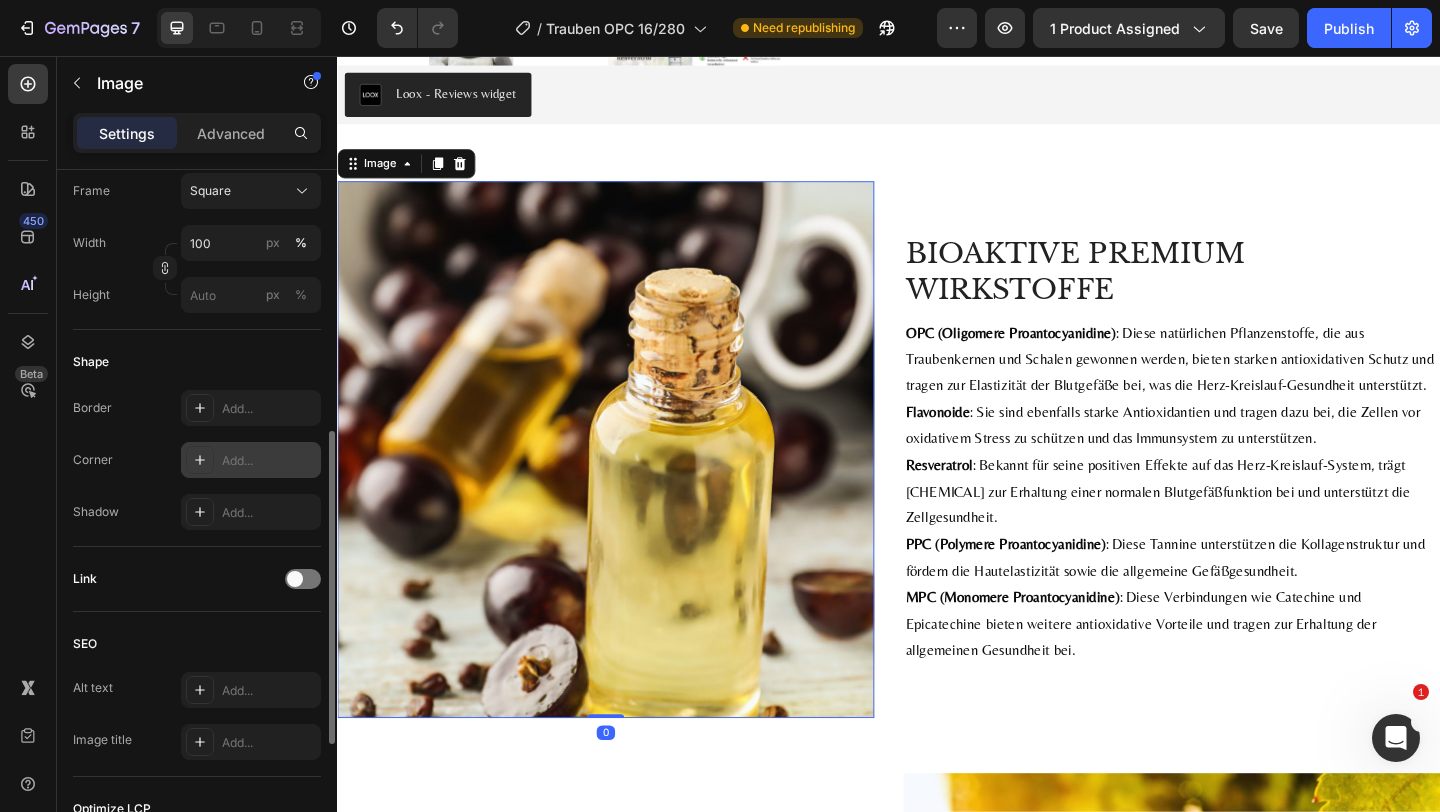 click on "Add..." at bounding box center (269, 461) 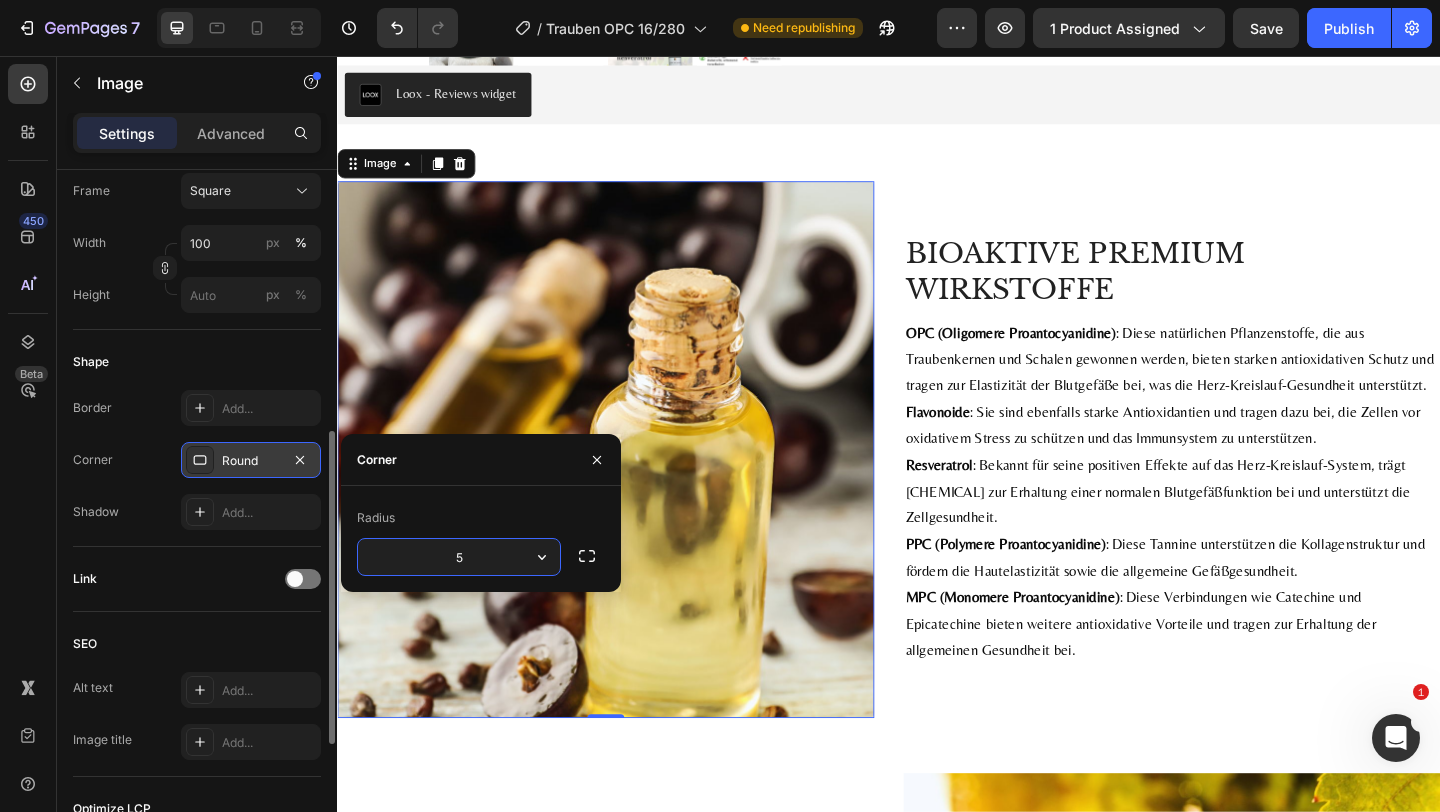 type on "50" 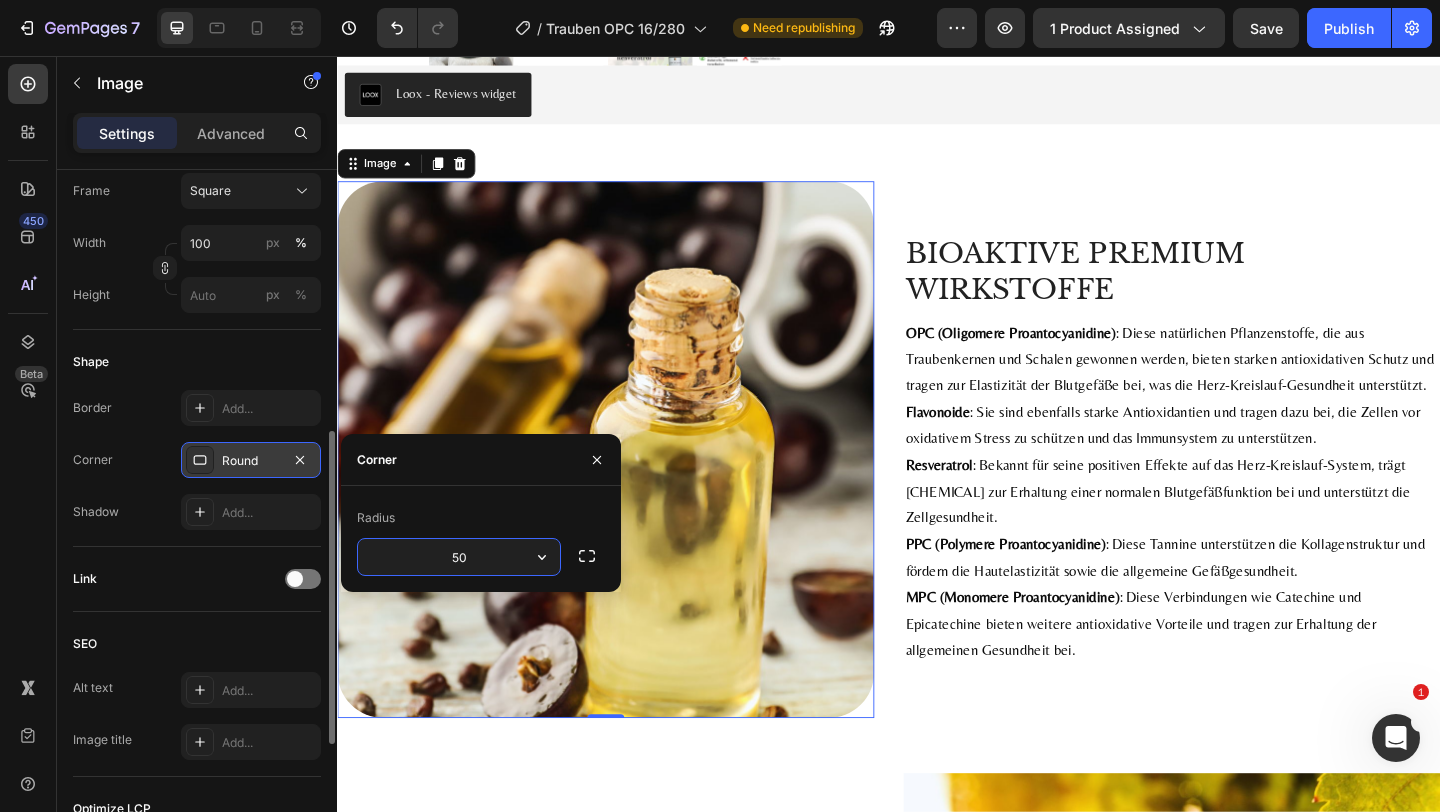 scroll, scrollTop: 1864, scrollLeft: 0, axis: vertical 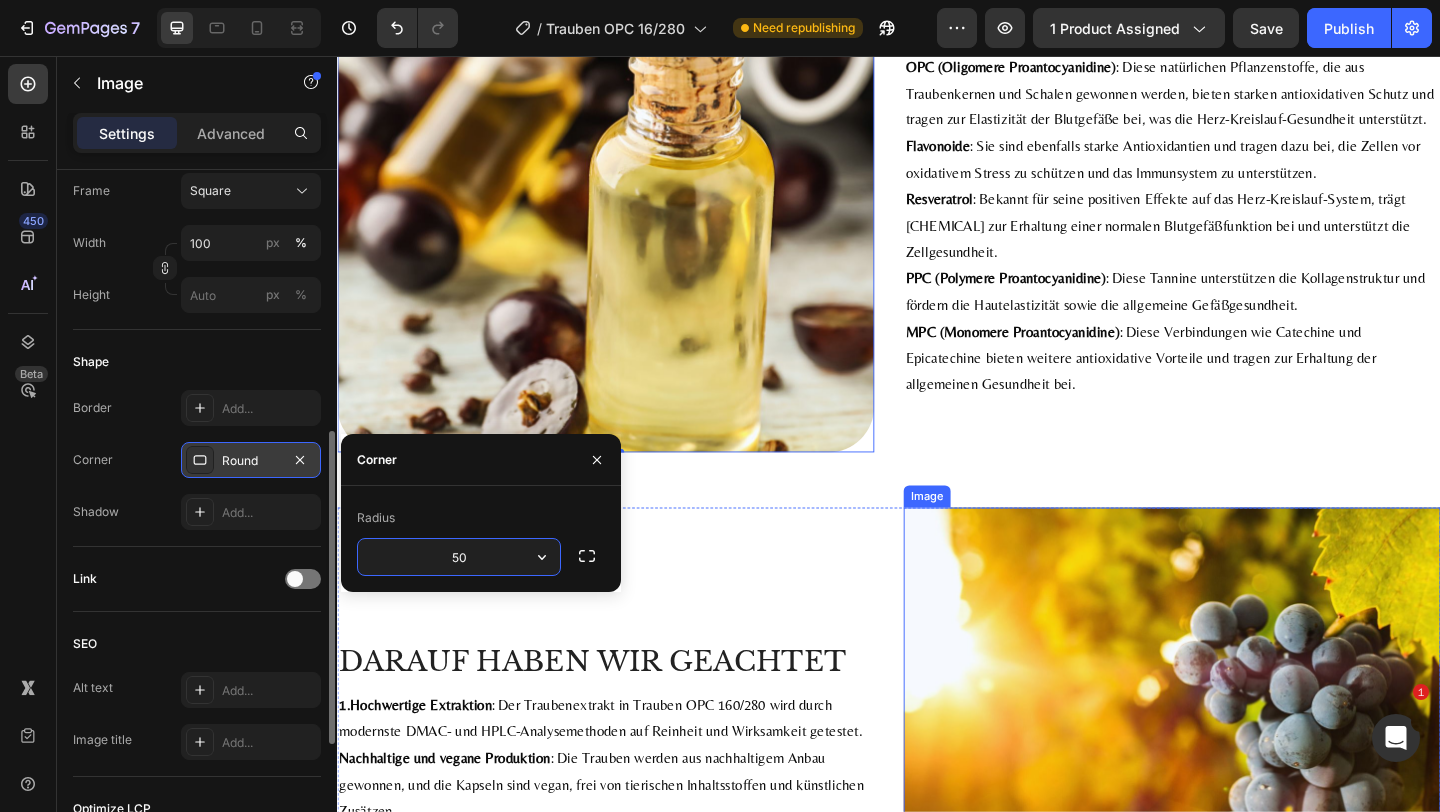 click at bounding box center [1245, 839] 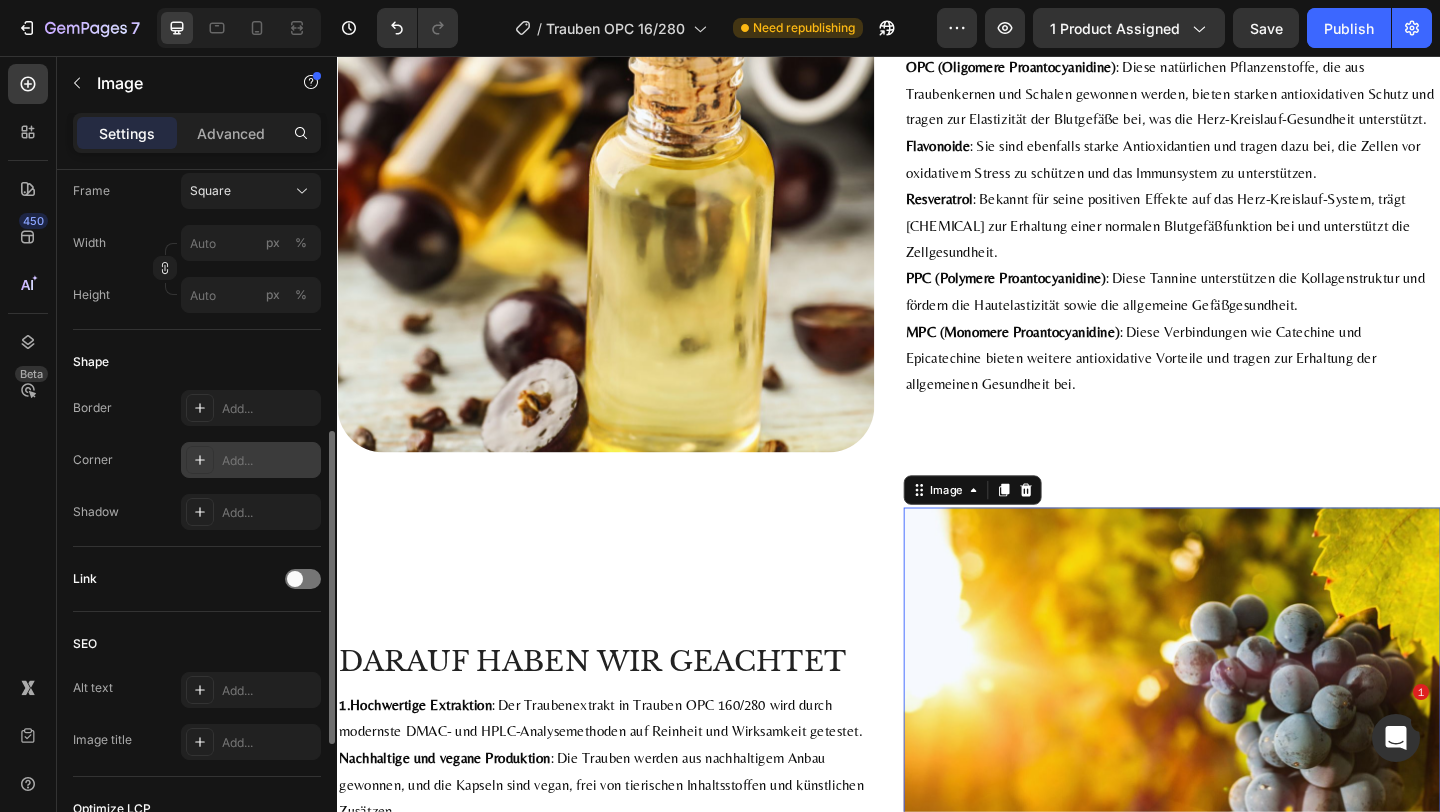 click on "Add..." at bounding box center (269, 461) 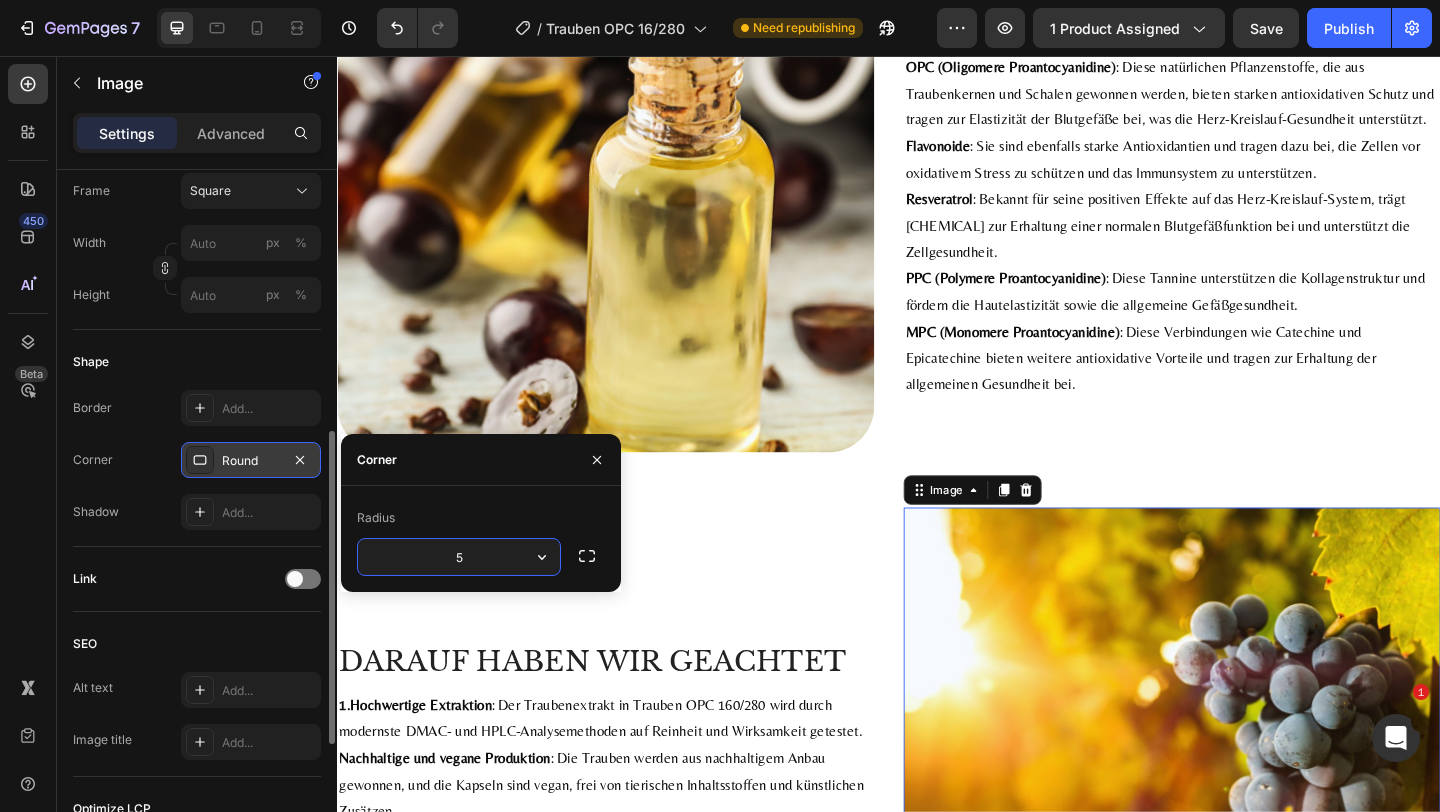 type on "50" 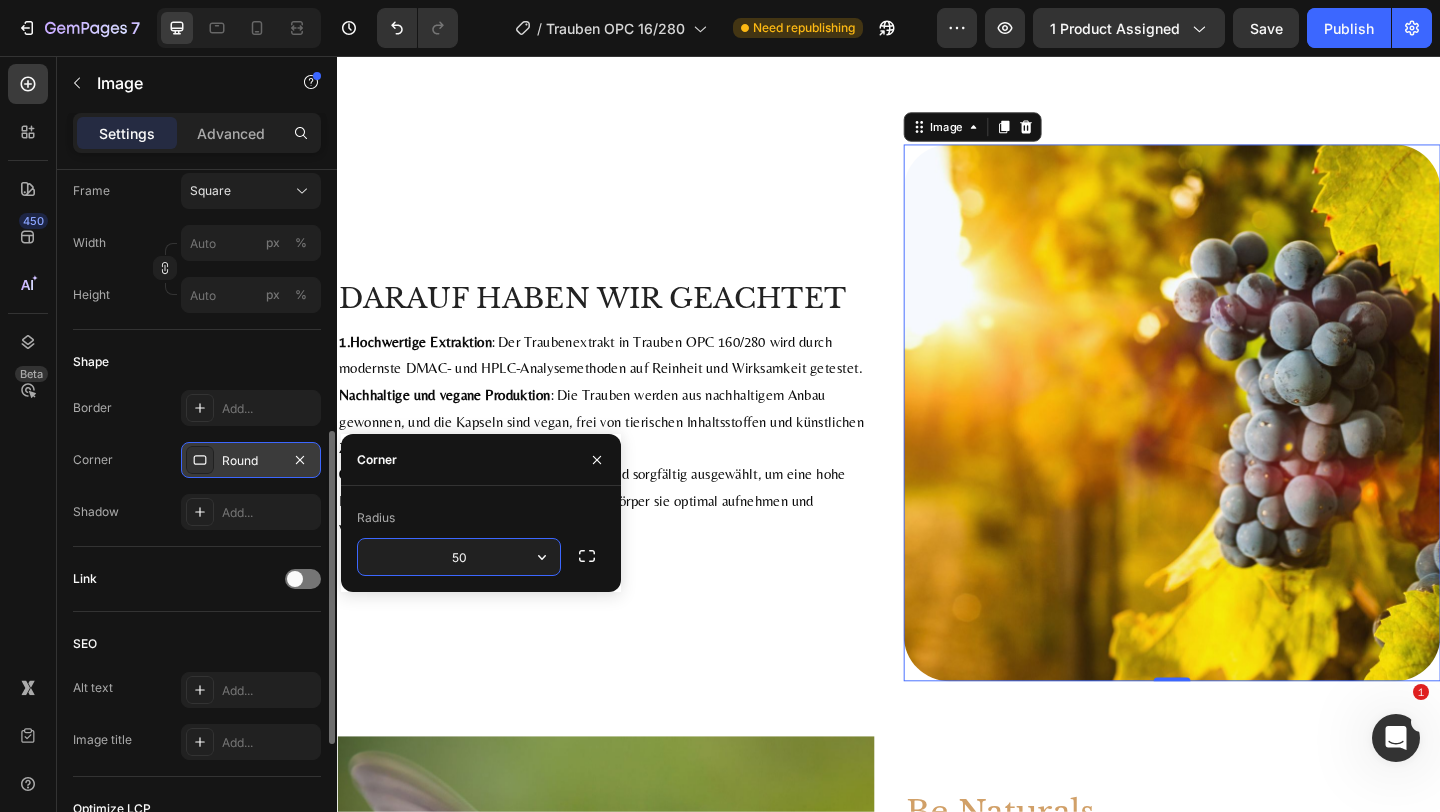 scroll, scrollTop: 3361, scrollLeft: 0, axis: vertical 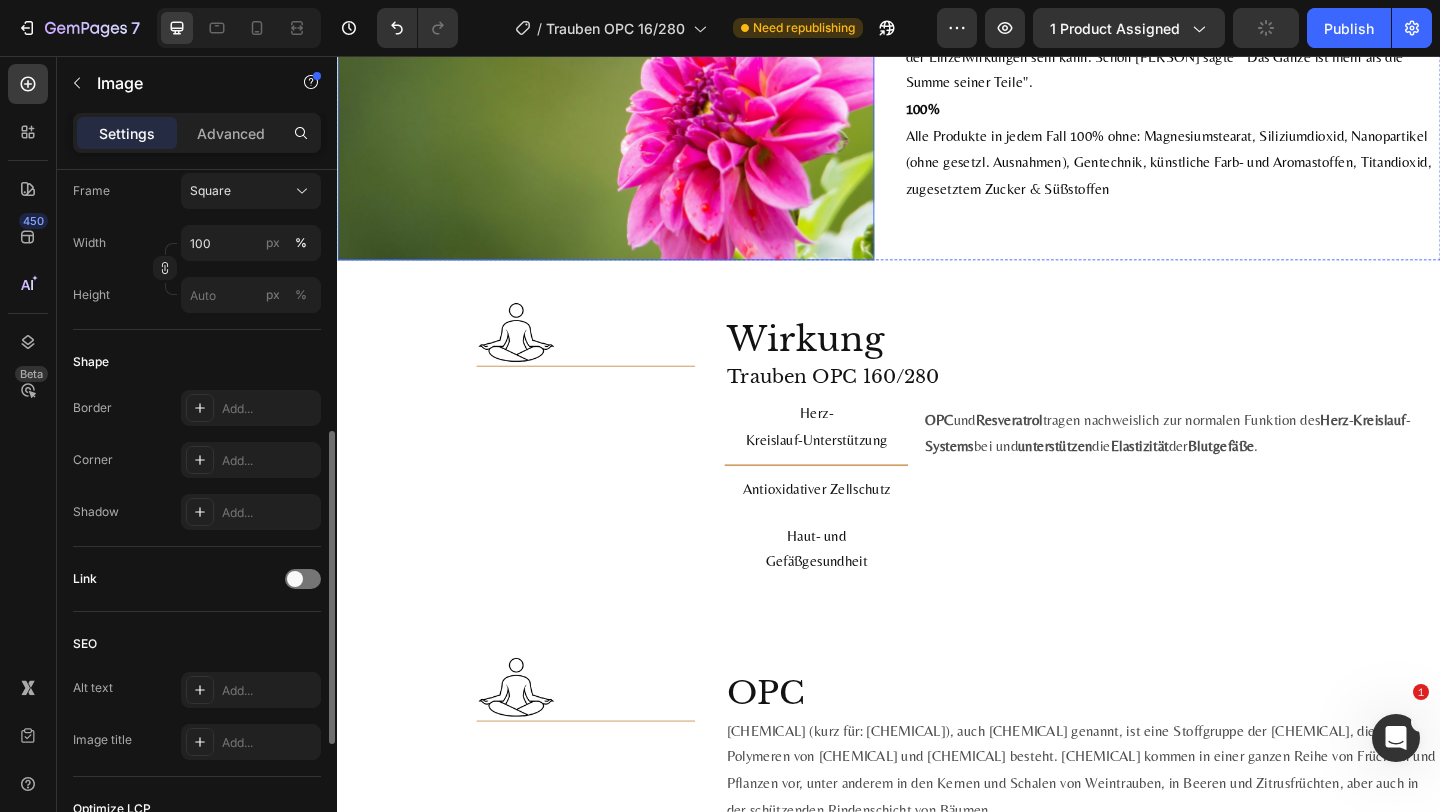click at bounding box center [629, -14] 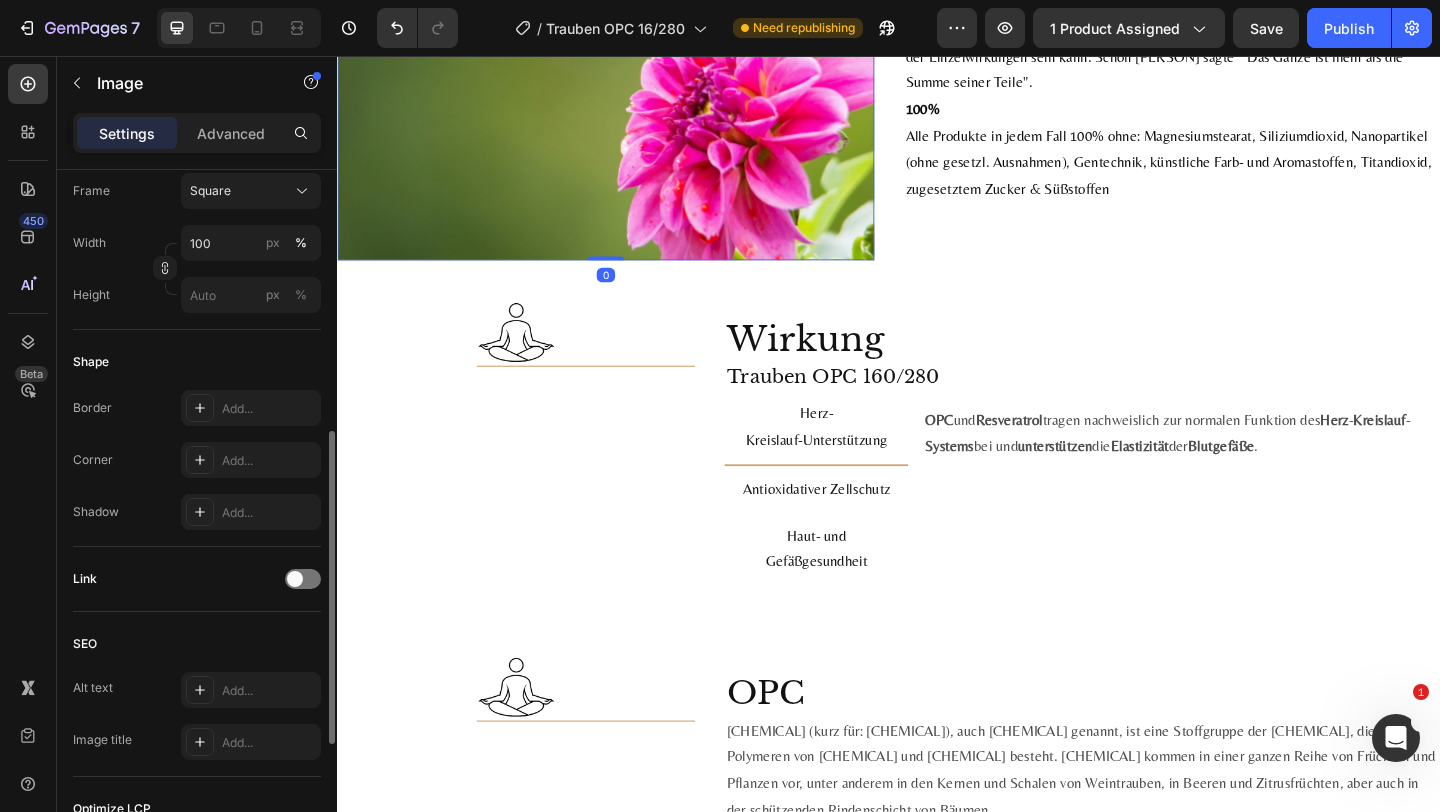 click on "Border Add... Corner Add... Shadow Add..." at bounding box center [197, 460] 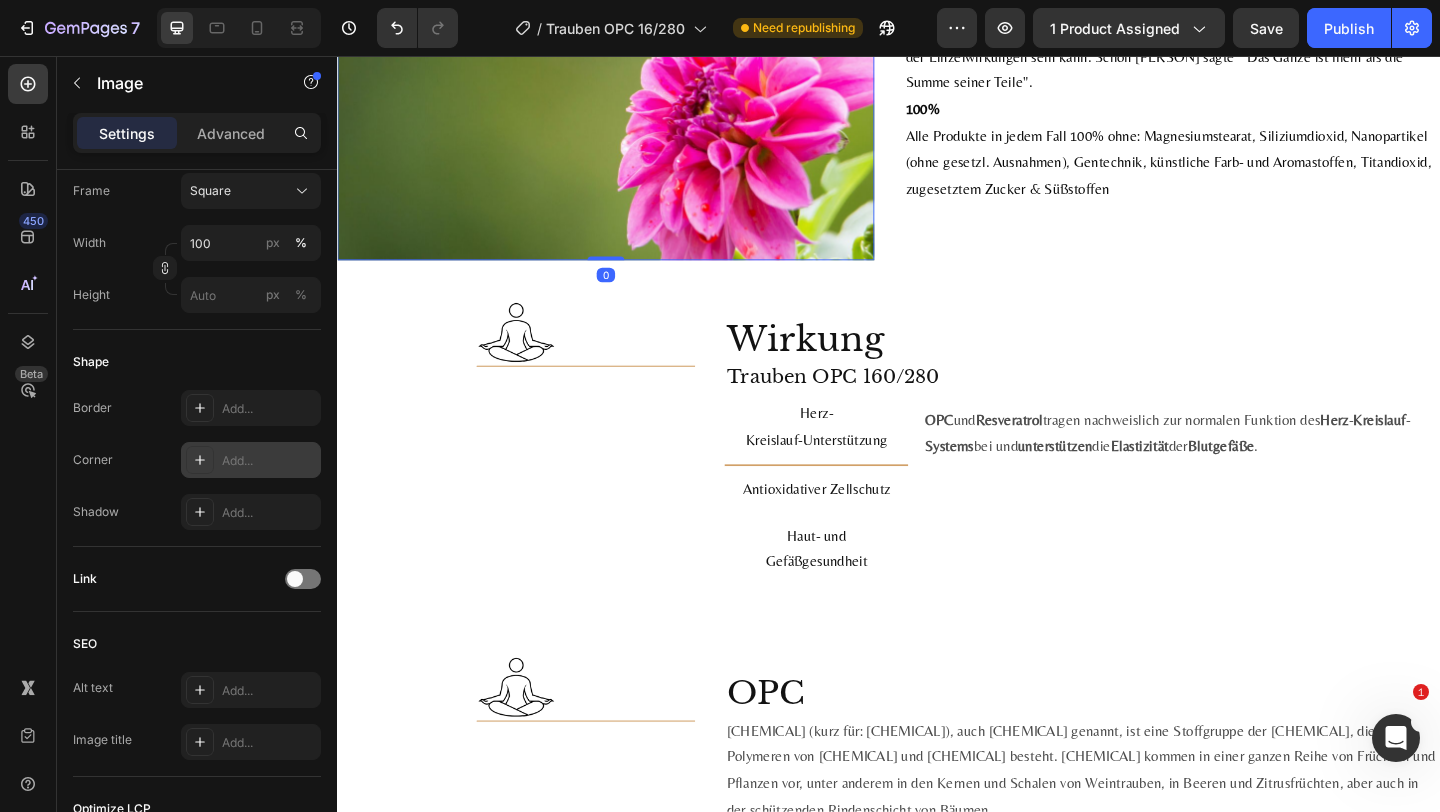 click on "Add..." at bounding box center [269, 461] 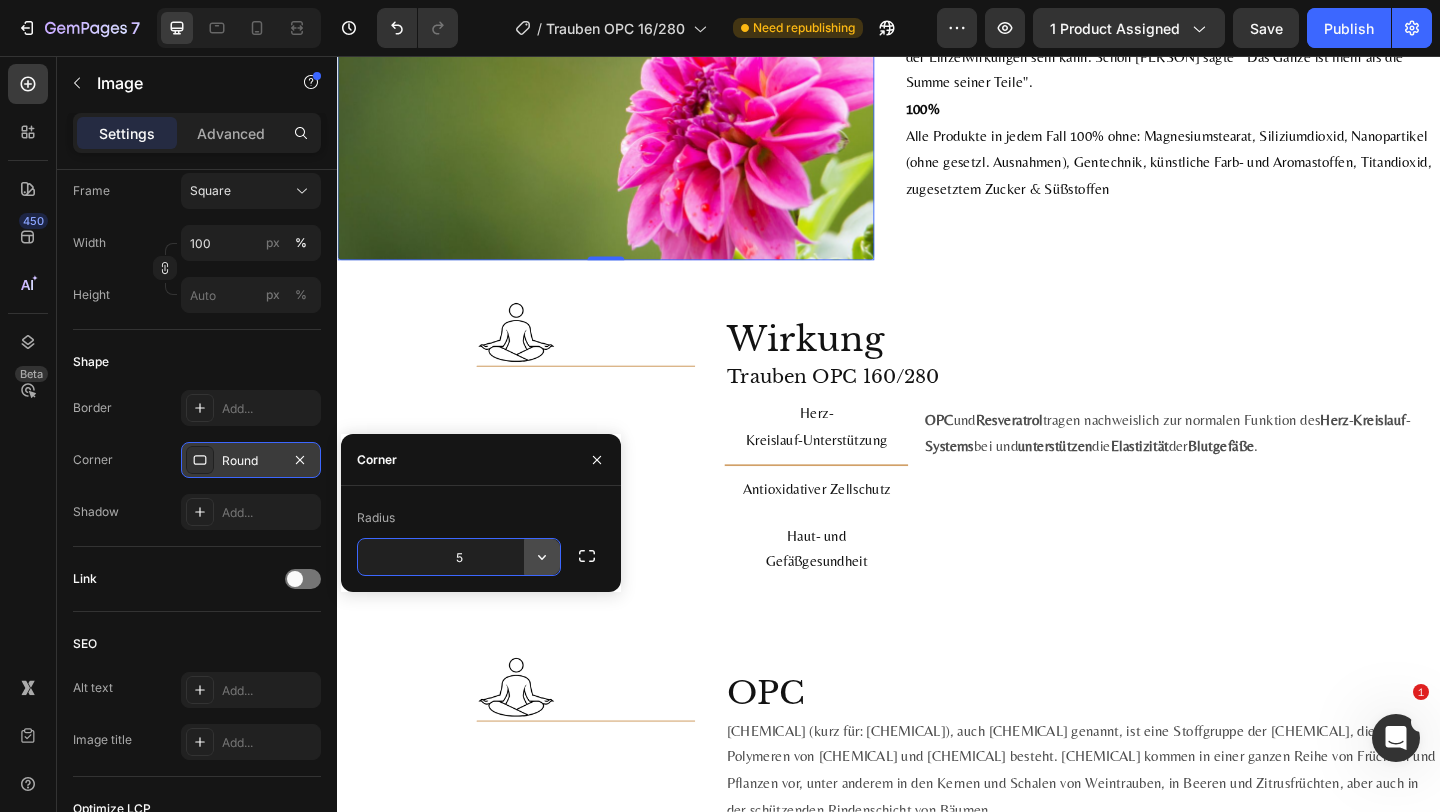 type on "50" 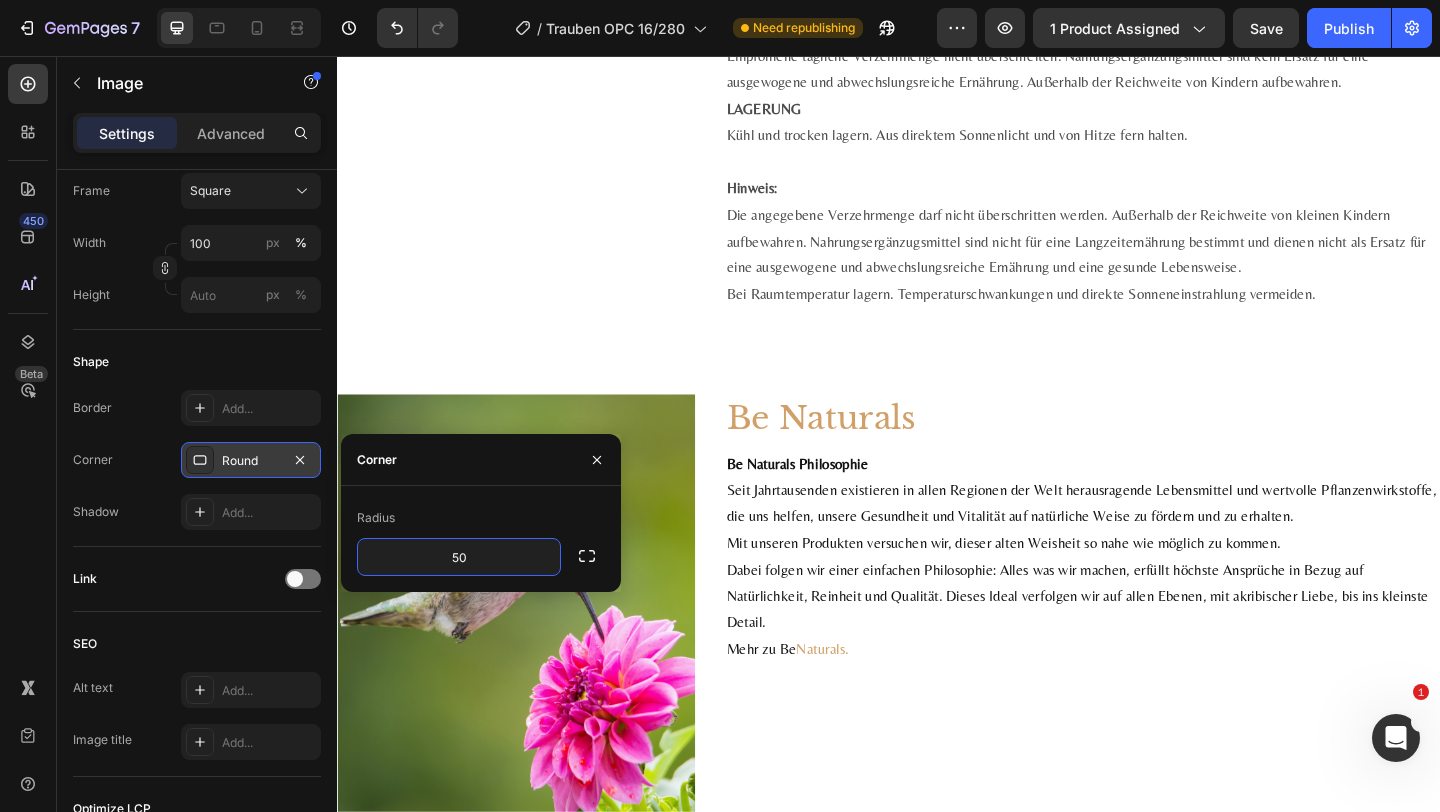scroll, scrollTop: 5736, scrollLeft: 0, axis: vertical 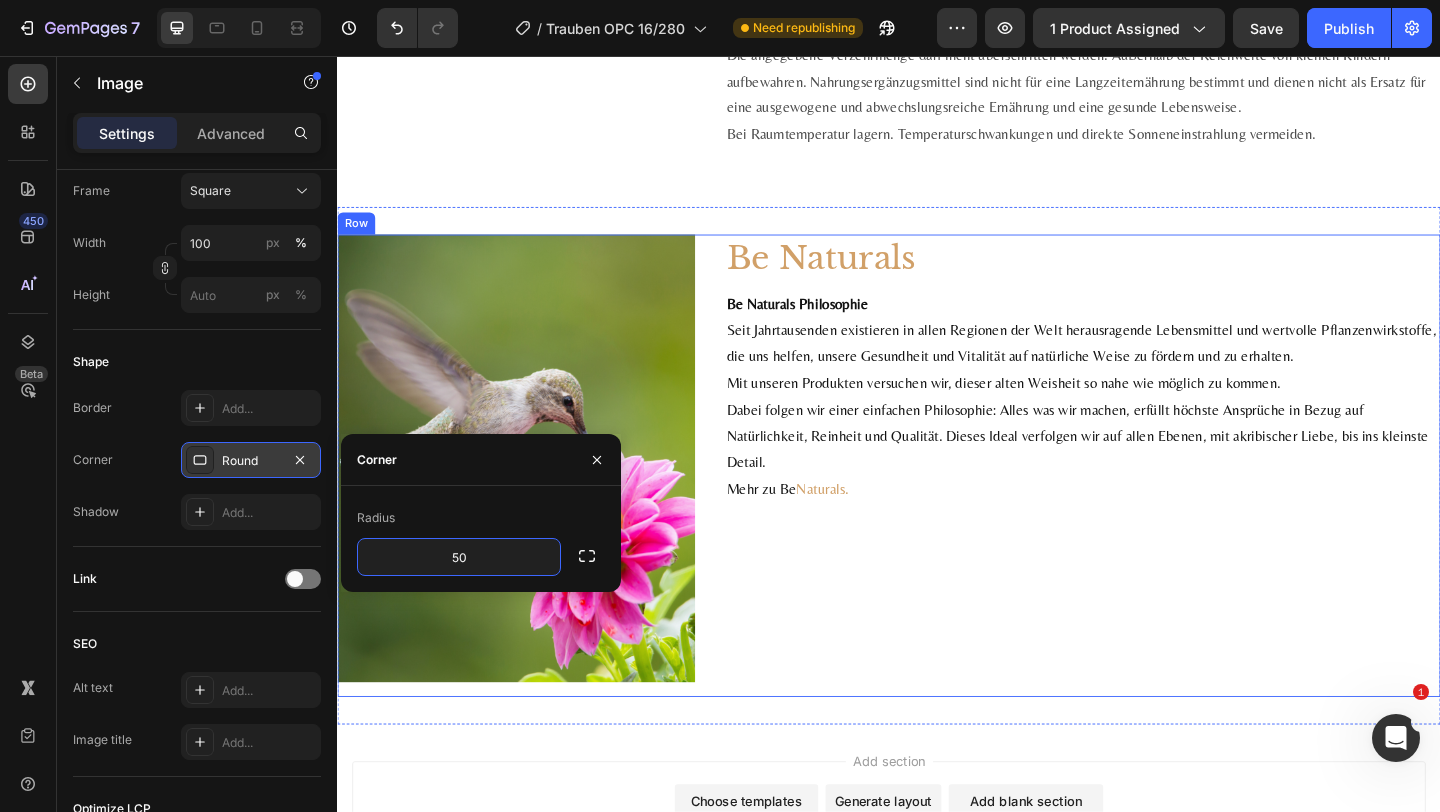 click on "Image Be Naturals Heading Be Naturals Philosophie Seit Jahrtausenden existieren in allen Regionen der Welt herausragende Lebensmittel und wertvolle Pflanzenwirkstoffe, die uns helfen, unsere Gesundheit und Vitalität auf natürliche Weise zu fördern und zu erhalten. Mit unseren Produkten versuchen wir, dieser alten Weisheit so nahe wie möglich zu kommen. Dabei folgen wir einer einfachen Philosophie: Alles was wir machen, erfüllt höchste Ansprüche in Bezug auf Natürlichkeit, Reinheit und Qualität. Dieses Ideal verfolgen wir auf allen Ebenen, mit akribischer Liebe, bis ins kleinste Detail. Mehr zu Be  Naturals . Text block Row Row Row Row" at bounding box center [937, 501] 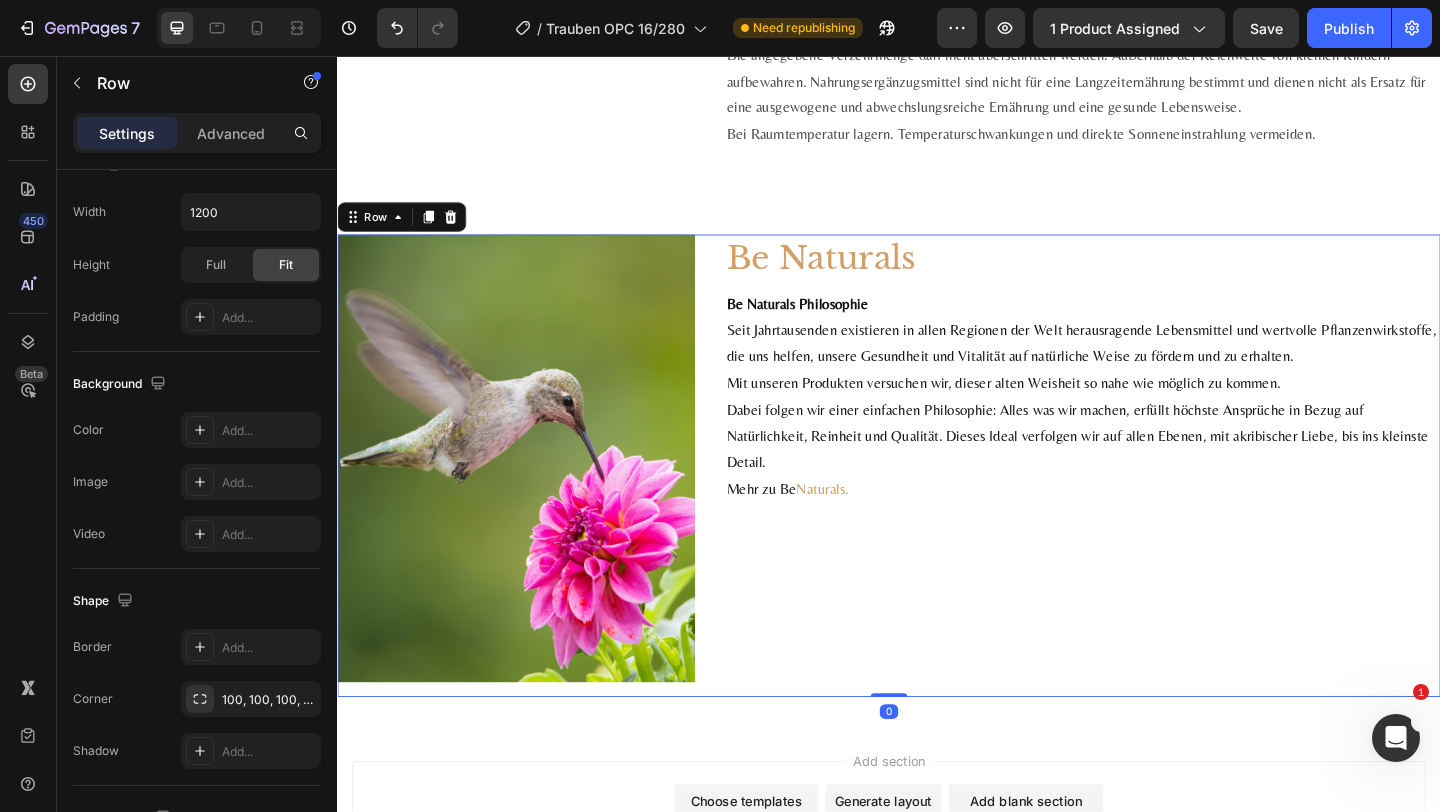 scroll, scrollTop: 0, scrollLeft: 0, axis: both 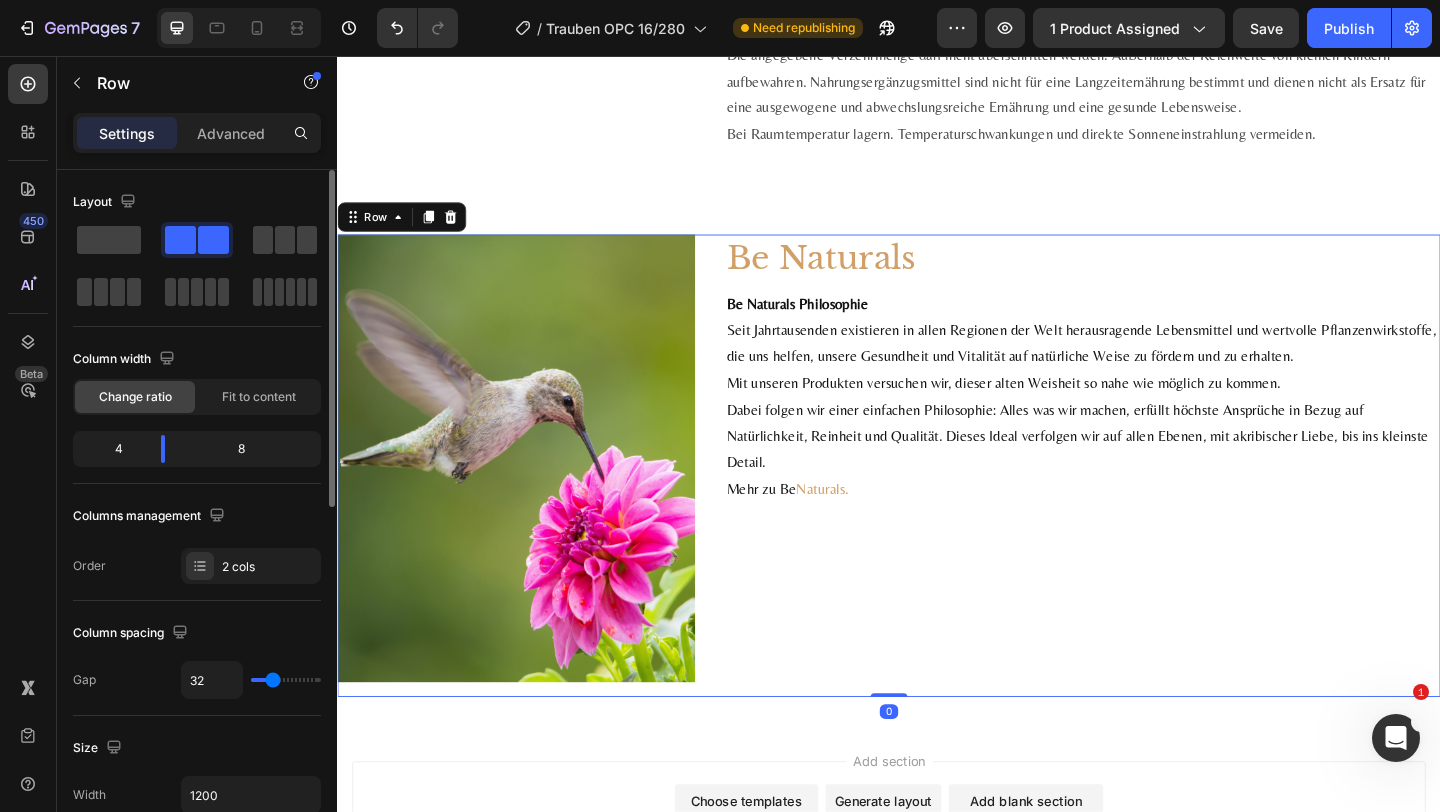 click at bounding box center (531, 493) 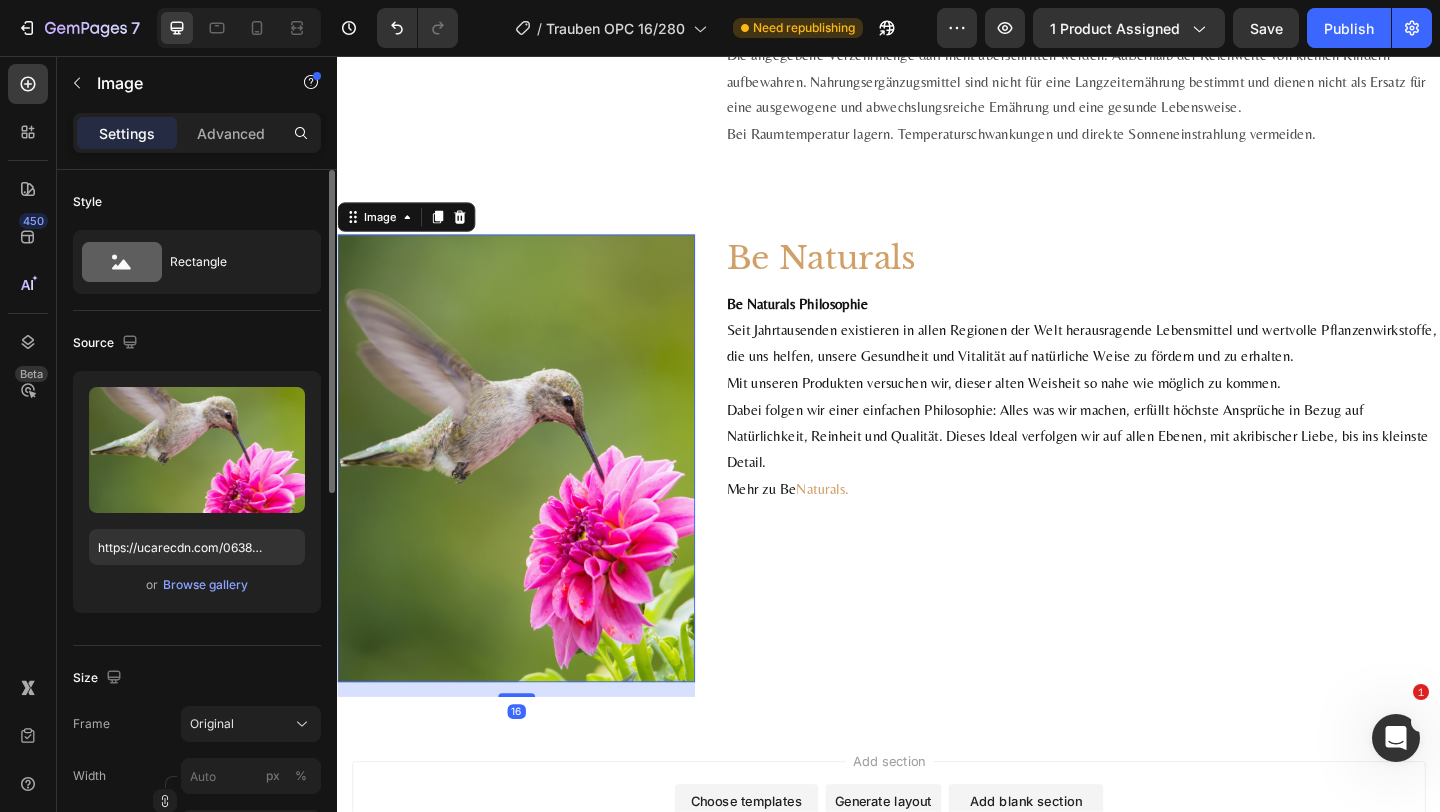 scroll, scrollTop: 416, scrollLeft: 0, axis: vertical 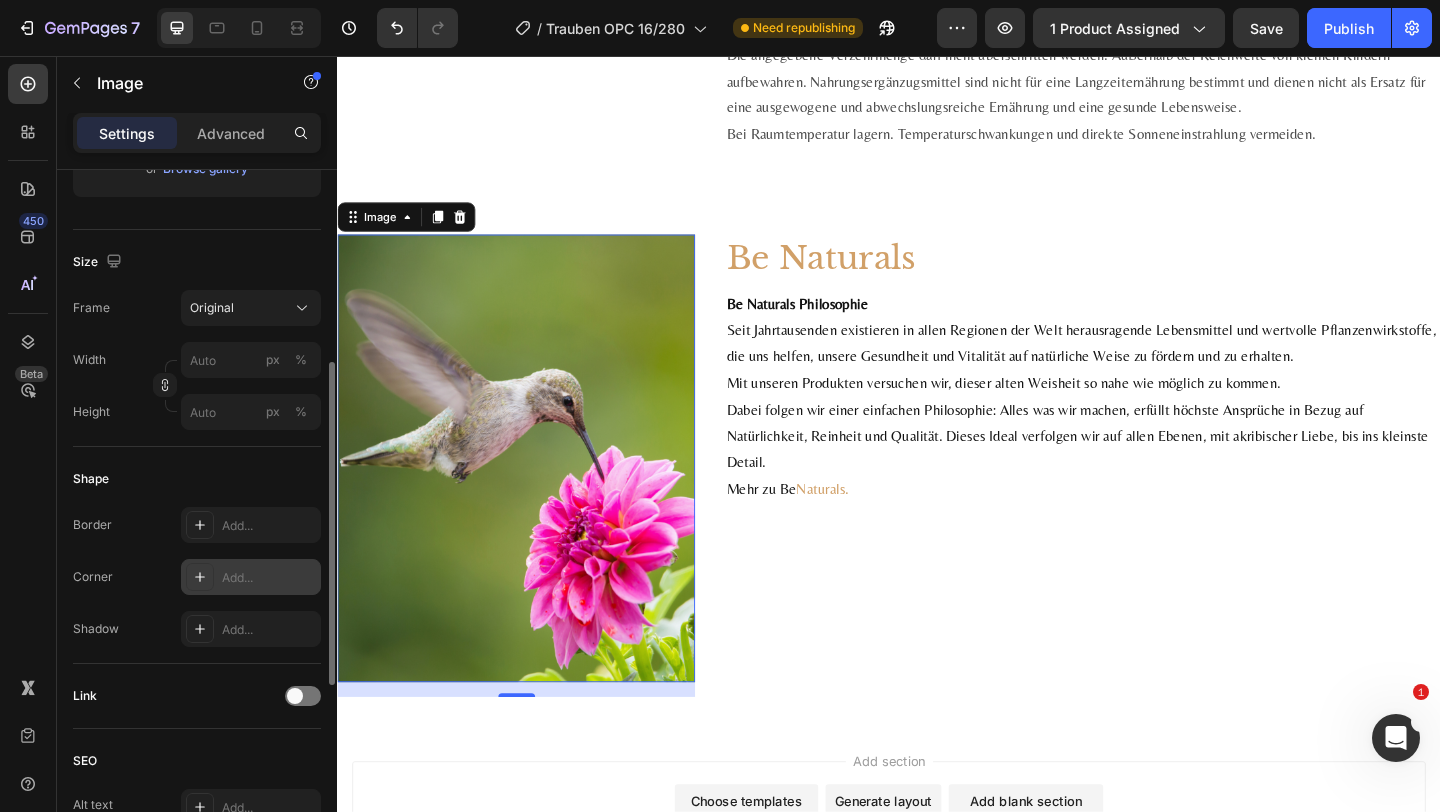 click on "Add..." at bounding box center (251, 577) 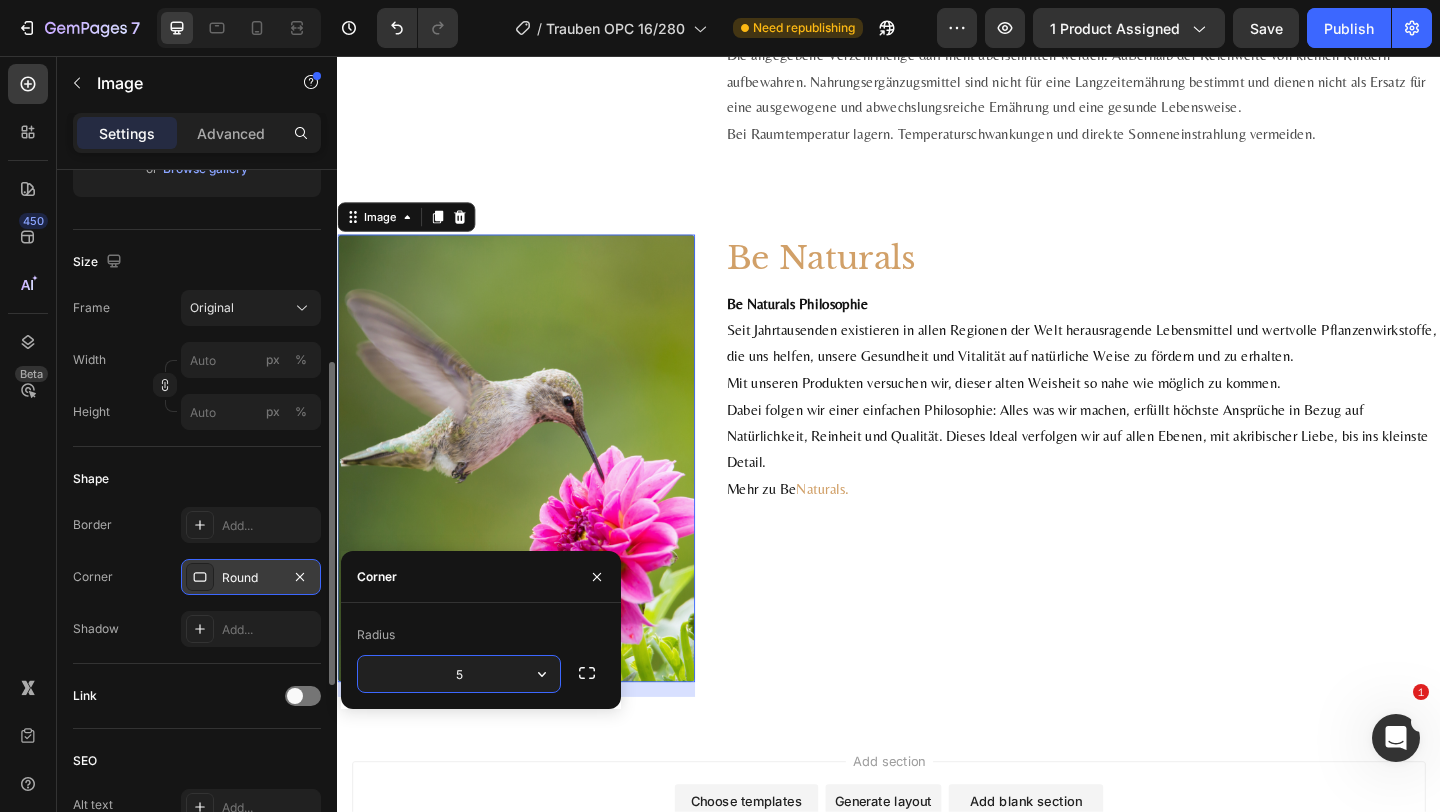 type on "50" 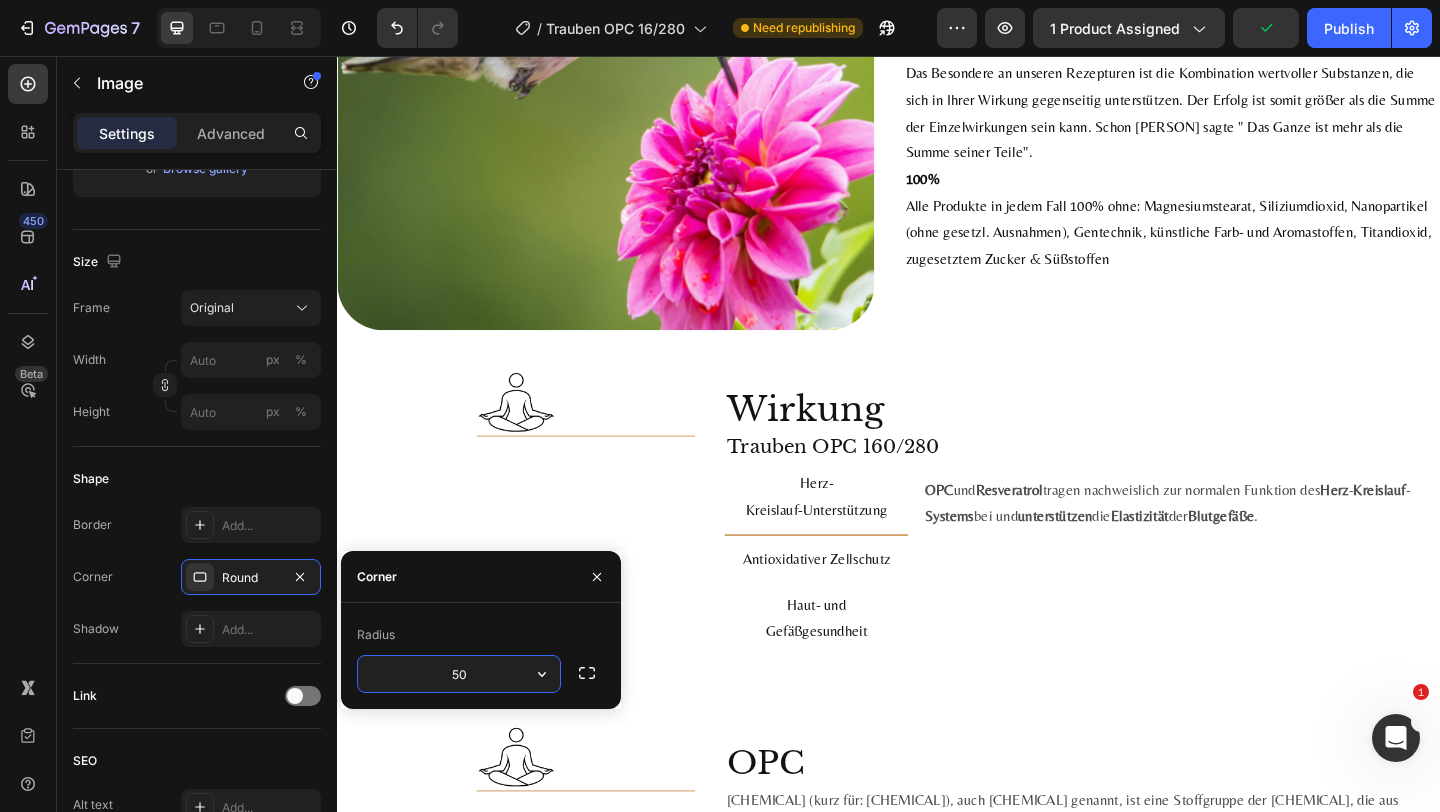scroll, scrollTop: 3286, scrollLeft: 0, axis: vertical 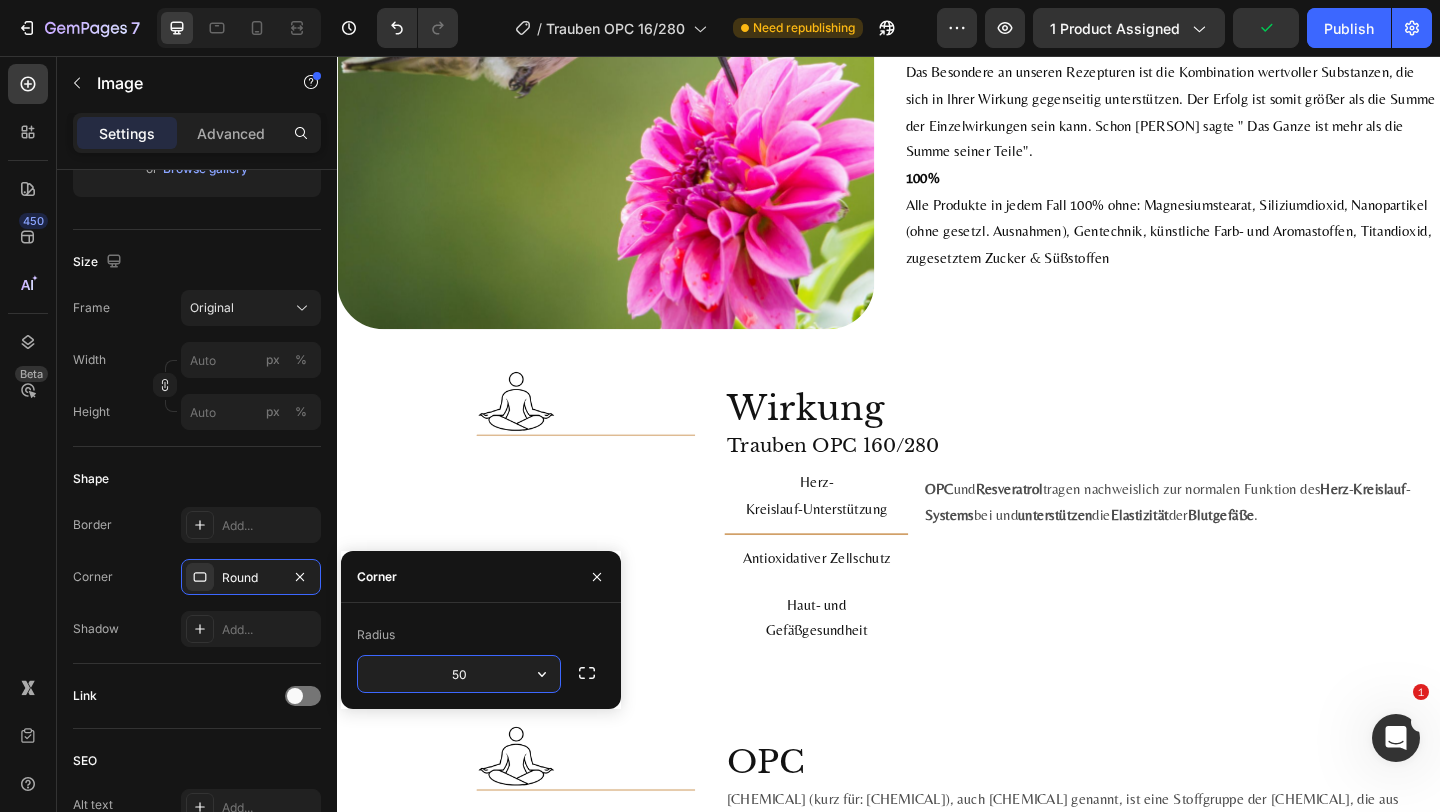 click on "[CHEMICAL] und [CHEMICAL] tragen nachweislich zur normalen Funktion des Herz-Kreislauf-Systems bei und unterstützen die Elastizität der Blutgefäße." at bounding box center [1247, 542] 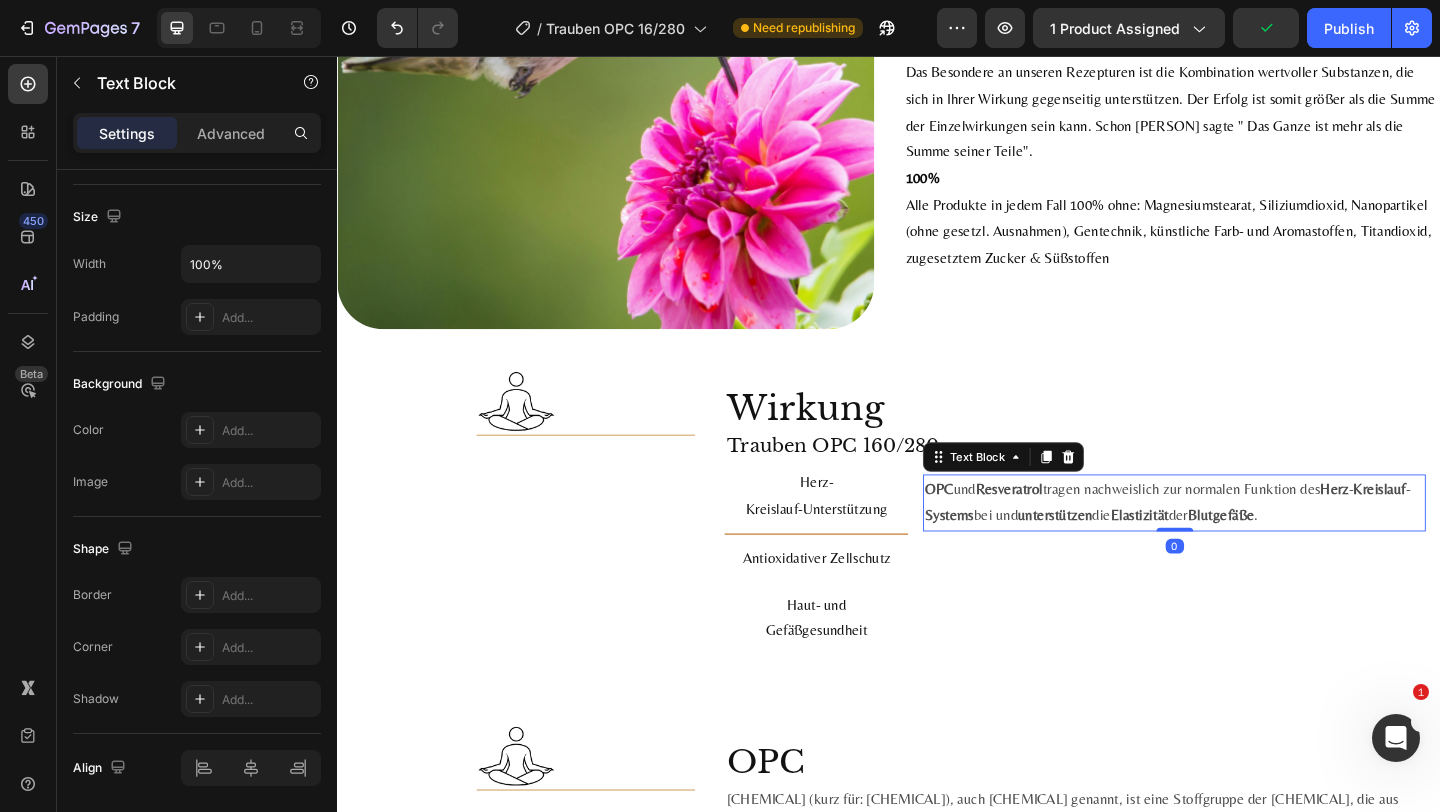scroll, scrollTop: 0, scrollLeft: 0, axis: both 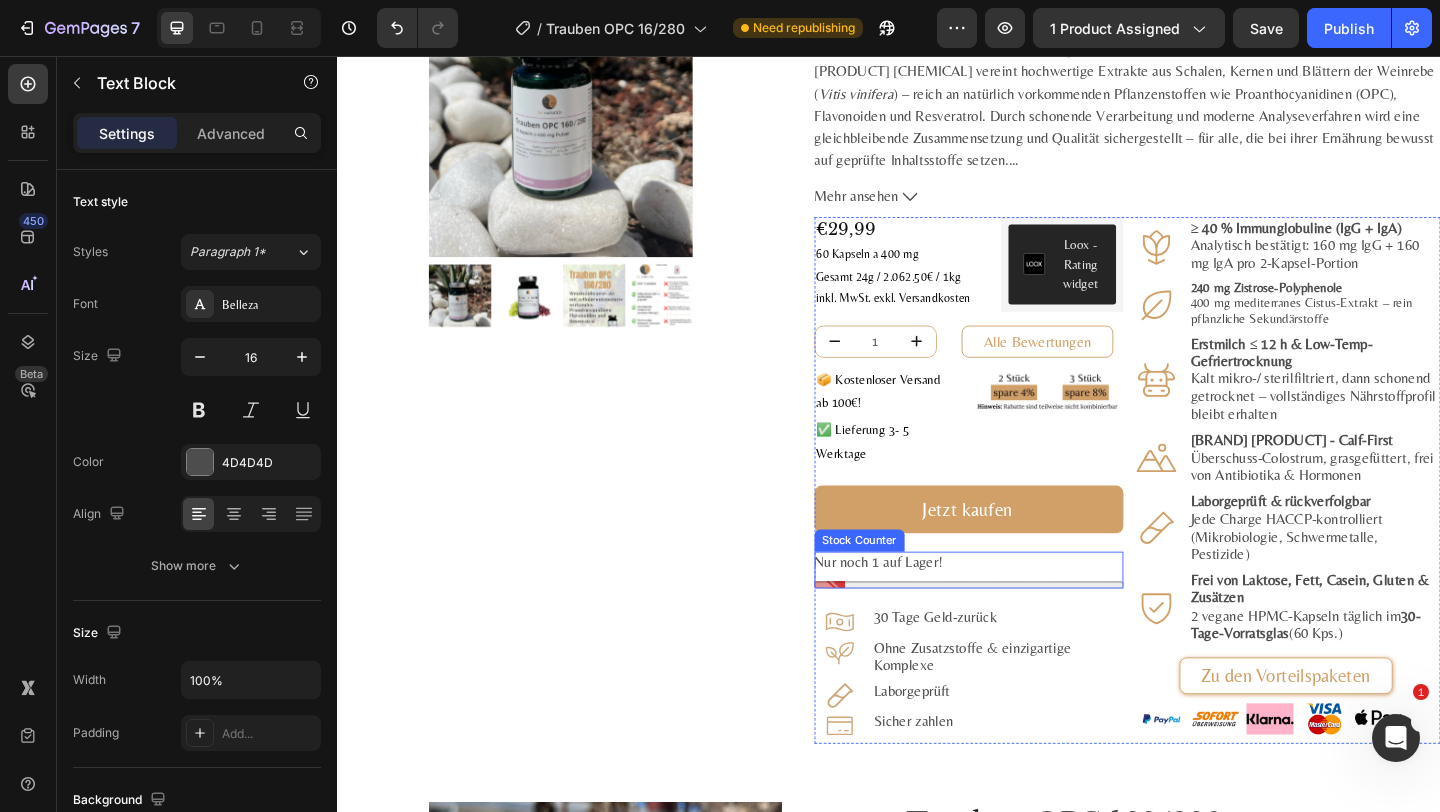 click on "Nur noch 1 auf Lager!" at bounding box center [926, 607] 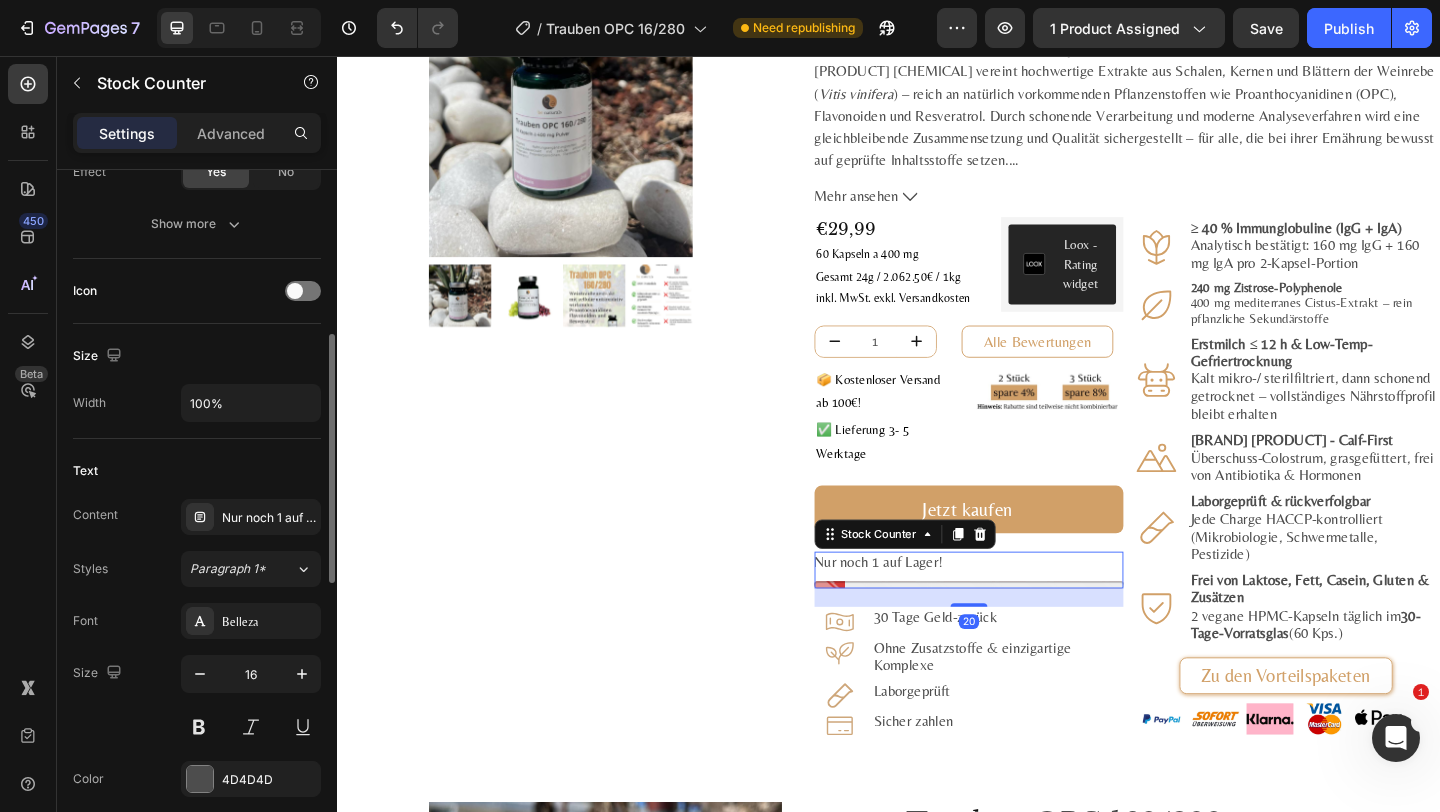 scroll, scrollTop: 455, scrollLeft: 0, axis: vertical 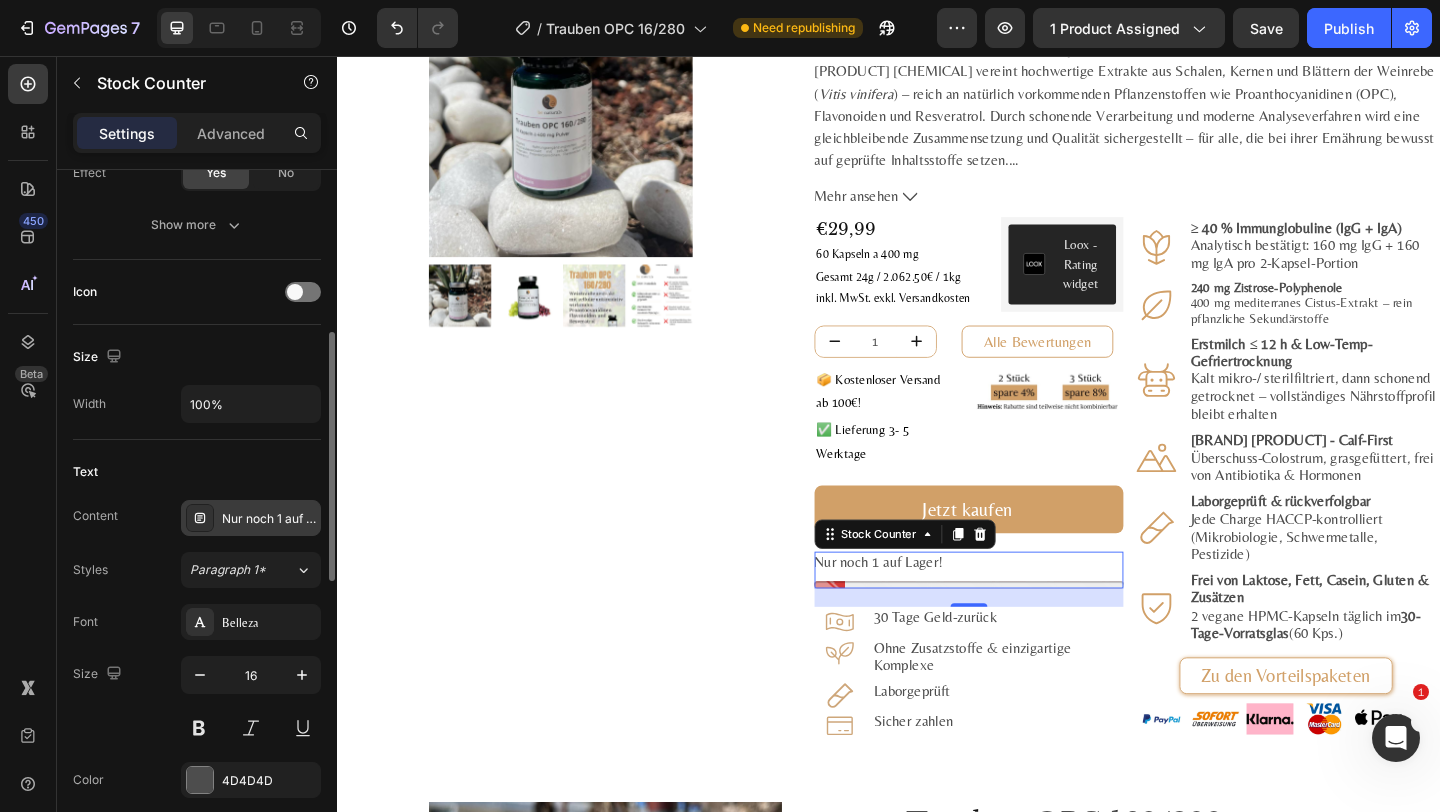 click on "Nur noch 1 auf Lager!" at bounding box center [251, 518] 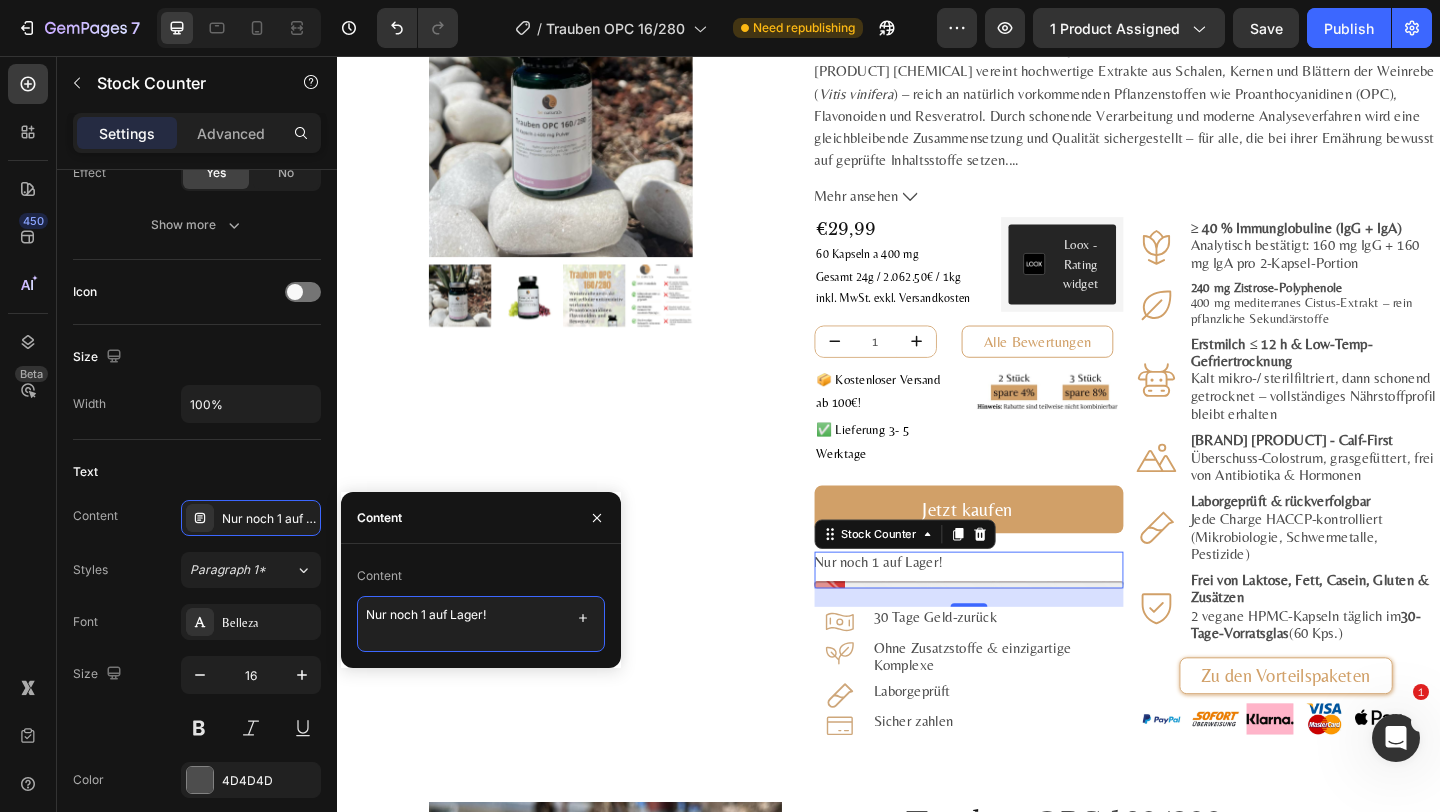 click on "Nur noch 1 auf Lager!" at bounding box center (481, 624) 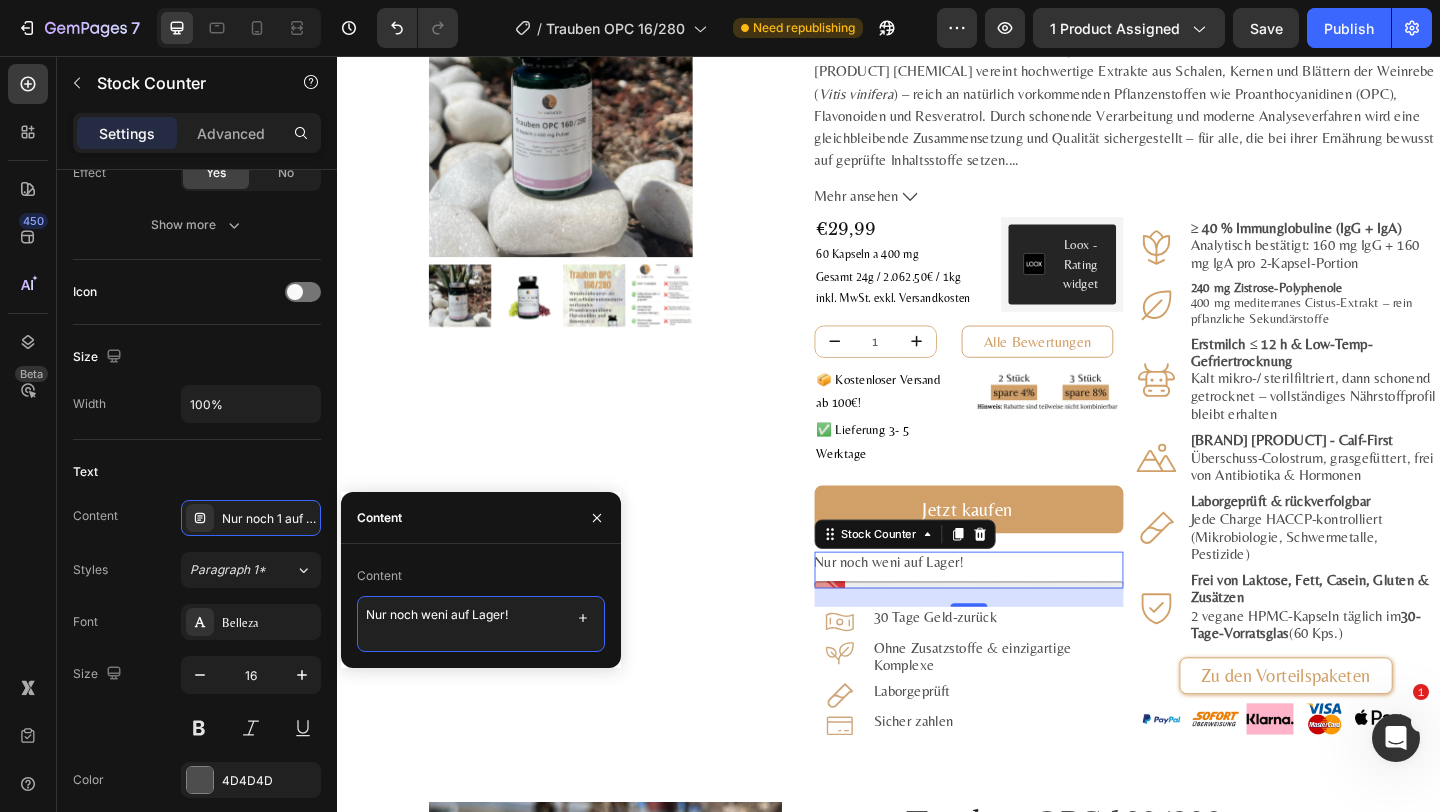 type on "Nur noch wenig auf Lager!" 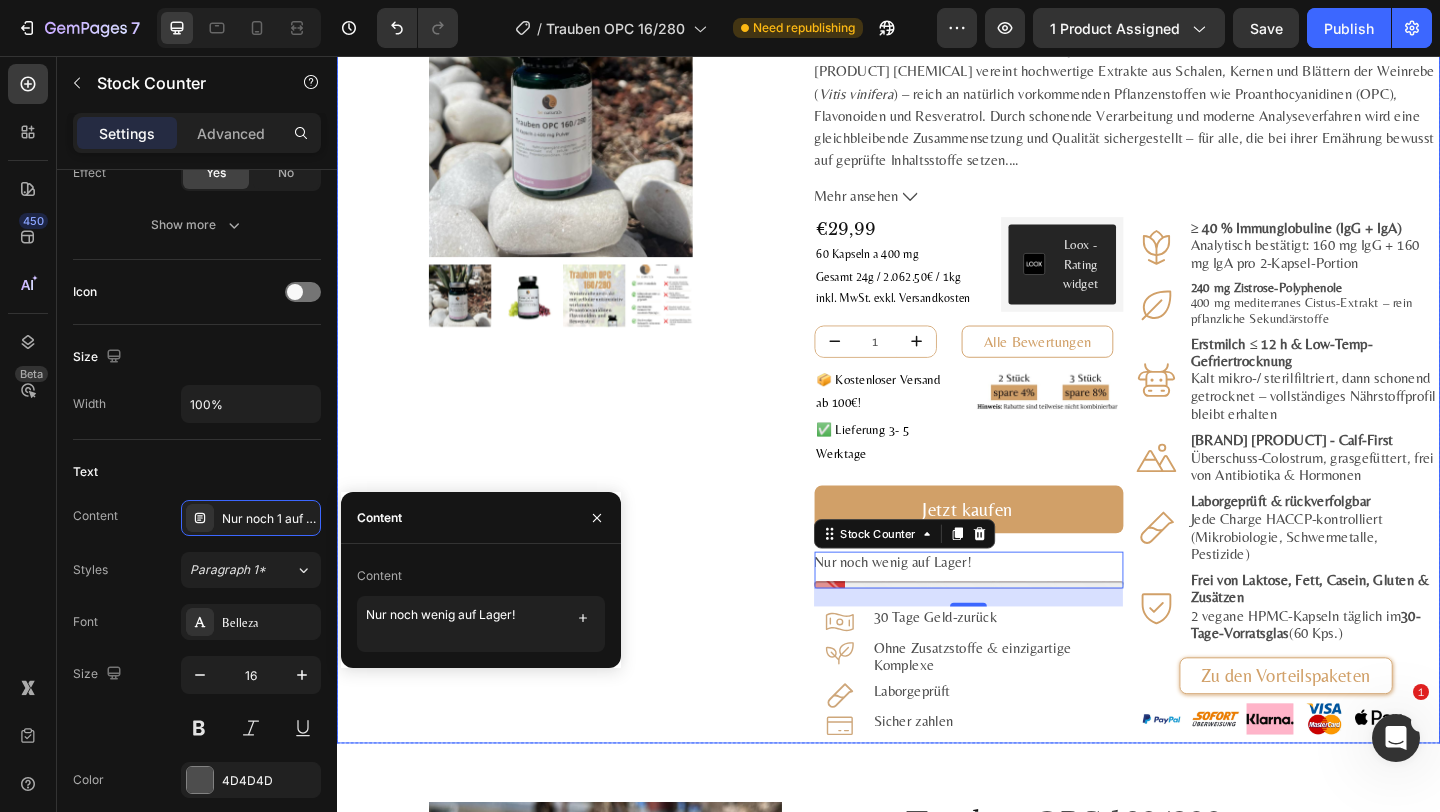 click on "Product Images Row" at bounding box center [580, 360] 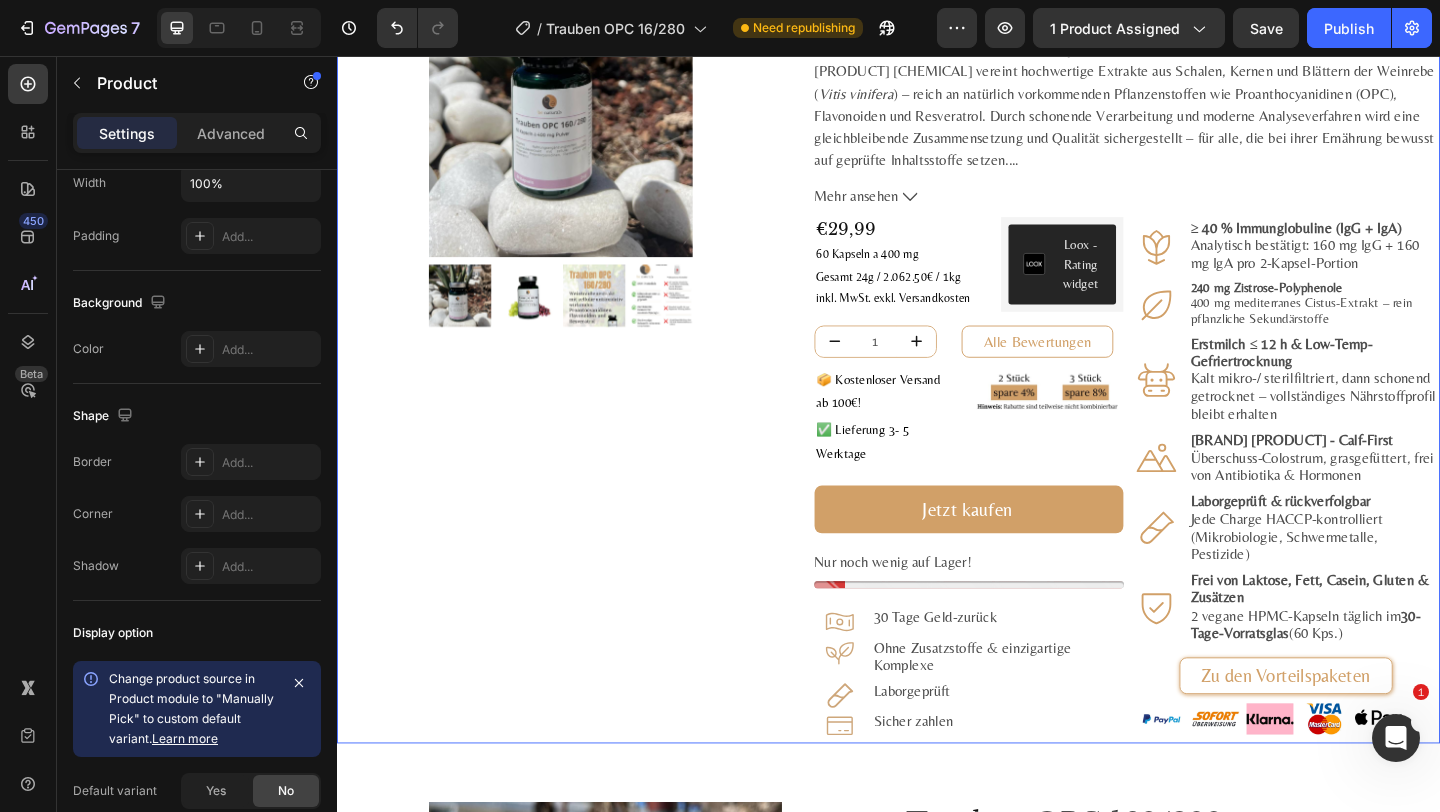 scroll, scrollTop: 0, scrollLeft: 0, axis: both 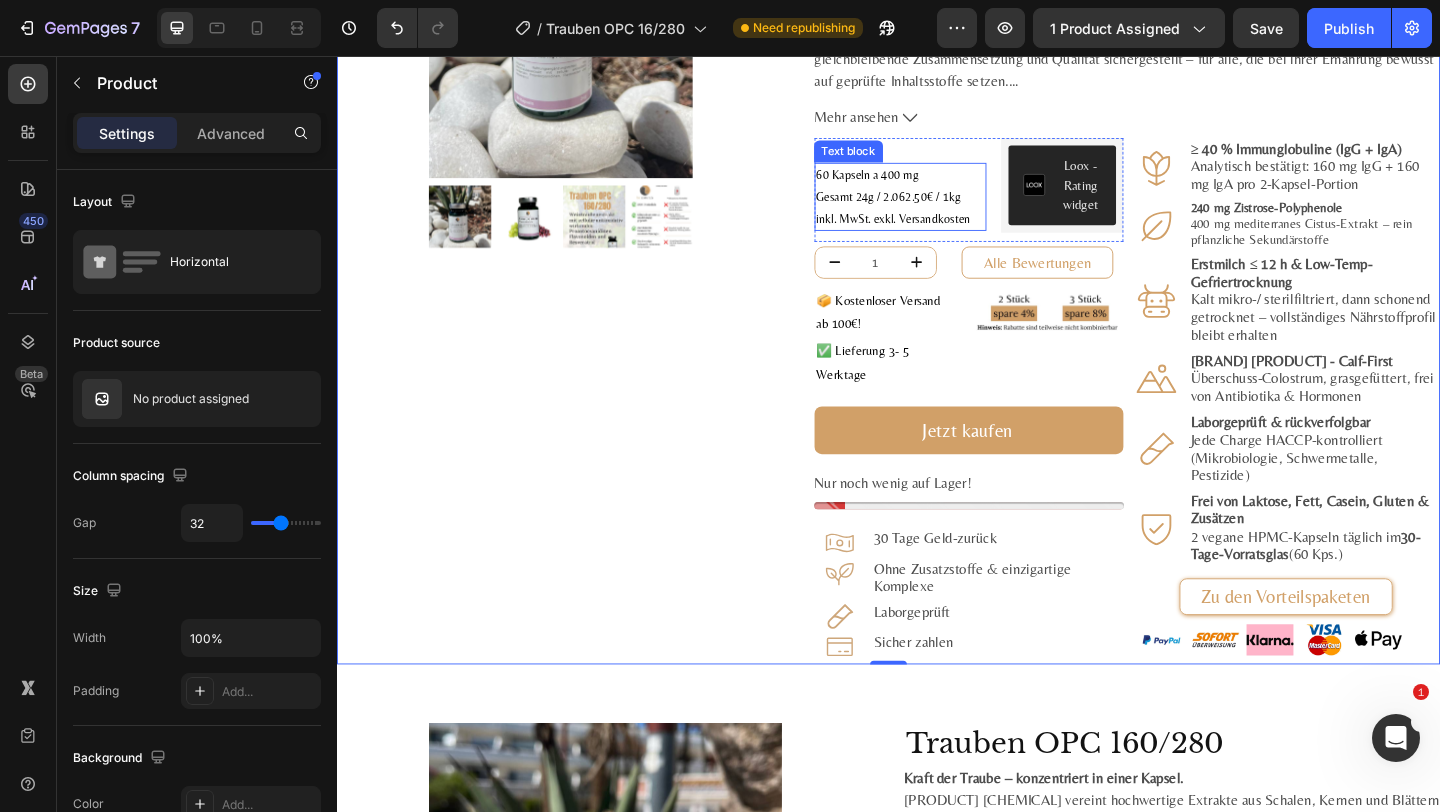 click on "60 Kapseln a 400 mg" at bounding box center (913, 185) 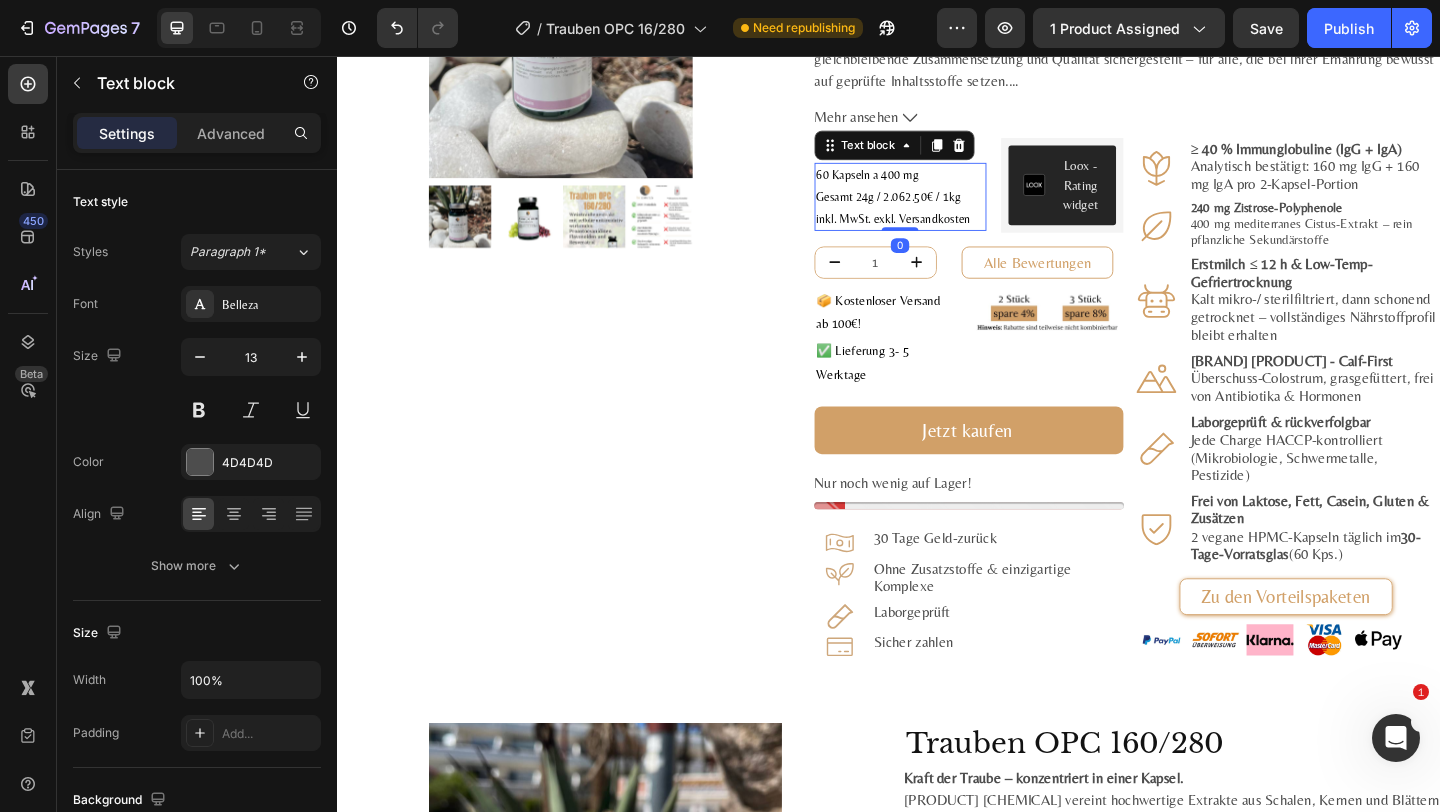 click on "60 Kapseln a 400 mg Gesamt 24g / 2.062.50€ / 1kg" at bounding box center (949, 197) 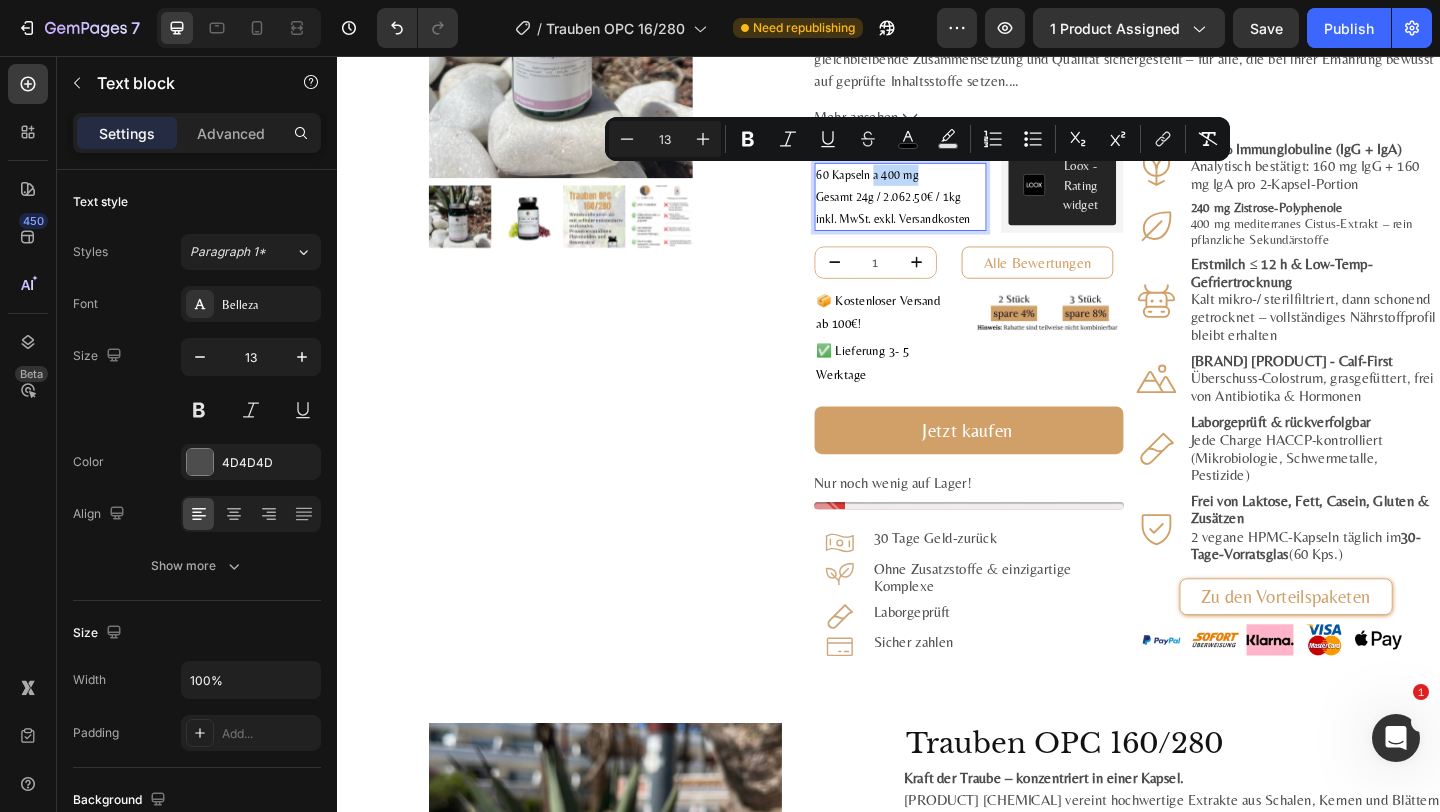 drag, startPoint x: 987, startPoint y: 195, endPoint x: 920, endPoint y: 190, distance: 67.18631 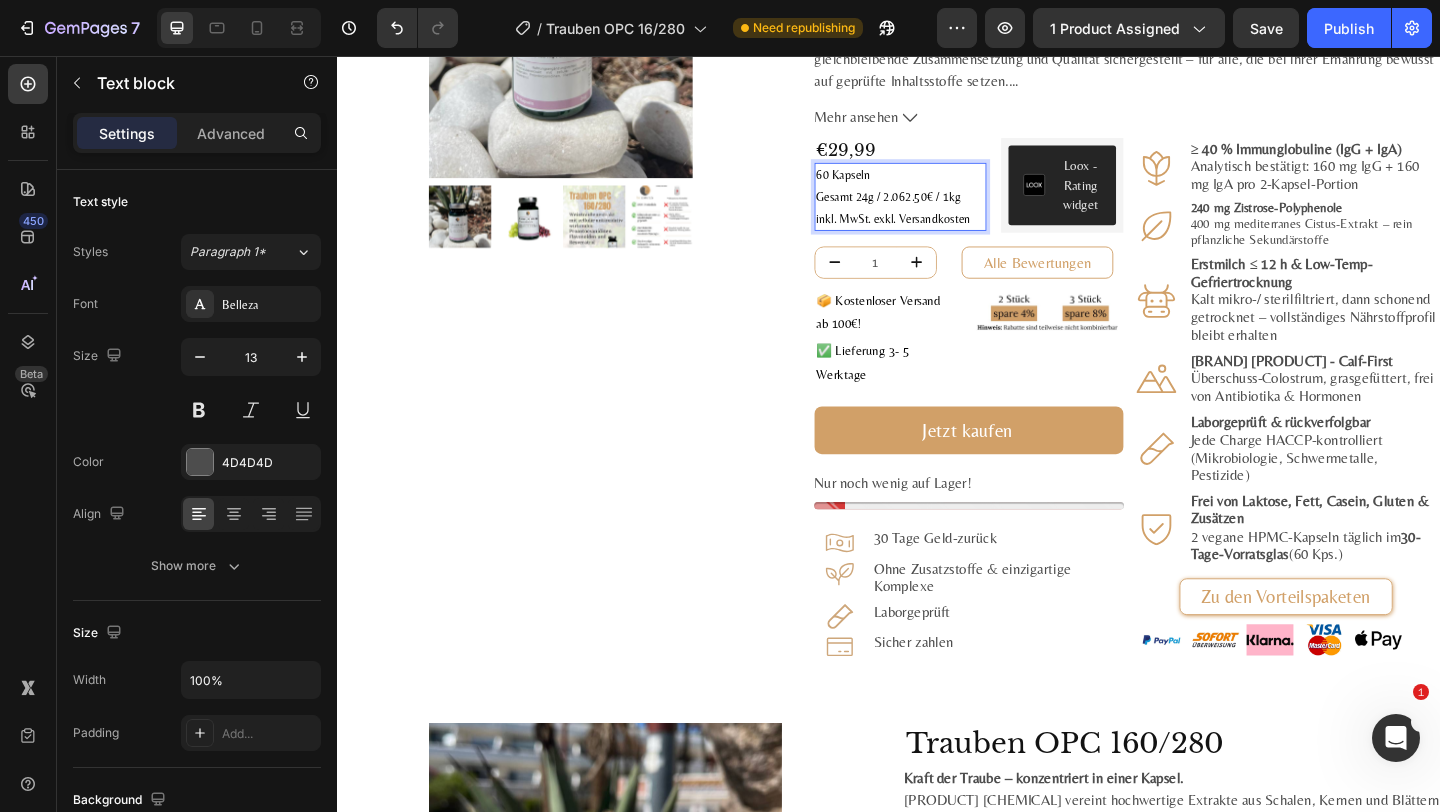 click on "60 Kapseln Gesamt 24g / 2.062.50€ / 1kg inkl. MwSt. exkl. Versandkosten" at bounding box center (949, 209) 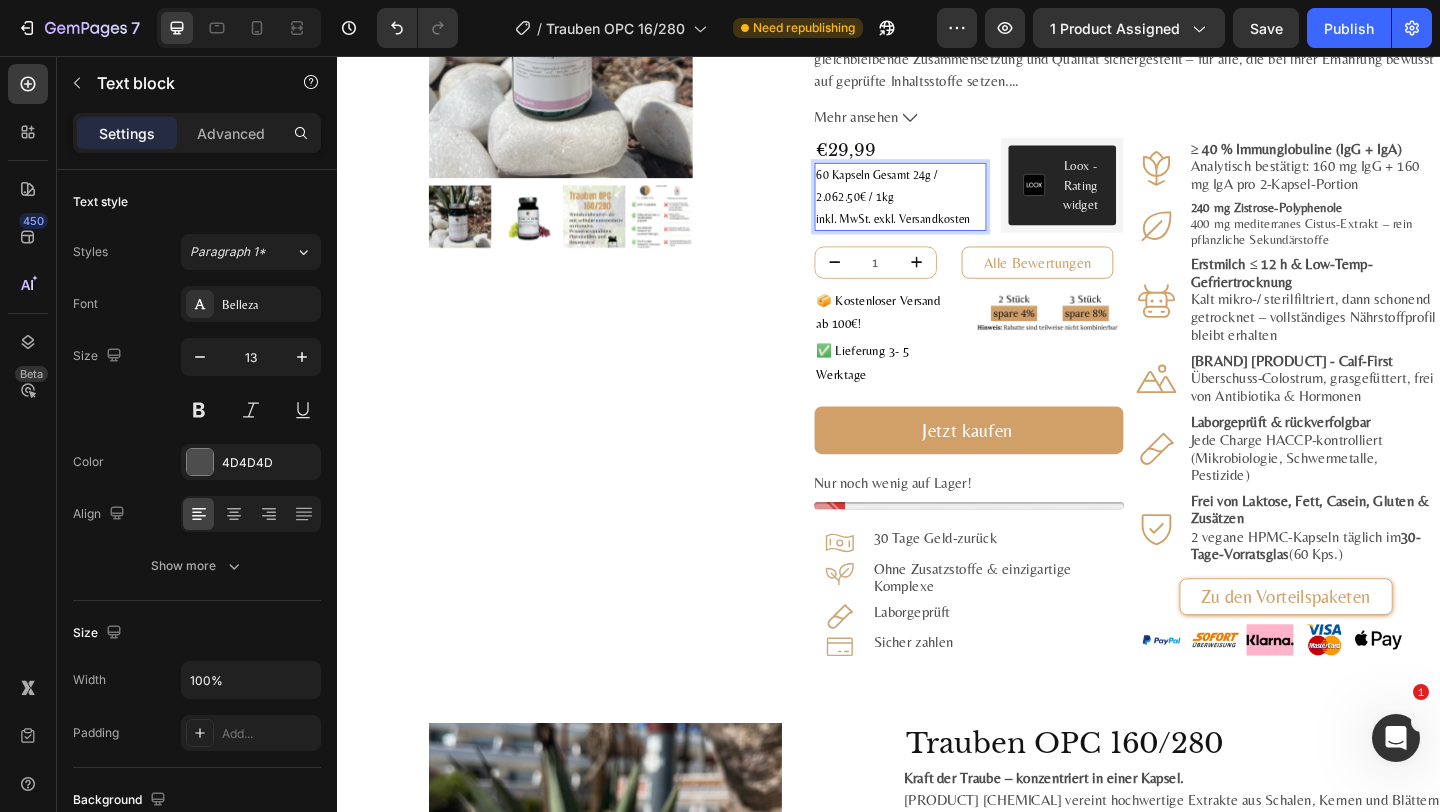click on "60 Kapseln Gesamt 24g / 2.062.50€ / 1kg" at bounding box center [949, 197] 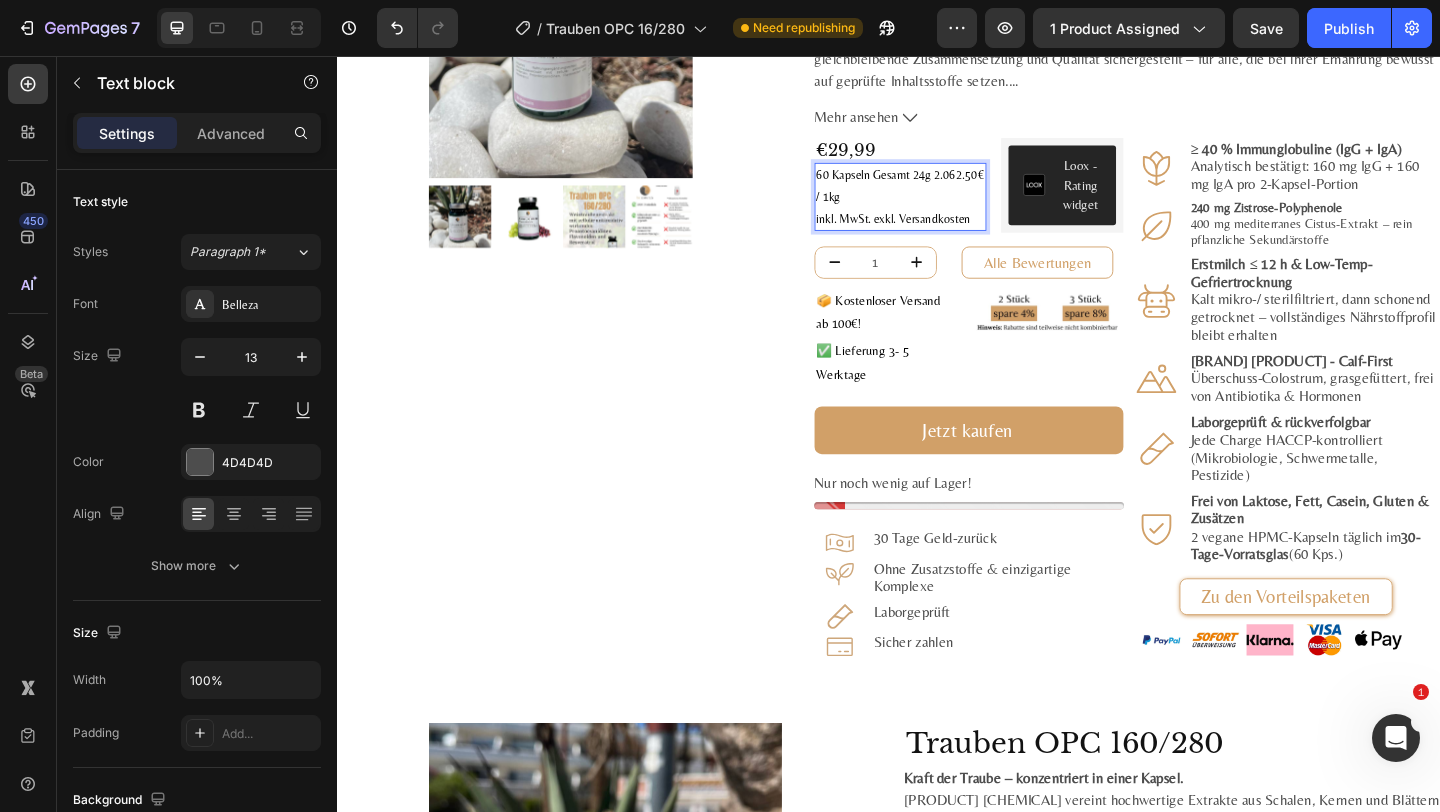 click on "60 Kapseln Gesamt 24g 2.062.50€ / 1kg" at bounding box center [949, 197] 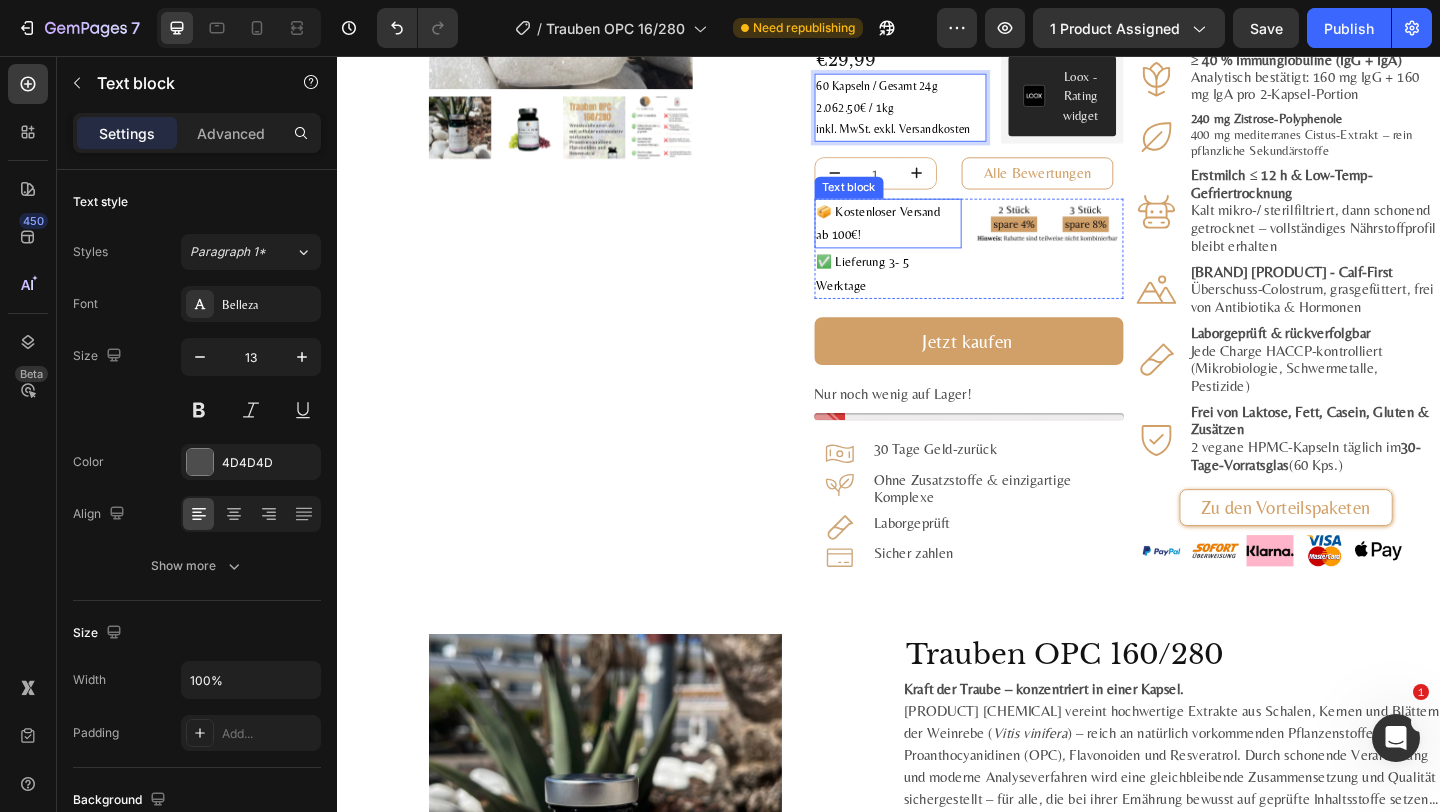 scroll, scrollTop: 359, scrollLeft: 0, axis: vertical 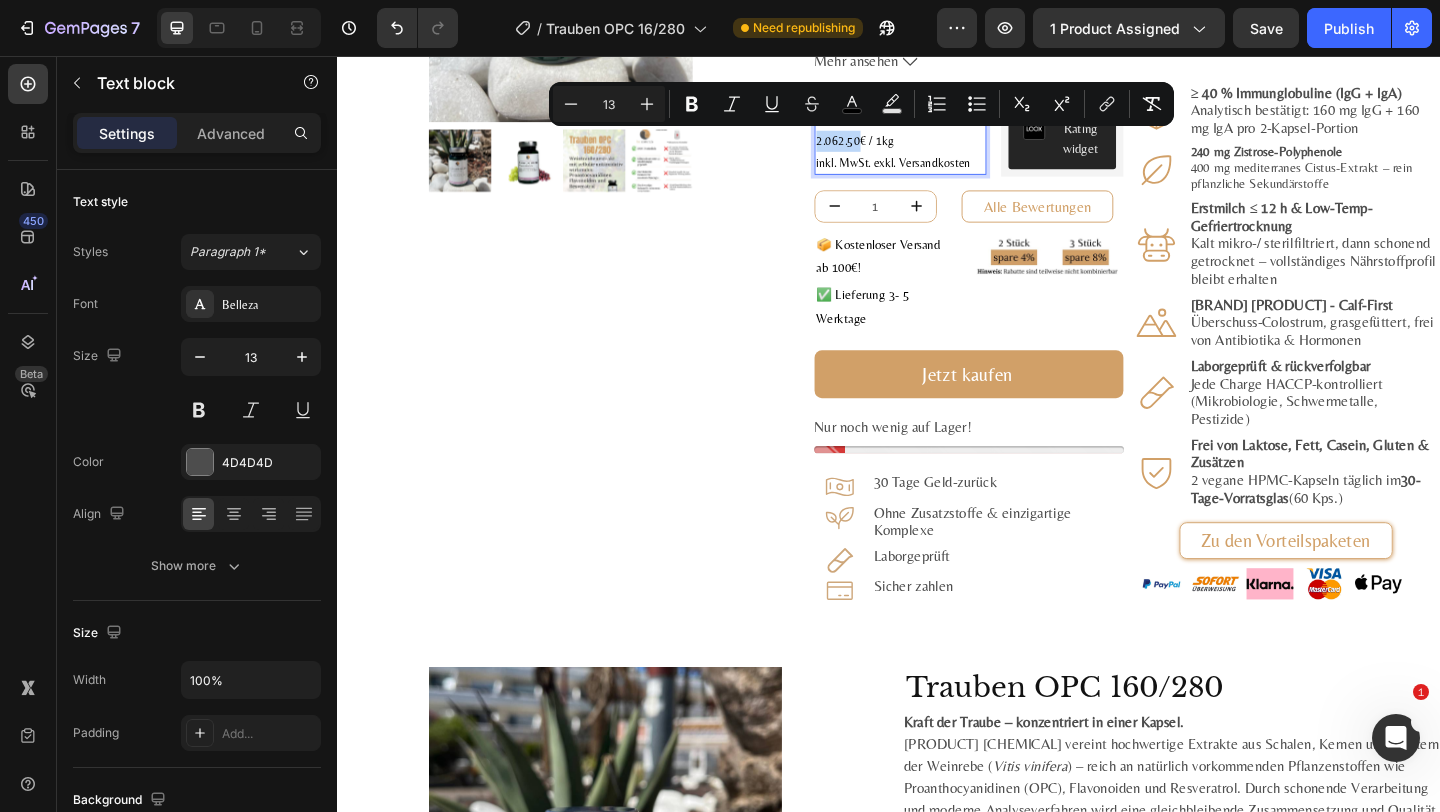 drag, startPoint x: 904, startPoint y: 150, endPoint x: 860, endPoint y: 148, distance: 44.04543 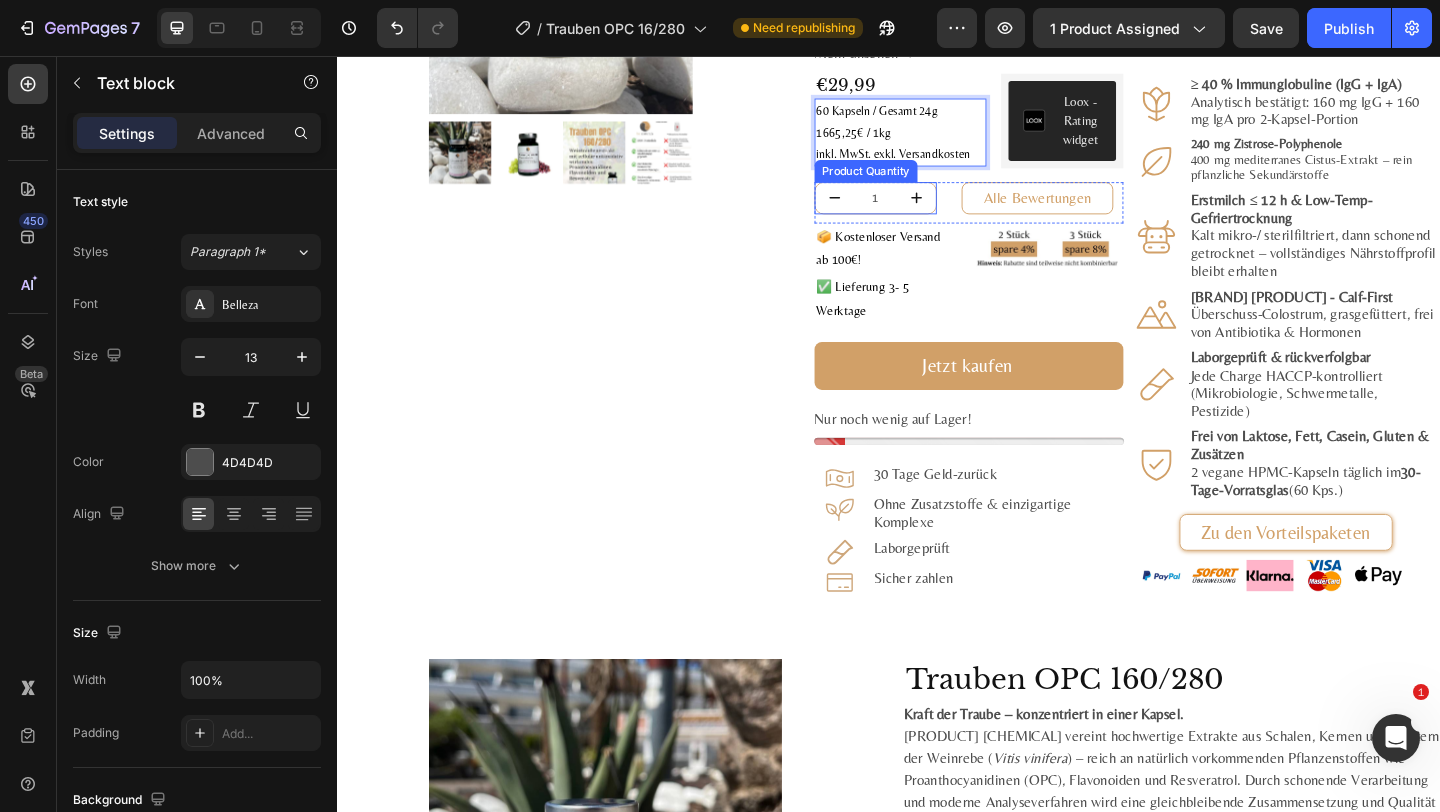 scroll, scrollTop: 369, scrollLeft: 0, axis: vertical 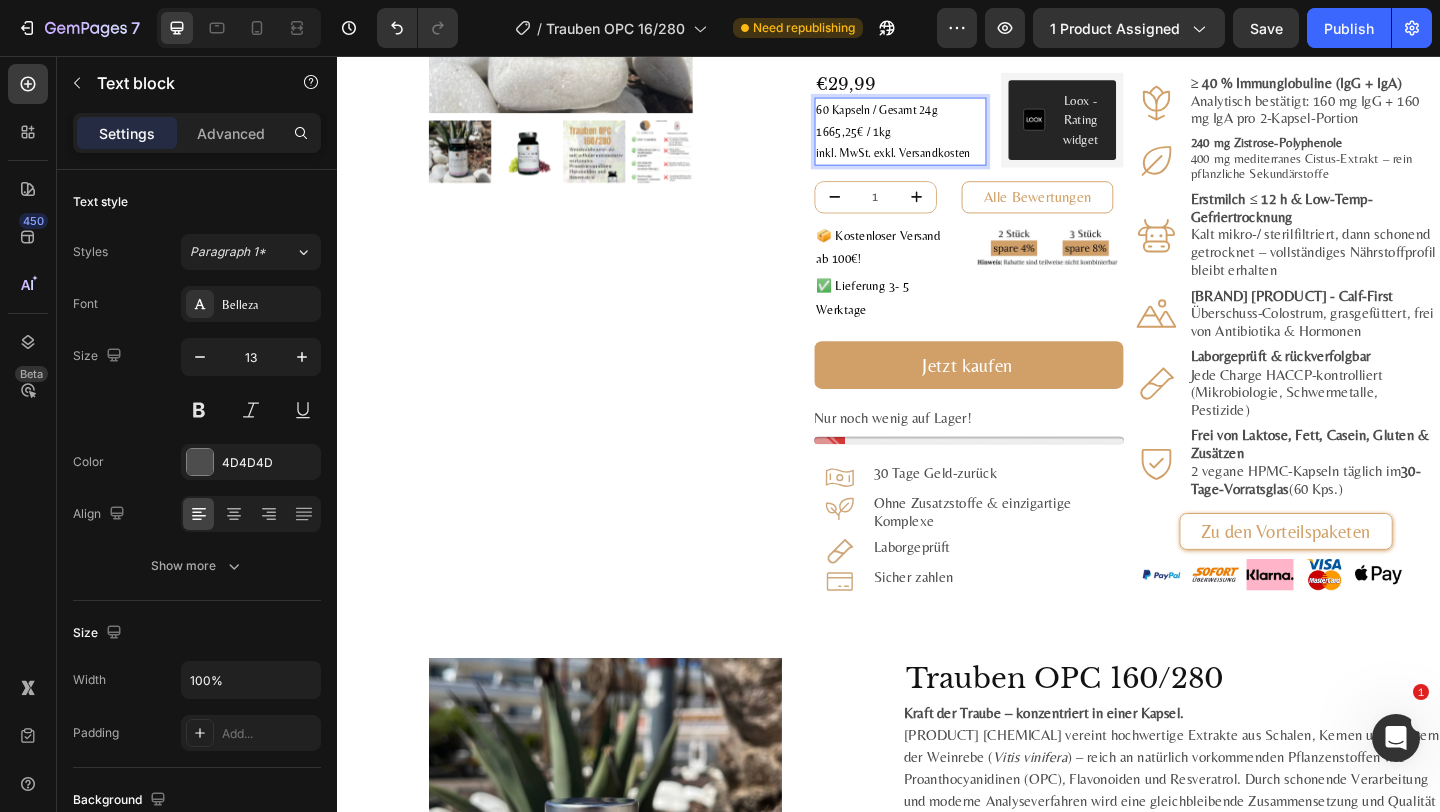 click on "60 Kapseln / Gesamt 24g 1665,25€ / 1kg" at bounding box center (924, 126) 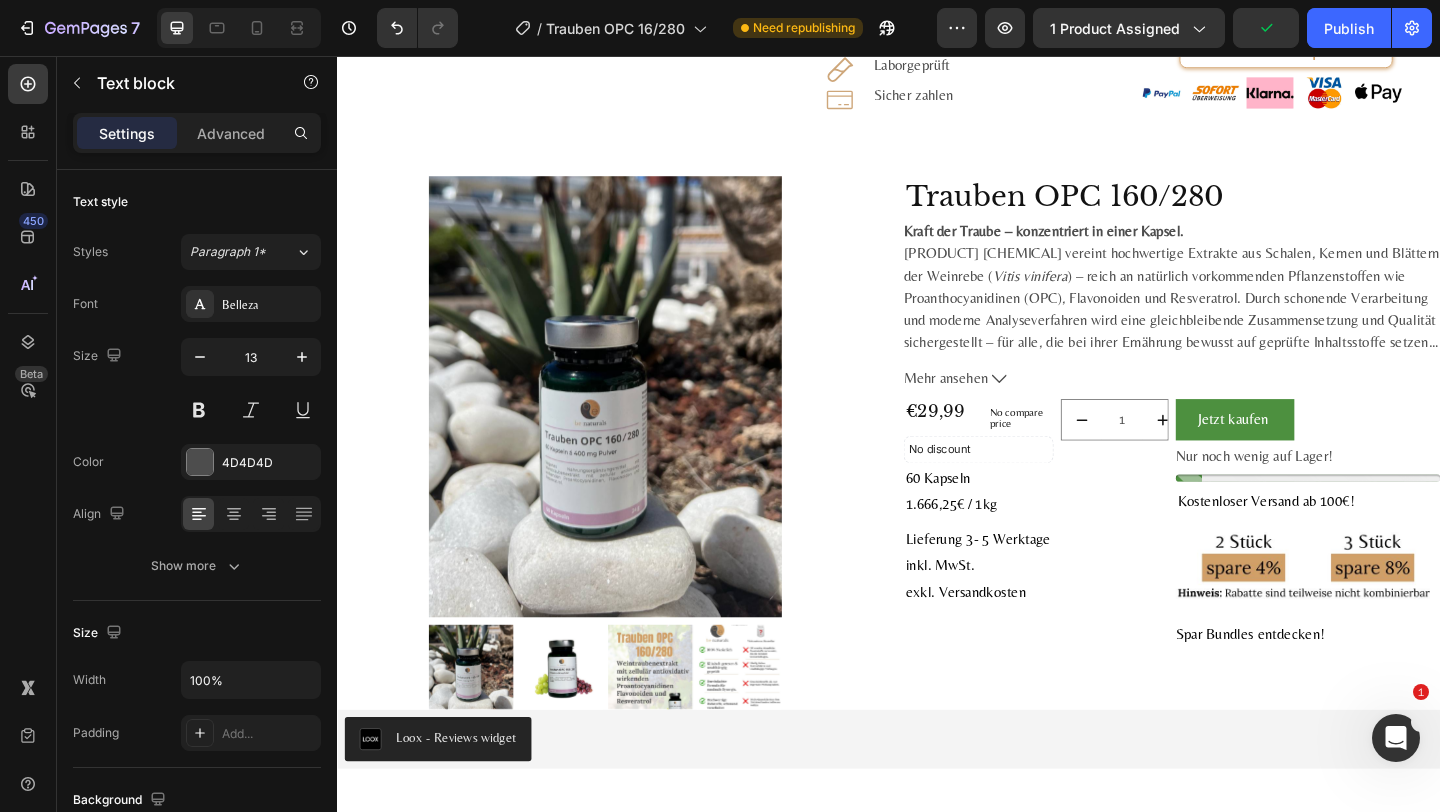 scroll, scrollTop: 882, scrollLeft: 0, axis: vertical 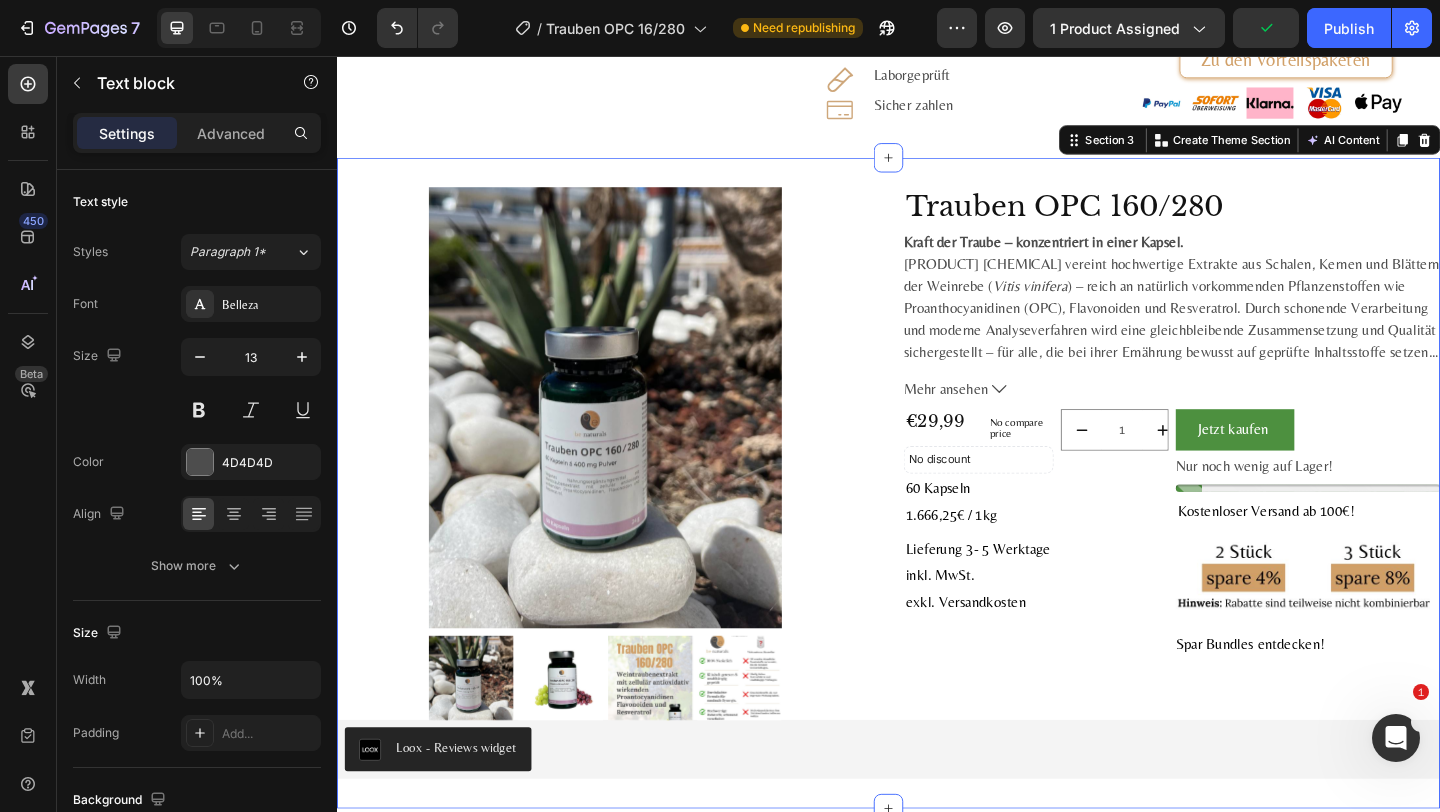 click on "Product Images Trauben OPC 160/280 Product Title Kraft der Traube – konzentriert in einer Kapsel. Trauben OPC 160/280 vereint hochwertige Extrakte aus Schalen, Kernen und Blättern der Weinrebe ( Vitis vinifera ) – reich an natürlich vorkommenden Pflanzenstoffen wie Proanthocyanidinen (OPC), Flavonoiden und Resveratrol. Durch schonende Verarbeitung und moderne Analyseverfahren wird eine gleichbleibende Zusammensetzung und Qualität sichergestellt – für alle, die bei ihrer Ernährung bewusst auf geprüfte Inhaltsstoffe setzen.
Vorteile auf einen Blick:
•  Standardisierter Gehalt an OPC:  Enthält definierte Mengen an OPC1, PPC, MPC, Flavonoiden und Resveratrol – laborgeprüft mit HPLC- und DMAC-Verfahren. •  Ganzheitlicher Traubenextrakt:  Gewonnen aus Traubenschalen, -kernen und -blättern für ein breites Spektrum sekundärer Pflanzenstoffe. •  Vegan & rein:  Kapselhülle aus pflanzlicher Cellulose – ohne Gelatine, Zusatzstoffe oder Füllstoffe. •  Transparente Deklaration: •" at bounding box center [937, 520] 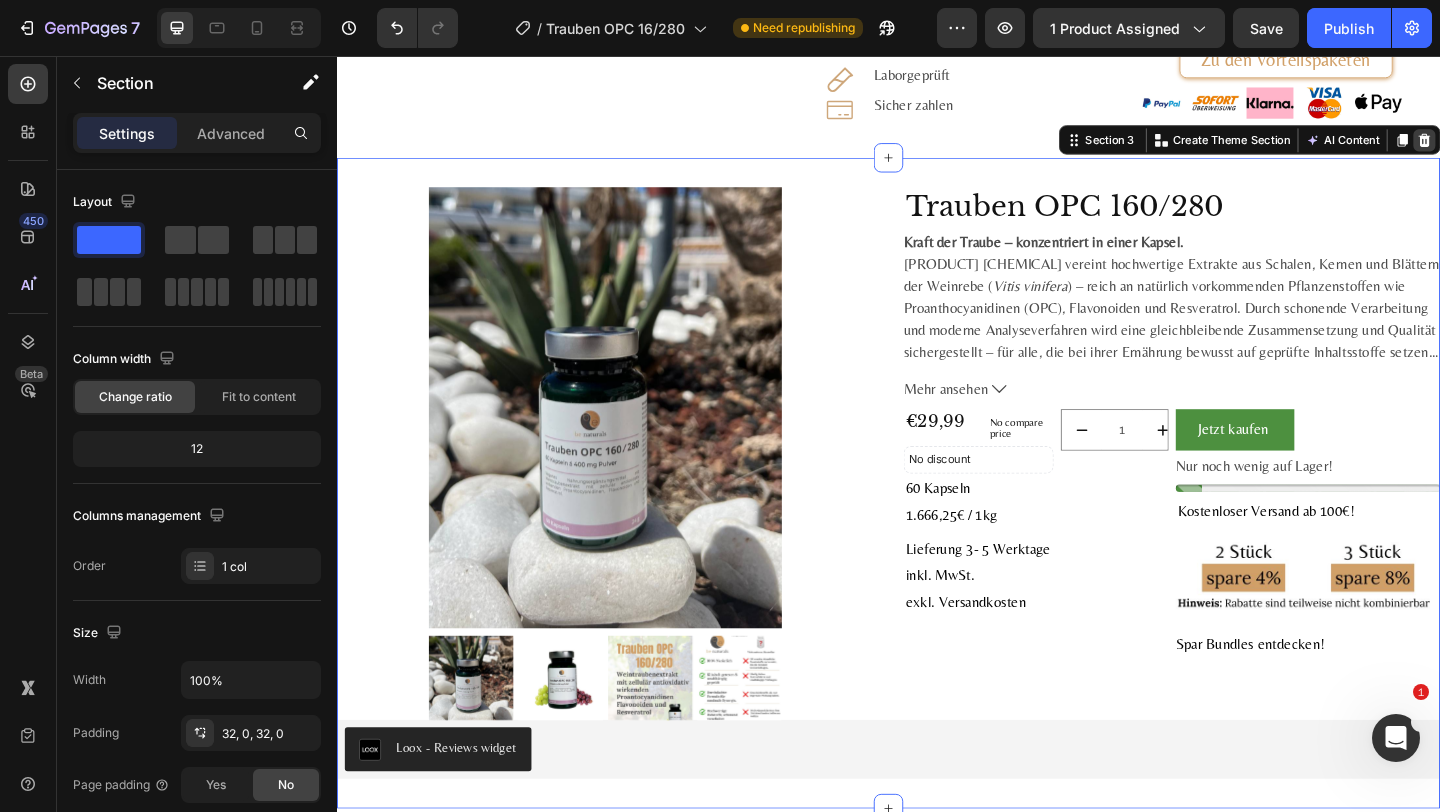 click 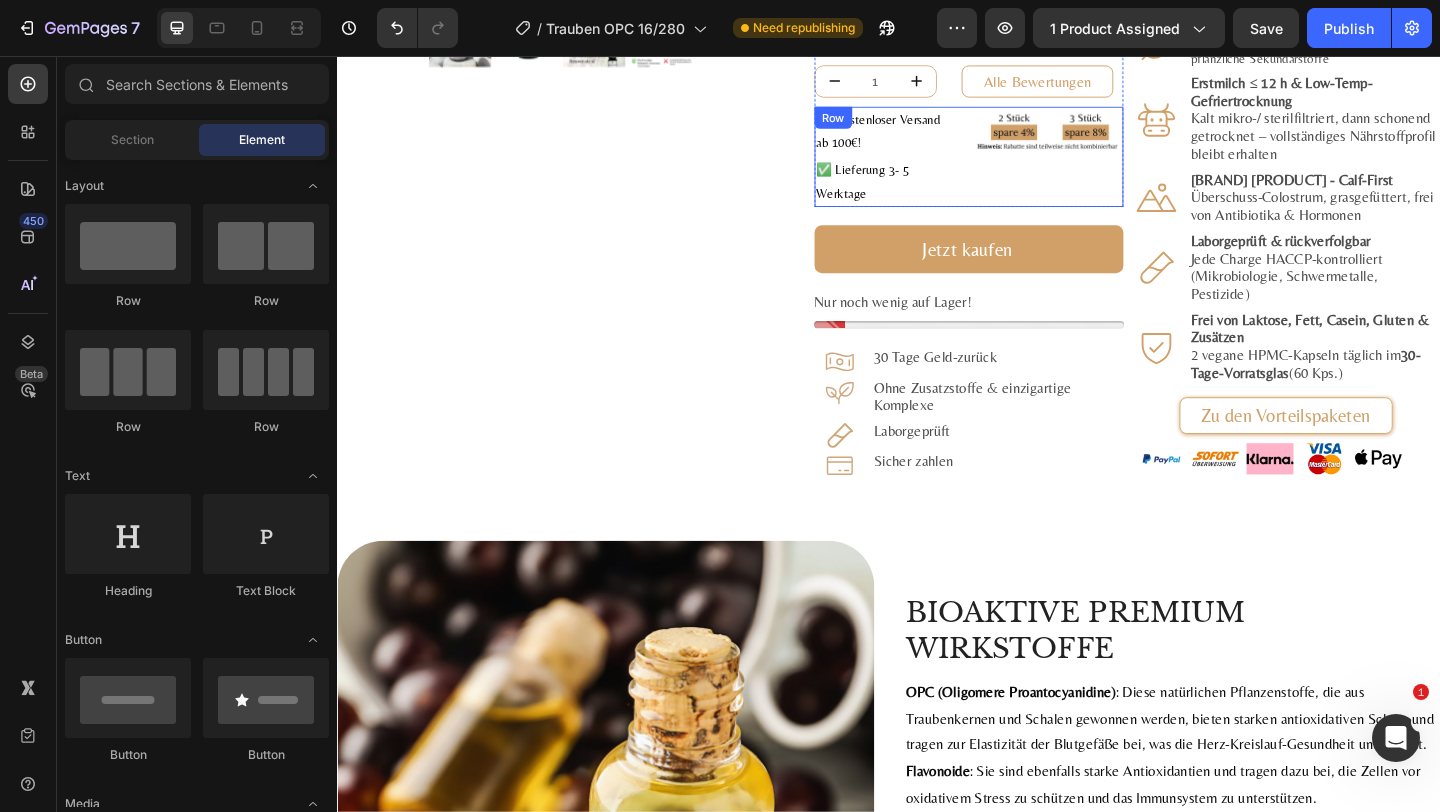 scroll, scrollTop: 334, scrollLeft: 0, axis: vertical 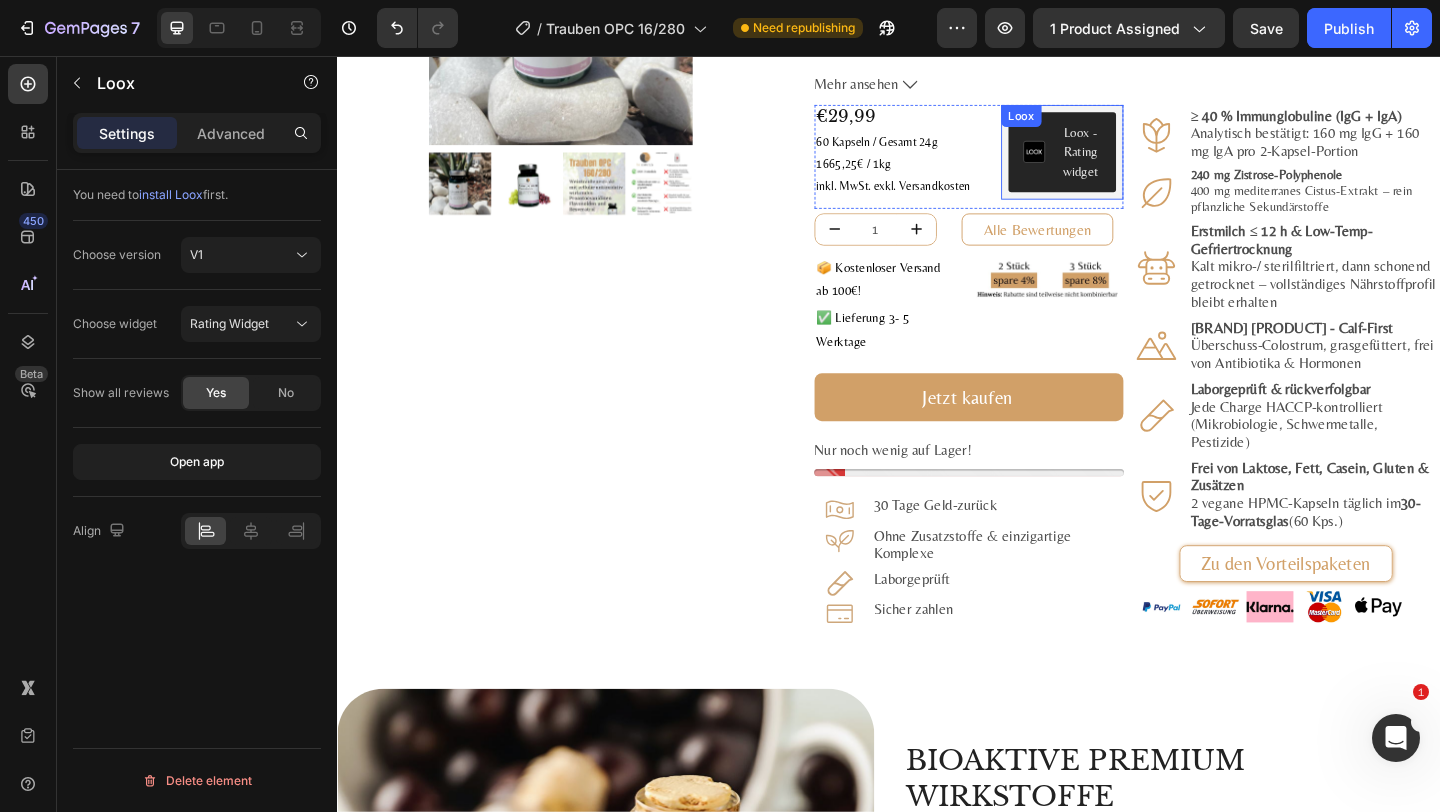 click on "Loox - Rating widget" at bounding box center (1146, 160) 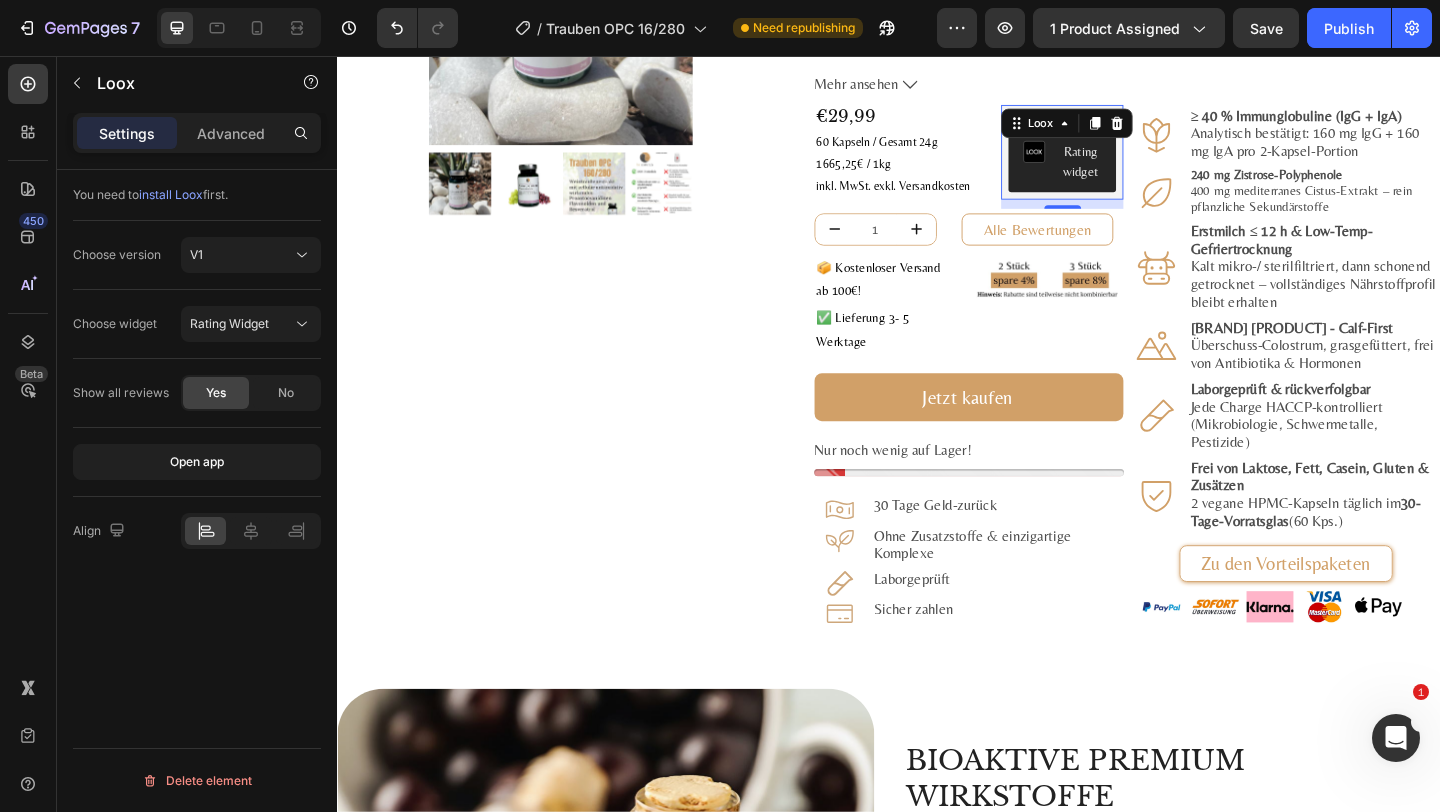 click on "Loox" at bounding box center (1130, 129) 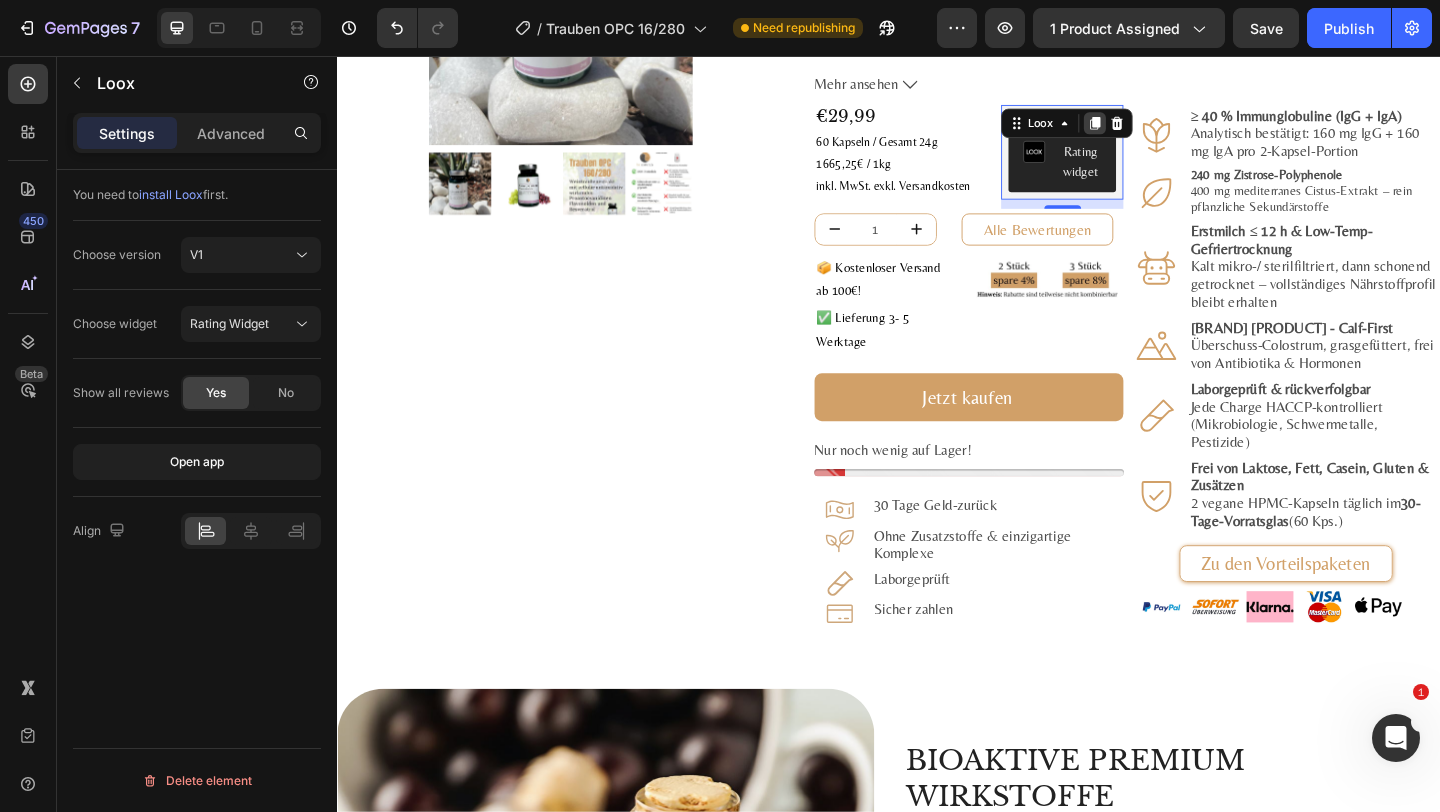 click 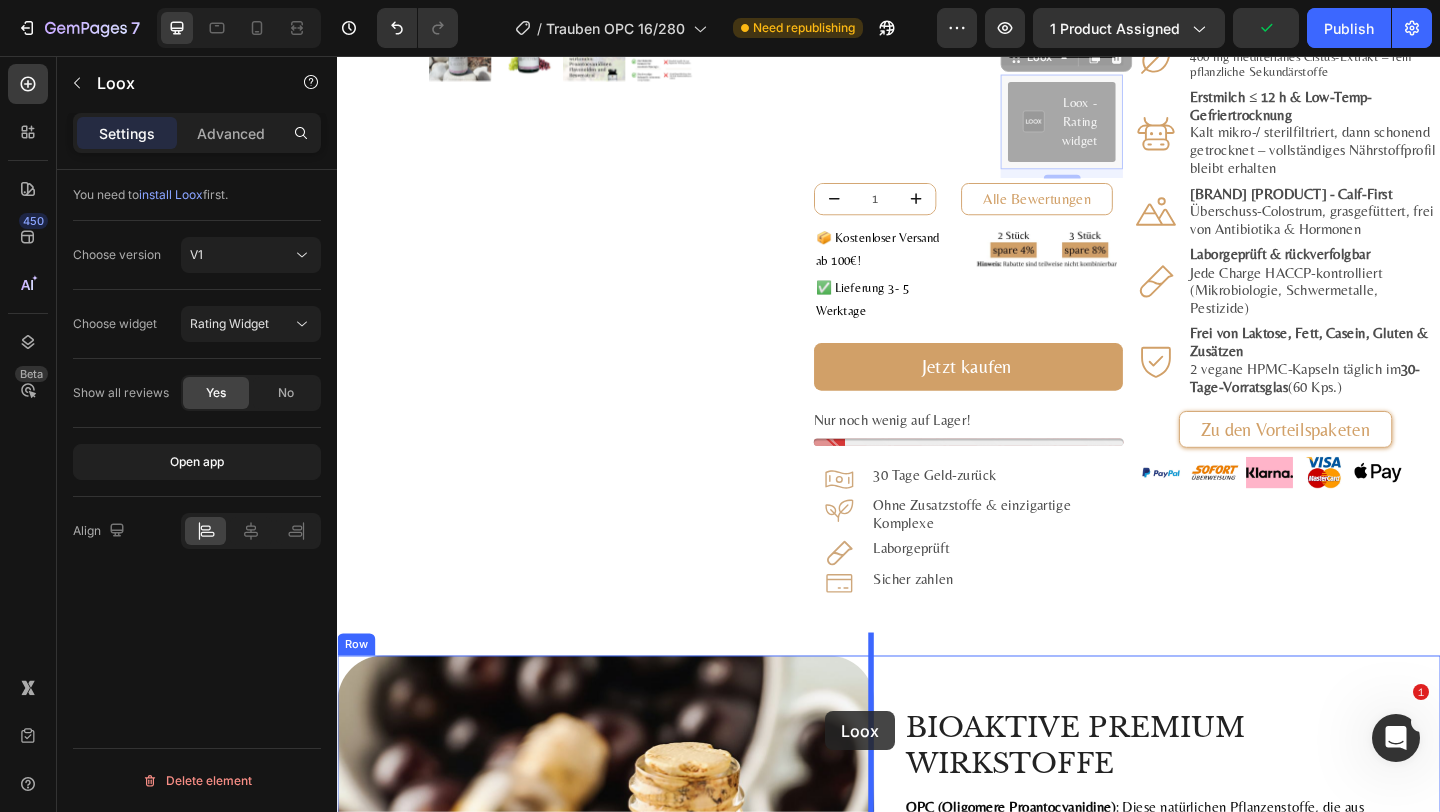 scroll, scrollTop: 529, scrollLeft: 0, axis: vertical 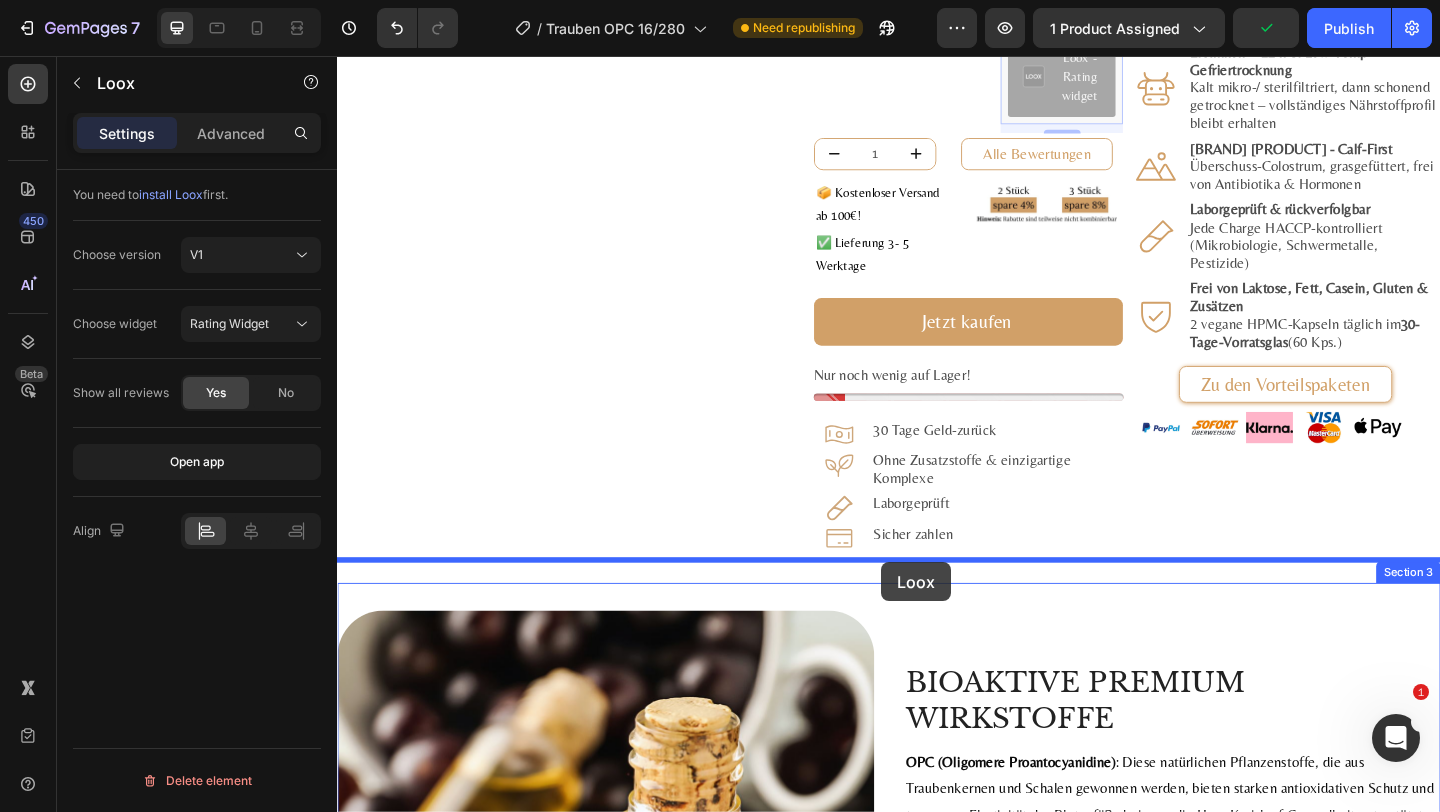 drag, startPoint x: 1099, startPoint y: 205, endPoint x: 929, endPoint y: 607, distance: 436.46765 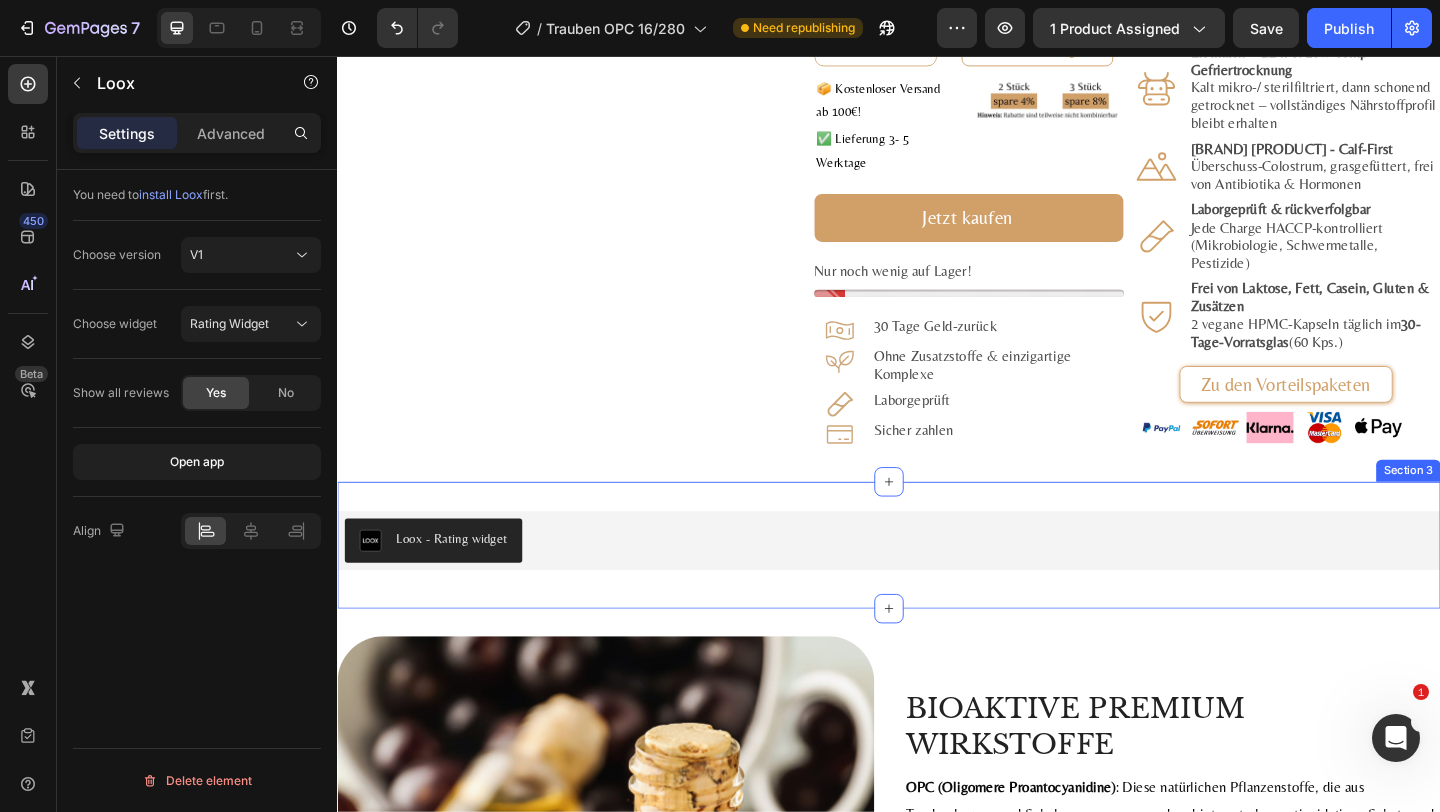 click on "Loox - Rating widget Loox 0" at bounding box center (937, 588) 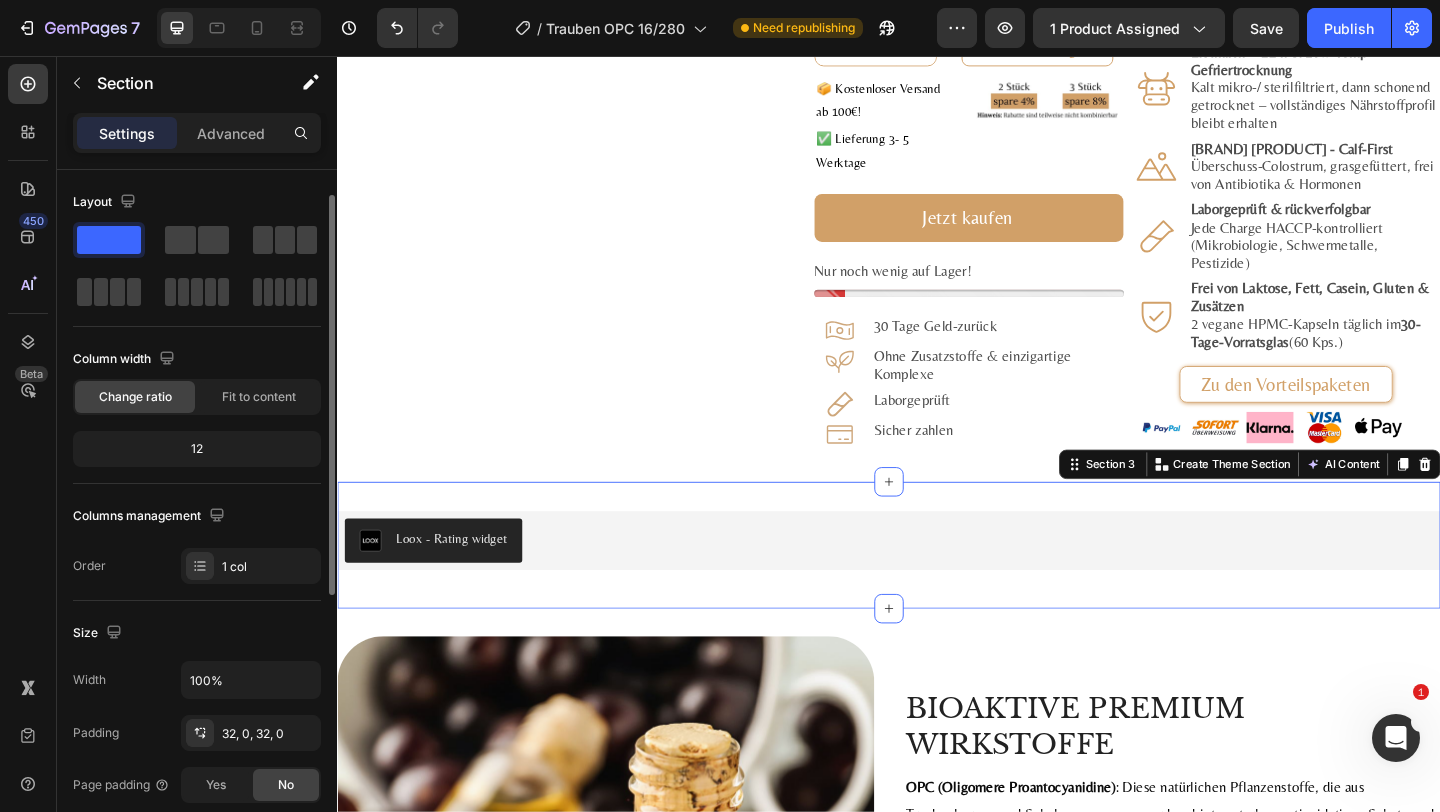 scroll, scrollTop: 521, scrollLeft: 0, axis: vertical 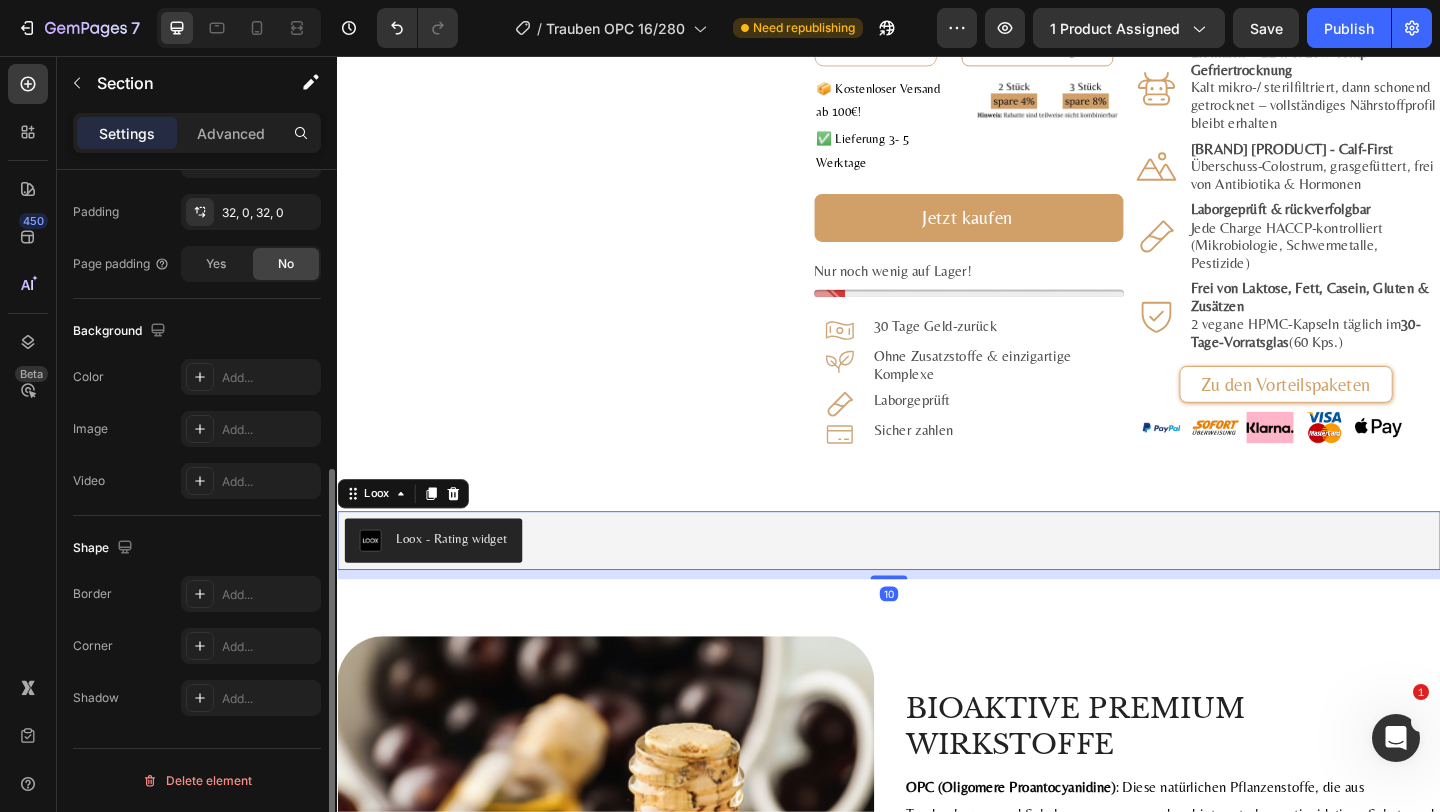 click on "Loox - Rating widget" at bounding box center [937, 583] 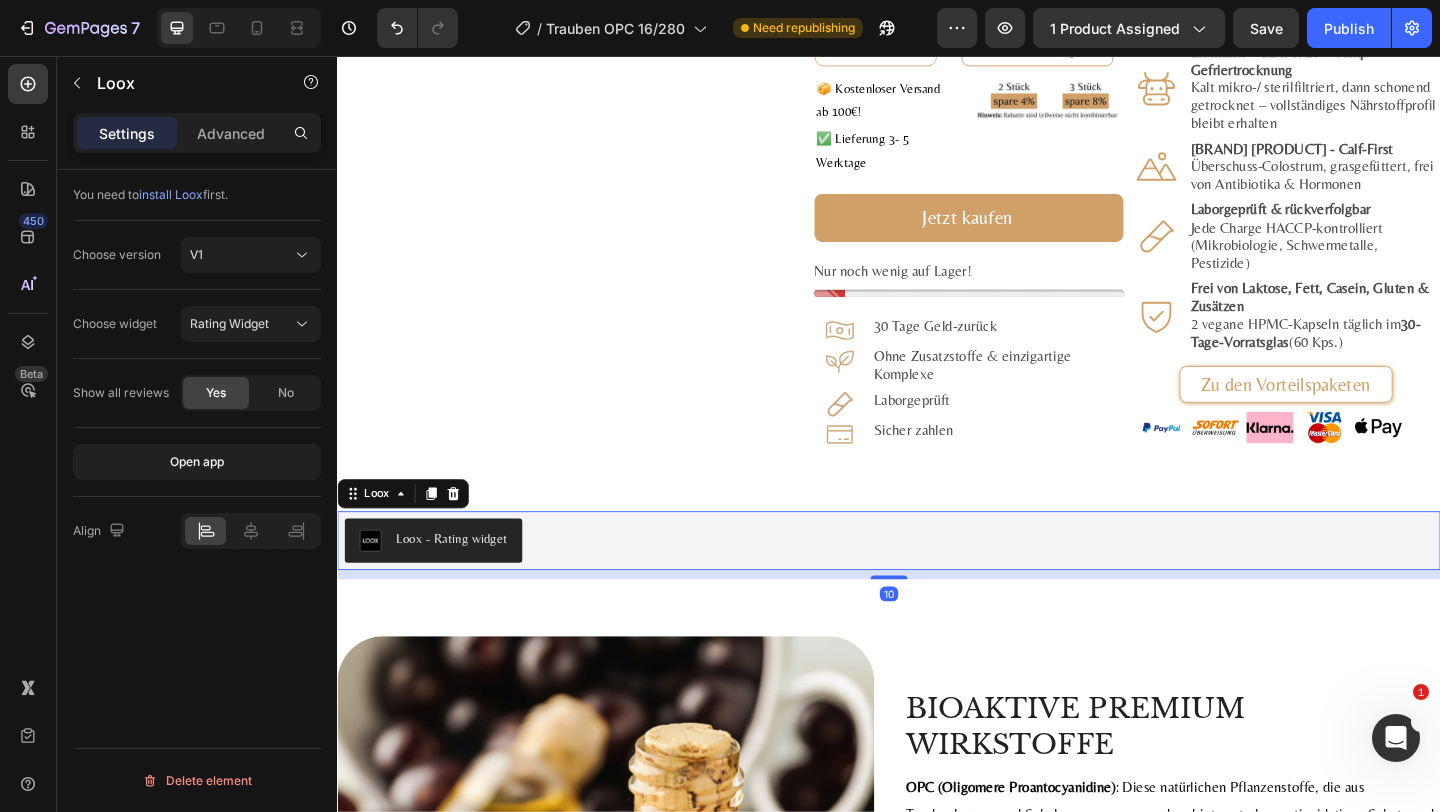 scroll, scrollTop: 0, scrollLeft: 0, axis: both 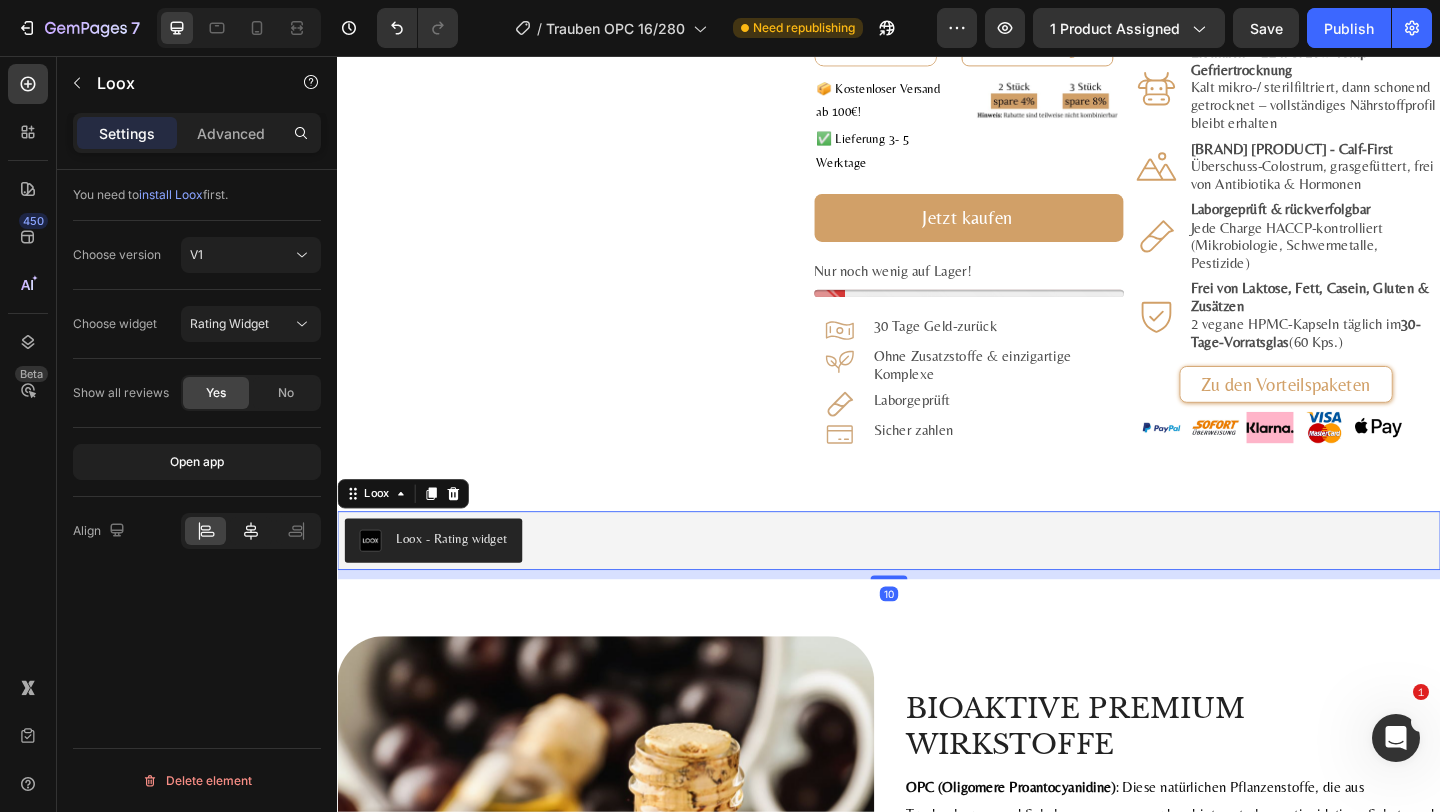 click 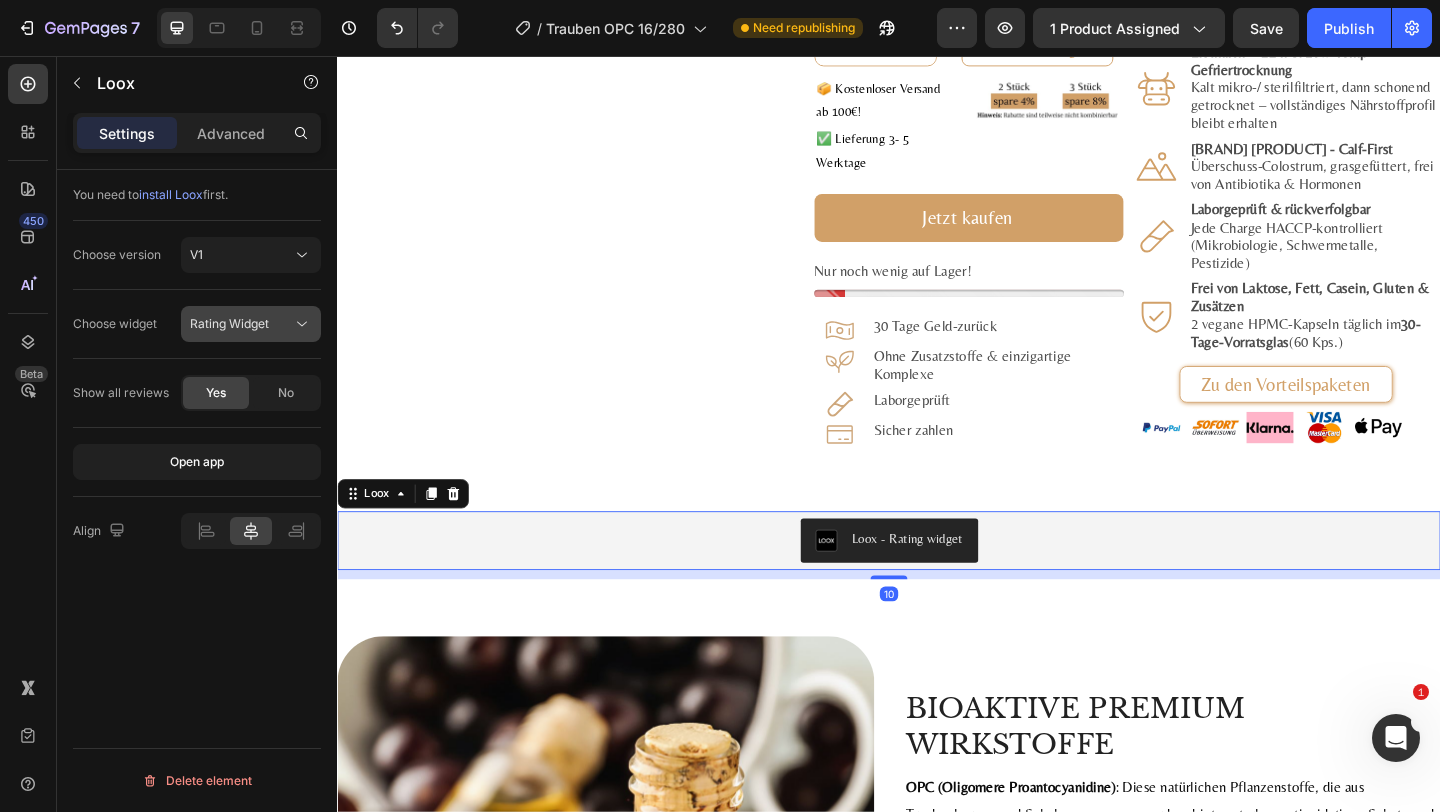 click on "Rating Widget" at bounding box center [241, 324] 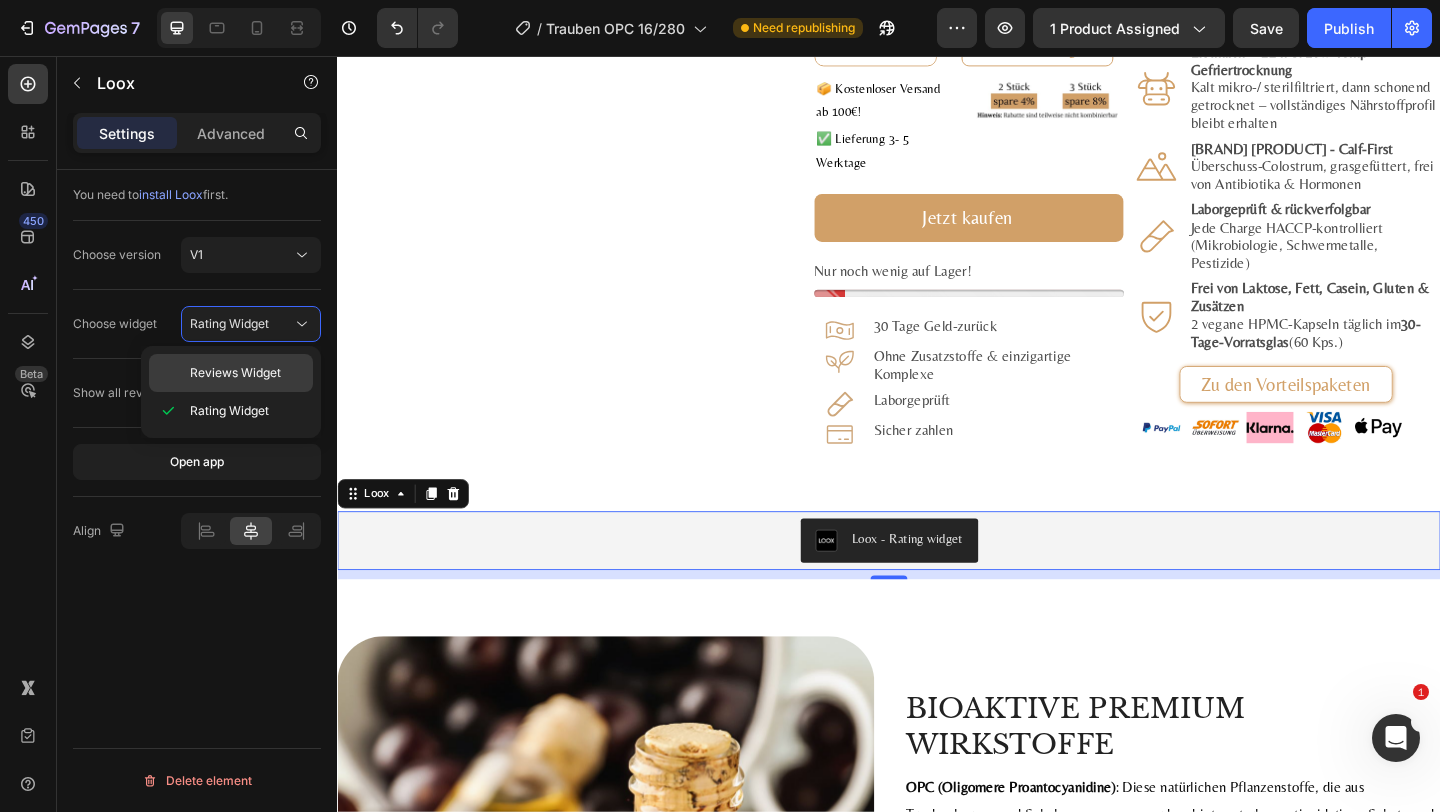 click on "Reviews Widget" 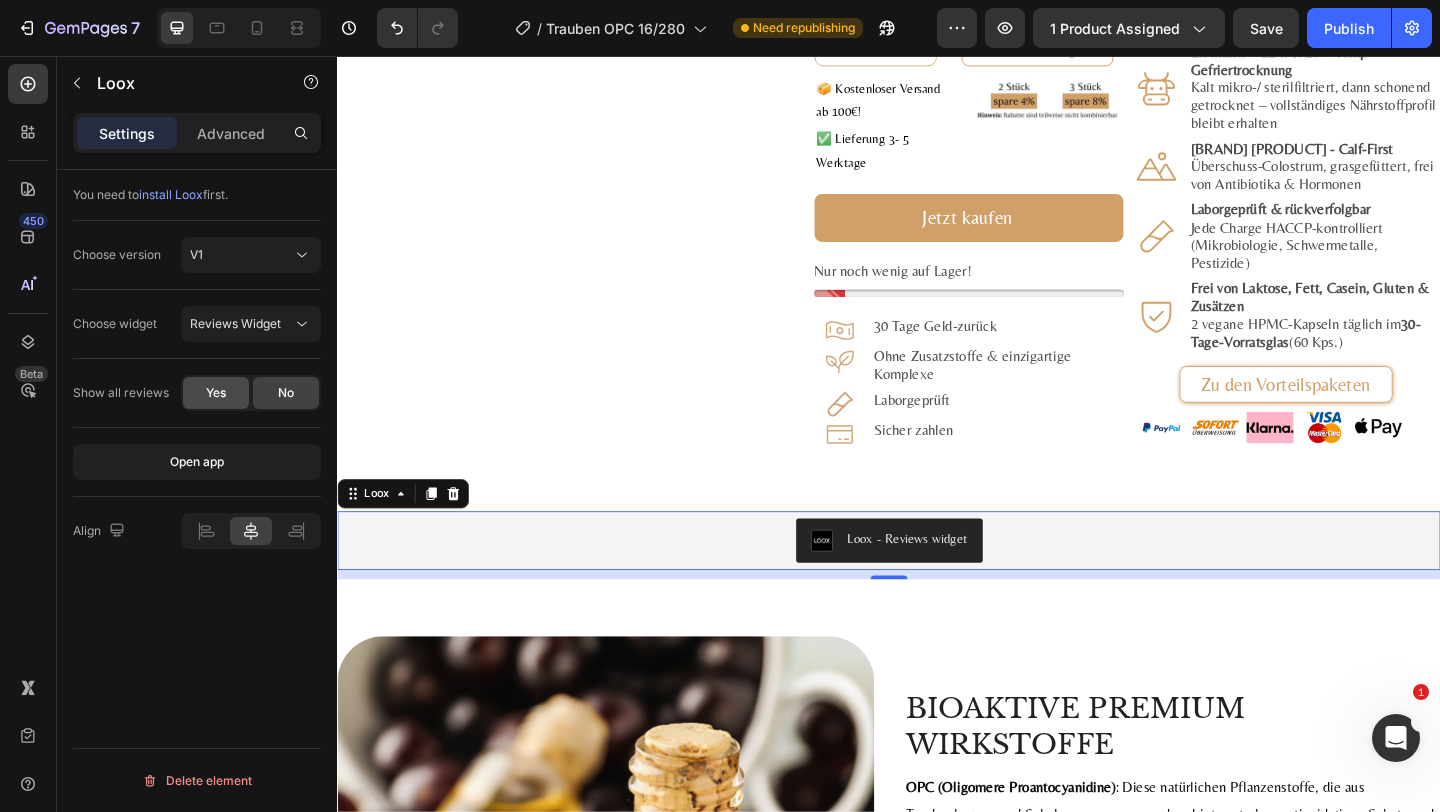 click on "Yes" 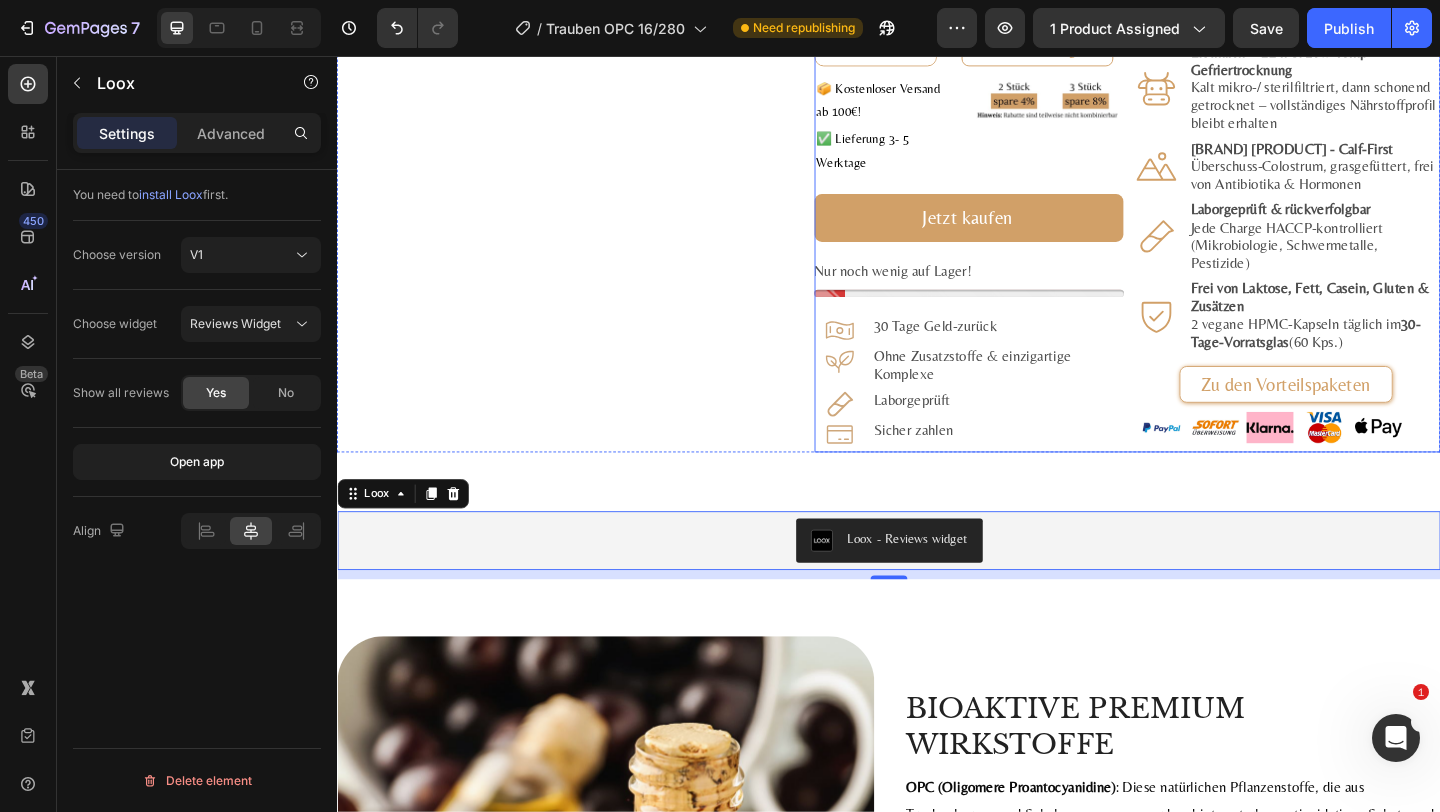 scroll, scrollTop: 322, scrollLeft: 0, axis: vertical 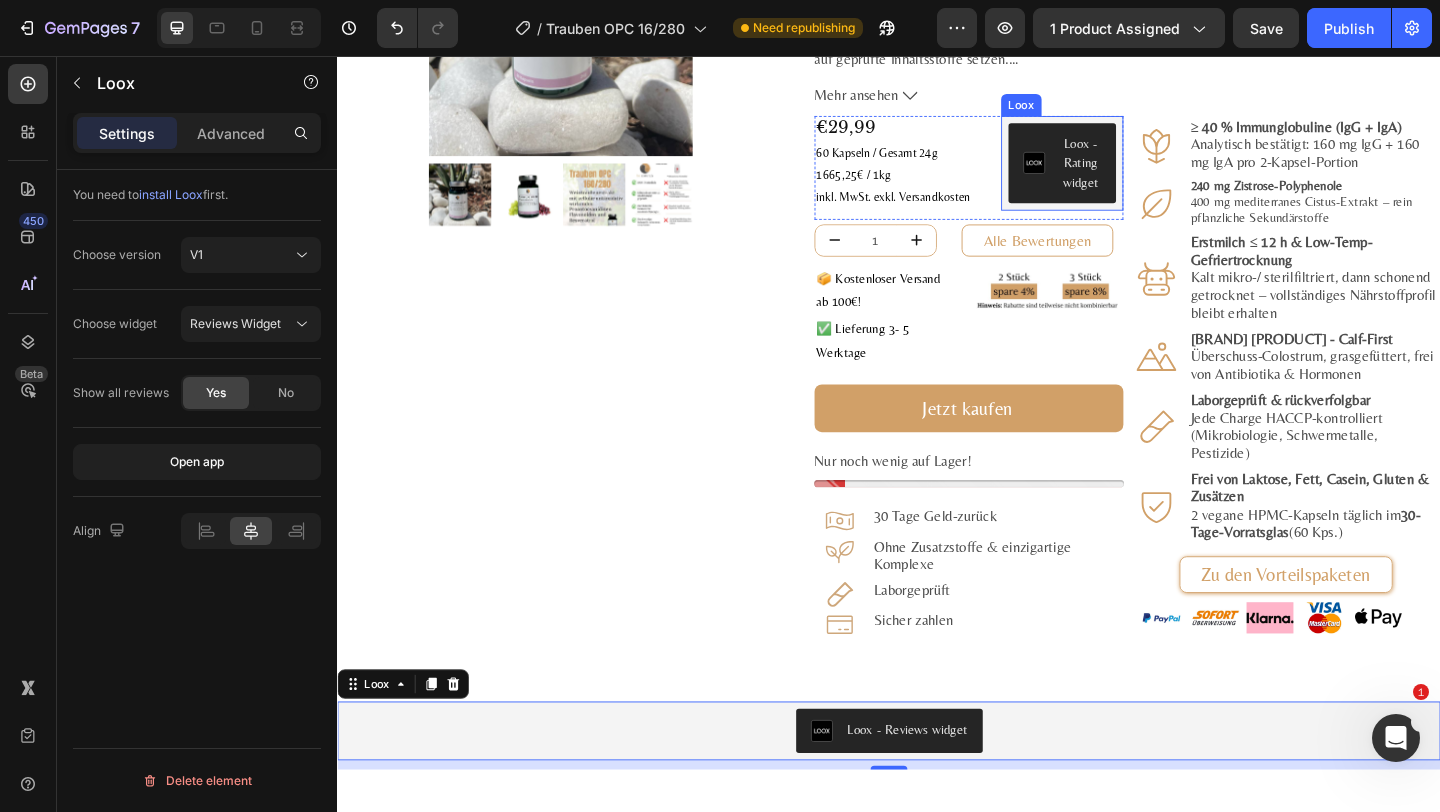 click on "Loox - Rating widget" at bounding box center (1146, 172) 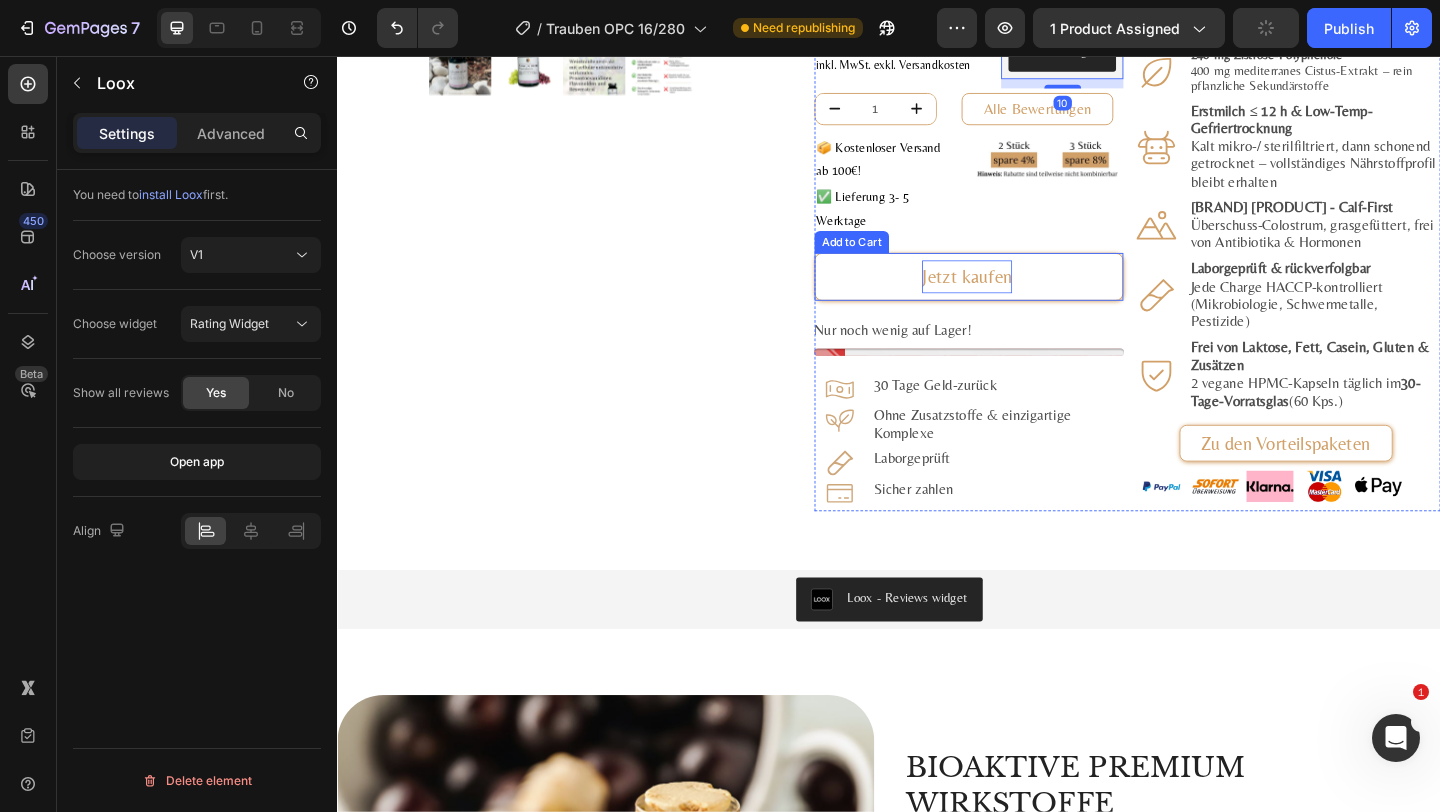 scroll, scrollTop: 505, scrollLeft: 0, axis: vertical 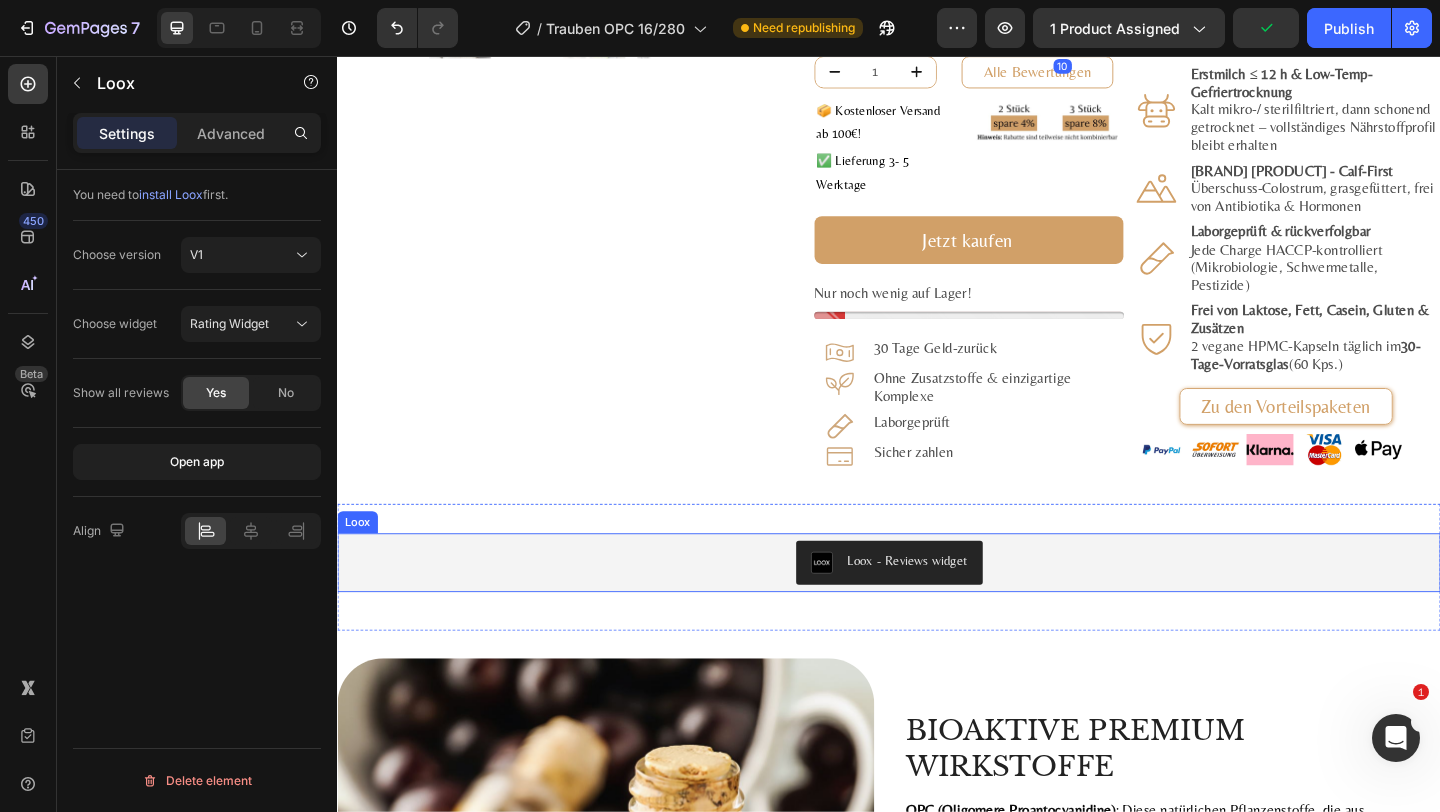 click on "Loox - Reviews widget" at bounding box center [937, 607] 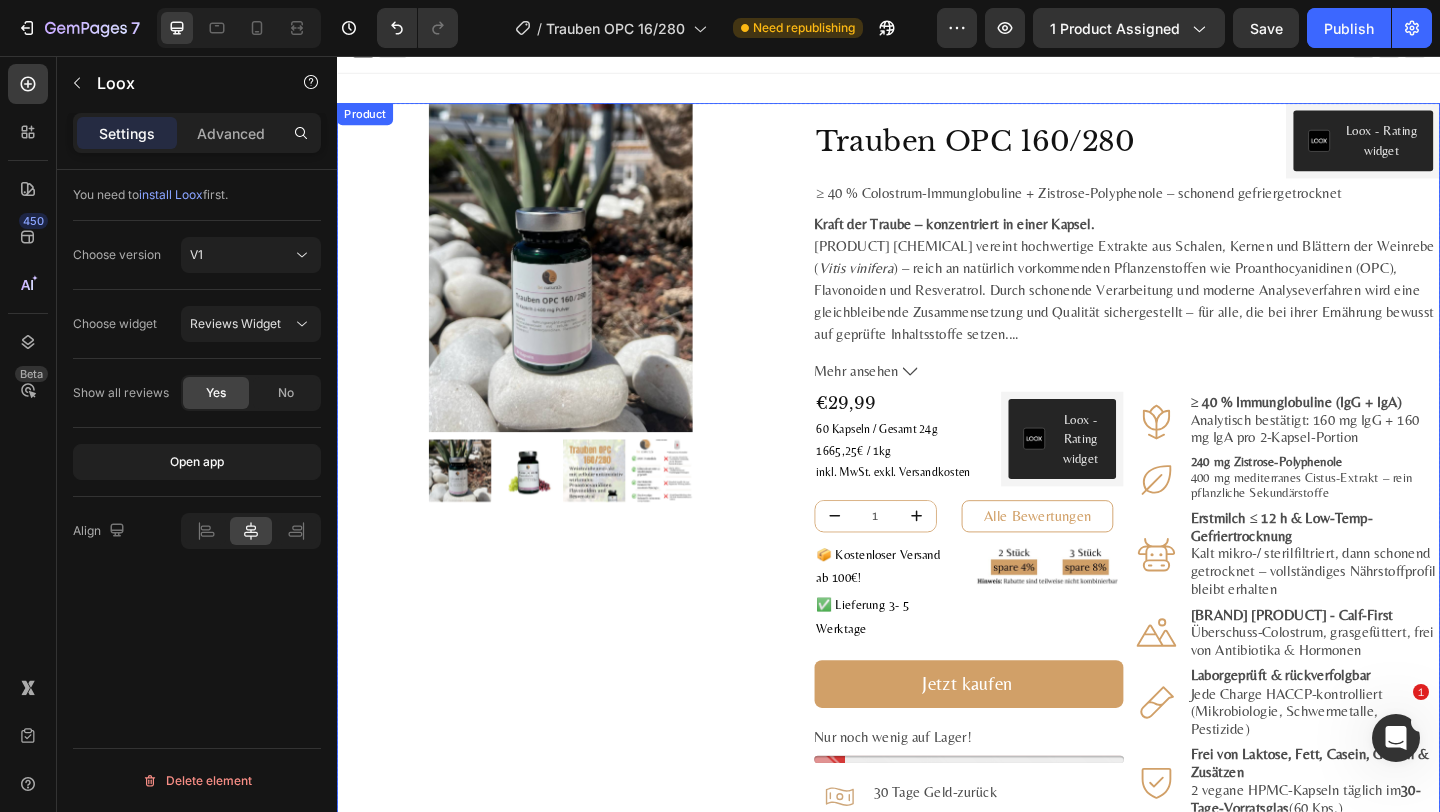 scroll, scrollTop: 0, scrollLeft: 0, axis: both 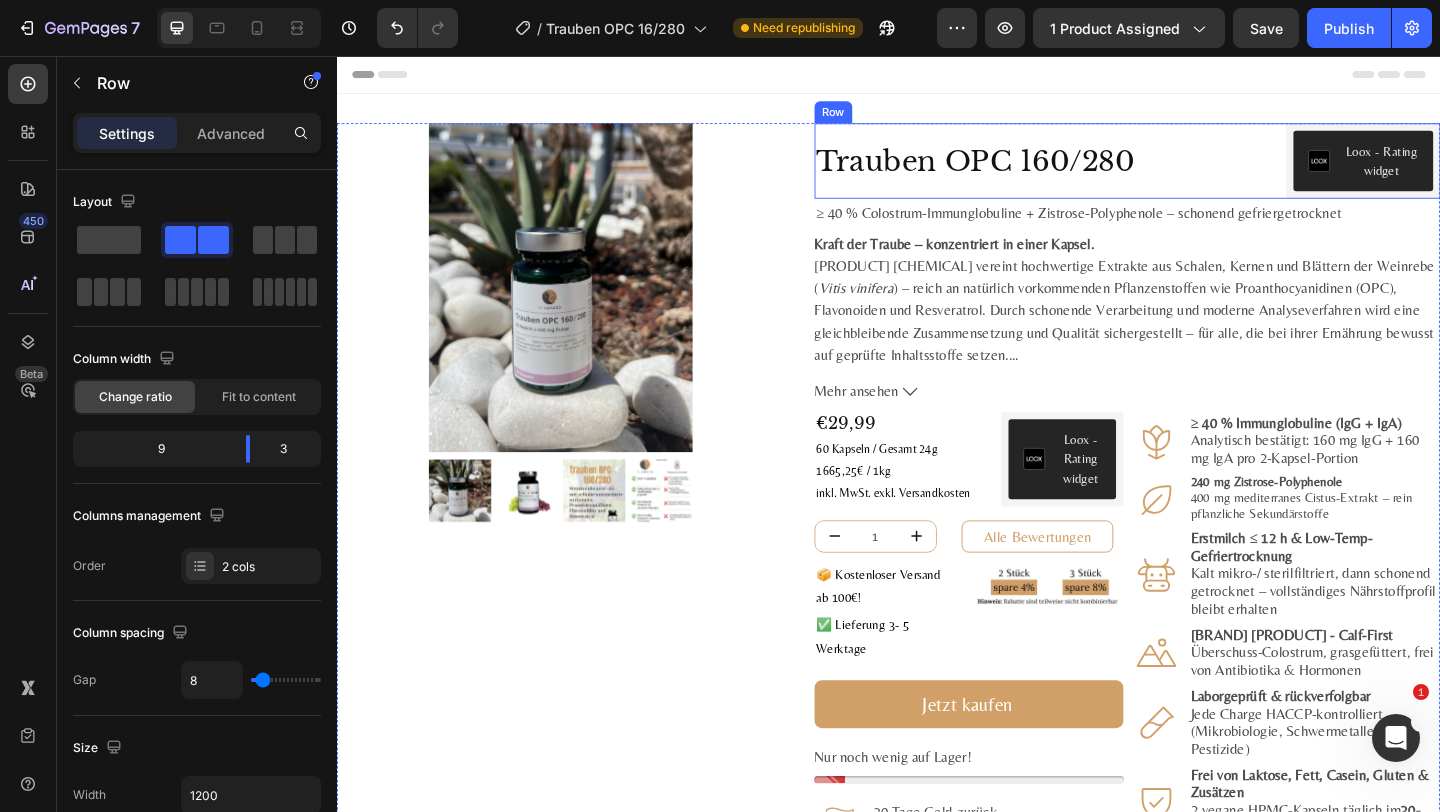 click on "Trauben OPC 160/280 Product Title" at bounding box center (1108, 170) 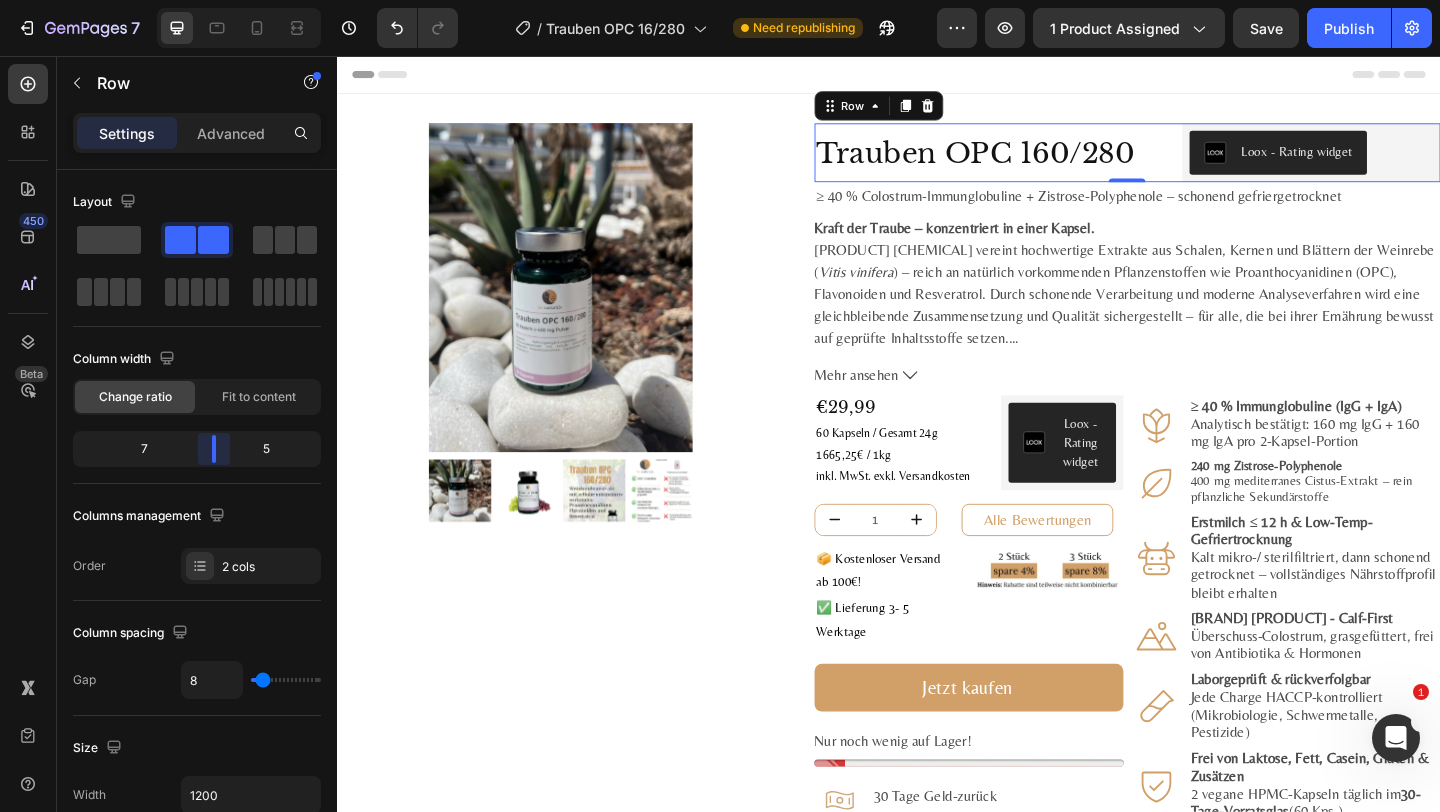 drag, startPoint x: 246, startPoint y: 457, endPoint x: 94, endPoint y: 408, distance: 159.70285 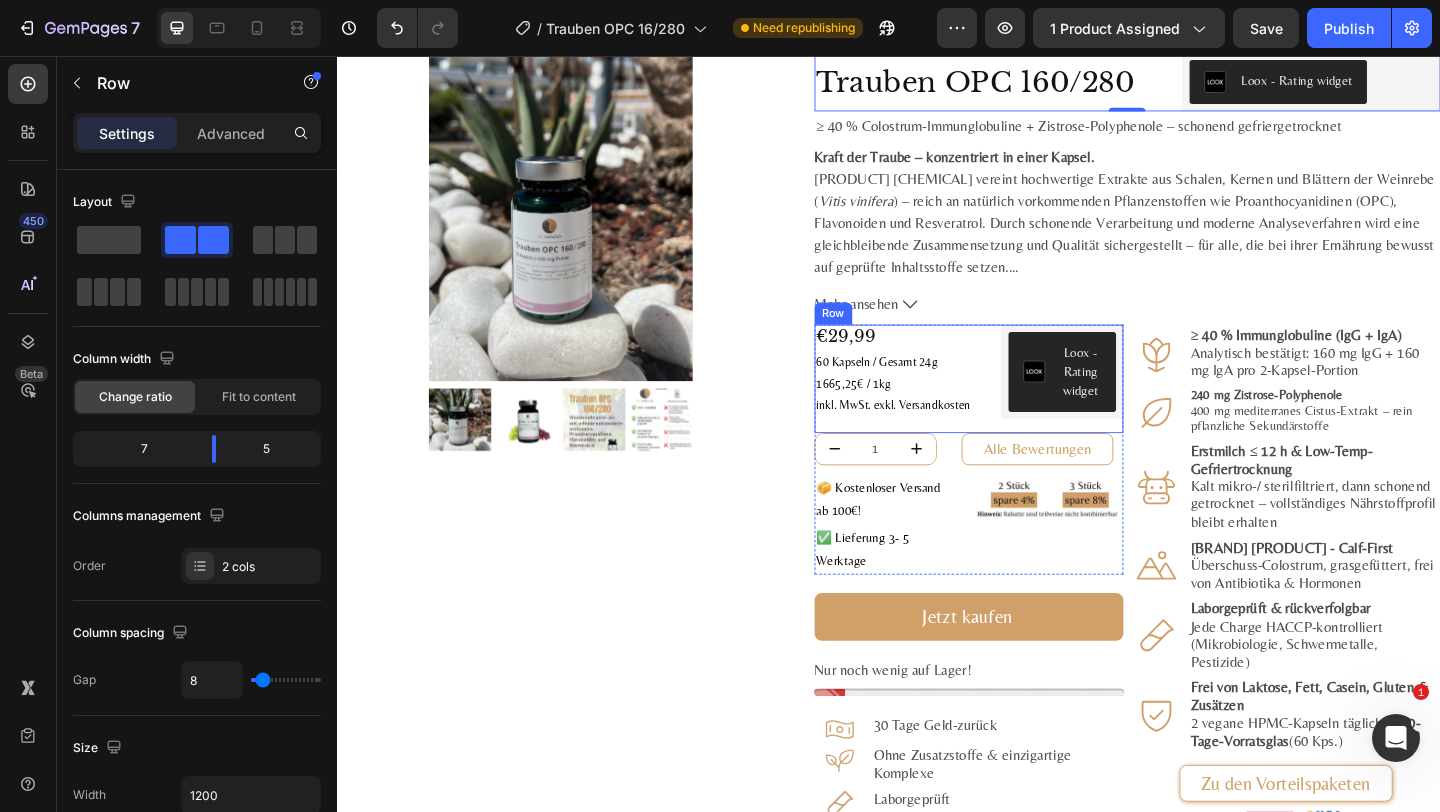 scroll, scrollTop: 0, scrollLeft: 0, axis: both 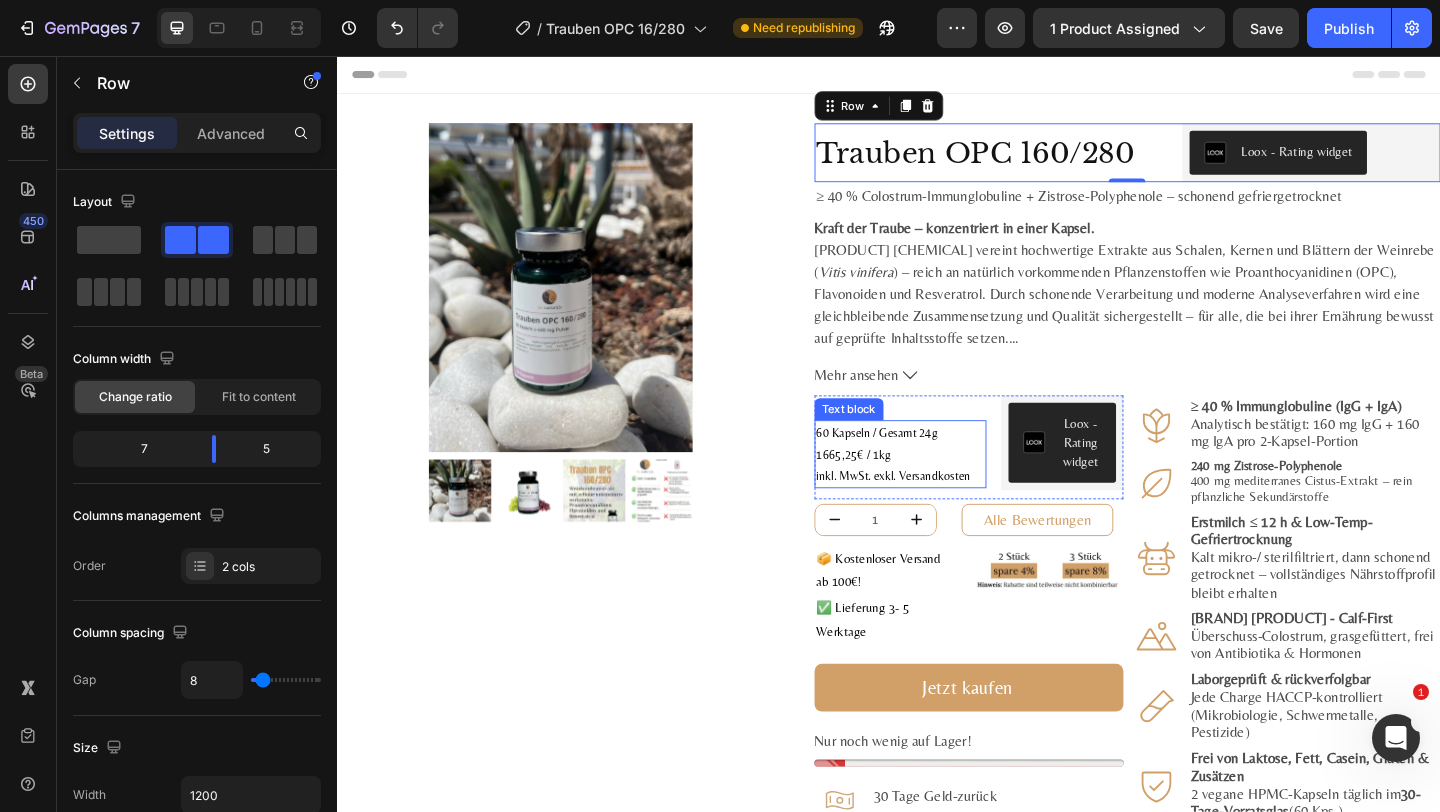 click on "60 Kapseln / Gesamt 24g  1665,25€ / 1kg inkl. MwSt. exkl. Versandkosten" at bounding box center (949, 489) 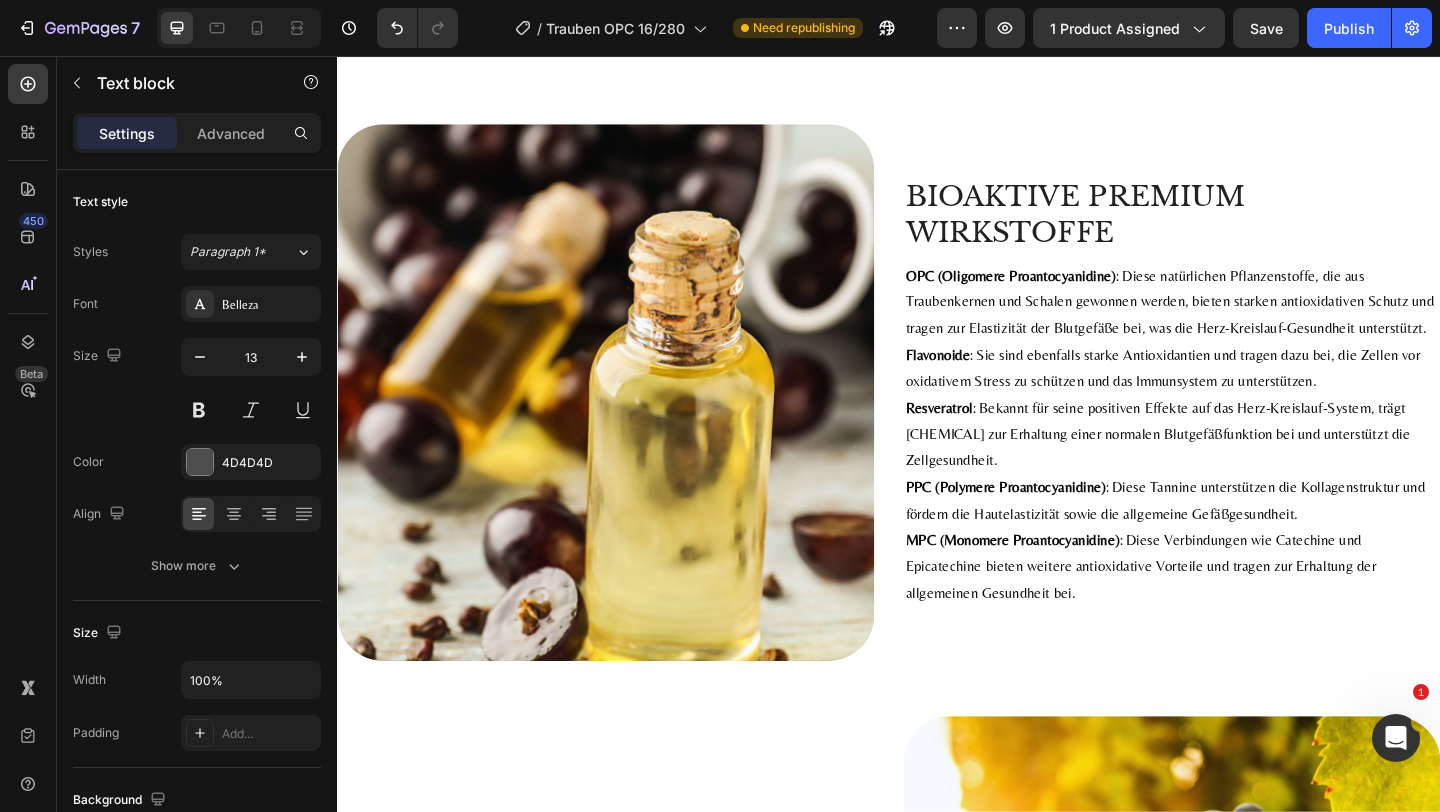 scroll, scrollTop: 1005, scrollLeft: 0, axis: vertical 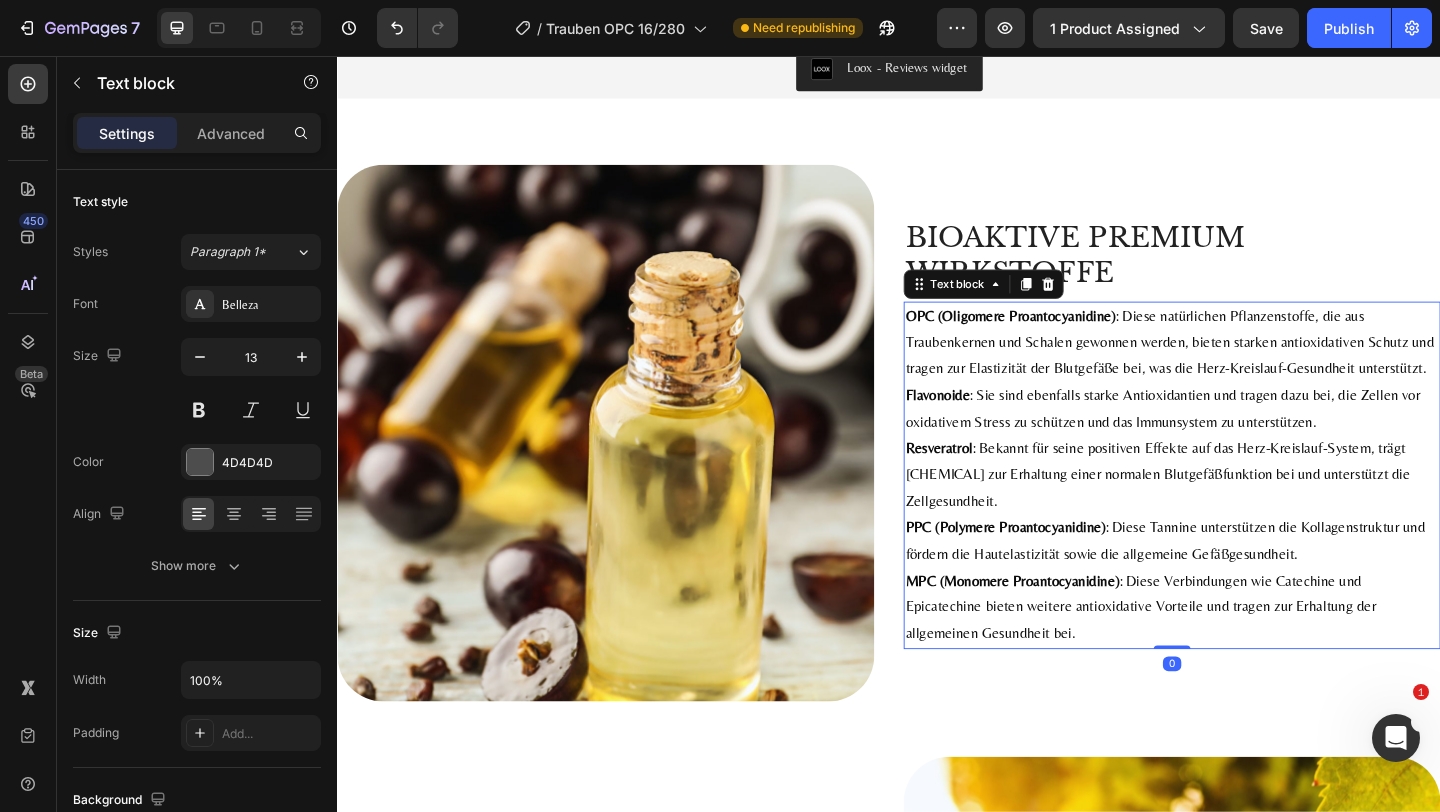 click on "PPC (Polymere Proantocyanidine) : Diese Tannine unterstützen die Kollagenstruktur und fördern die Hautelastizität sowie die allgemeine Gefäßgesundheit." at bounding box center [1245, 584] 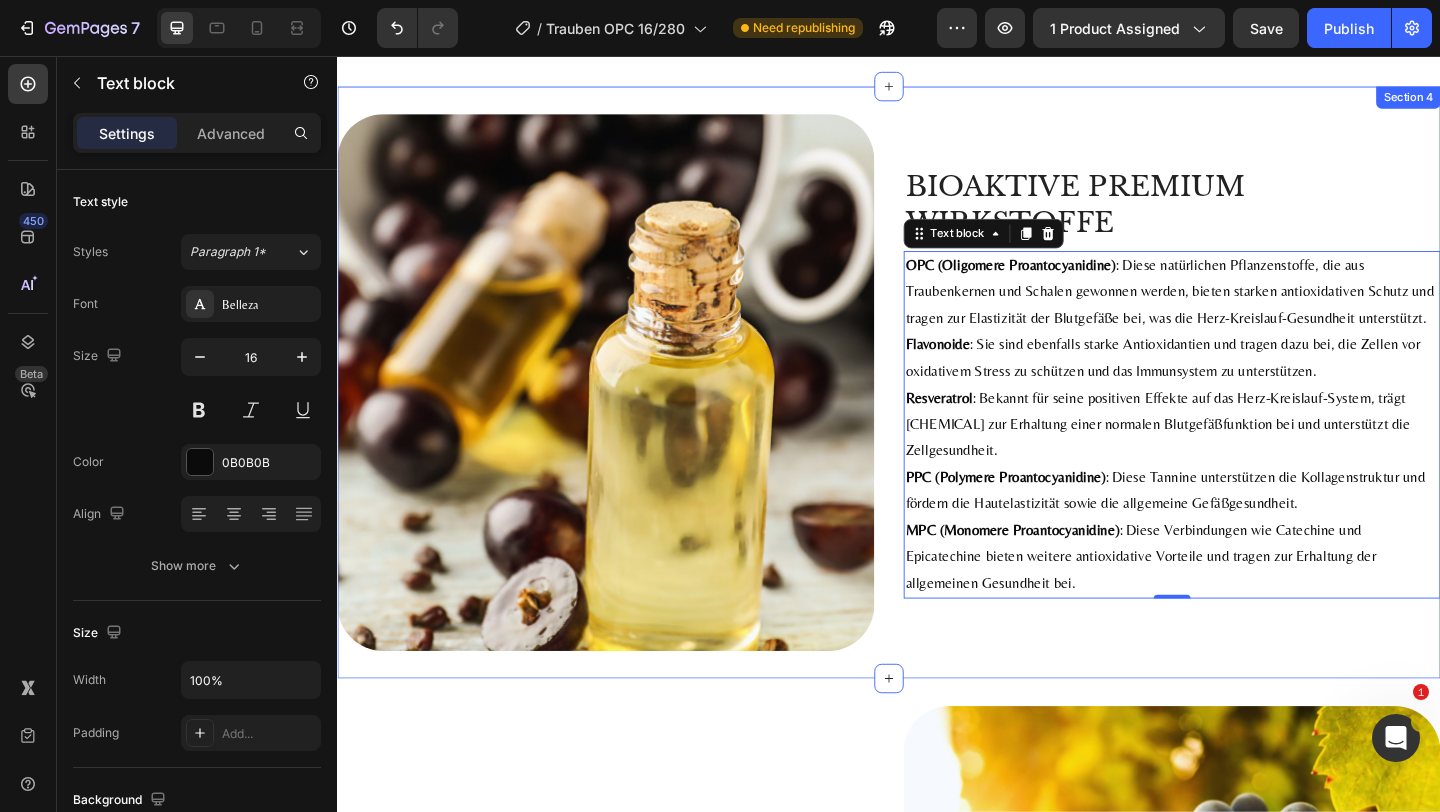 scroll, scrollTop: 1053, scrollLeft: 0, axis: vertical 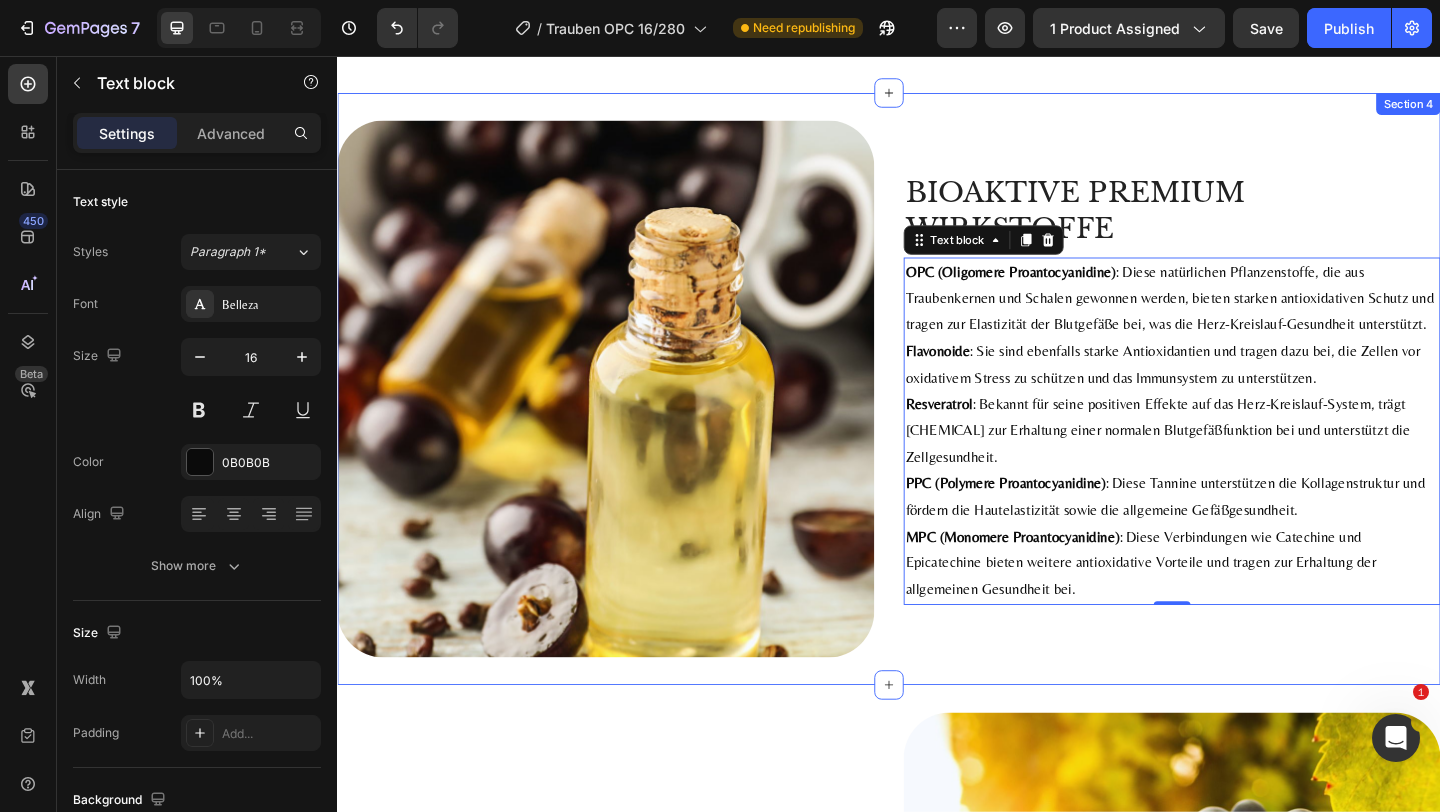click on "Image BIOAKTIVE PREMIUM WIRKSTOFFE Text block [CHEMICAL] ( [CHEMICAL] ) : Diese natürlichen Pflanzenstoffe, die aus Traubenkernen und Schalen gewonnen werden, bieten starken antioxidativen Schutz und tragen zur Elastizität der Blutgefäße bei, was die Herz-Kreislauf-Gesundheit unterstützt. [CHEMICAL] : Sie sind ebenfalls starke Antioxidantien und tragen dazu bei, die Zellen vor oxidativem Stress zu schützen und das Immunsystem zu unterstützen. [CHEMICAL] : Bekannt für seine positiven Effekte auf das Herz-Kreislauf-System, trägt [CHEMICAL] zur Erhaltung einer normalen Blutgefäßfunktion bei und unterstützt die Zellgesundheit. [CHEMICAL] ( [CHEMICAL] ) : Diese Tannine unterstützen die Kollagenstruktur und fördern die Hautelastizität sowie die allgemeine Gefäßgesundheit. [CHEMICAL] ( [CHEMICAL] ) : Diese Verbindungen wie [CHEMICAL] und [CHEMICAL] bieten weitere antioxidative Vorteile und tragen zur Erhaltung der allgemeinen Gesundheit bei. Text block 0 Row Row Section 4" at bounding box center (937, 418) 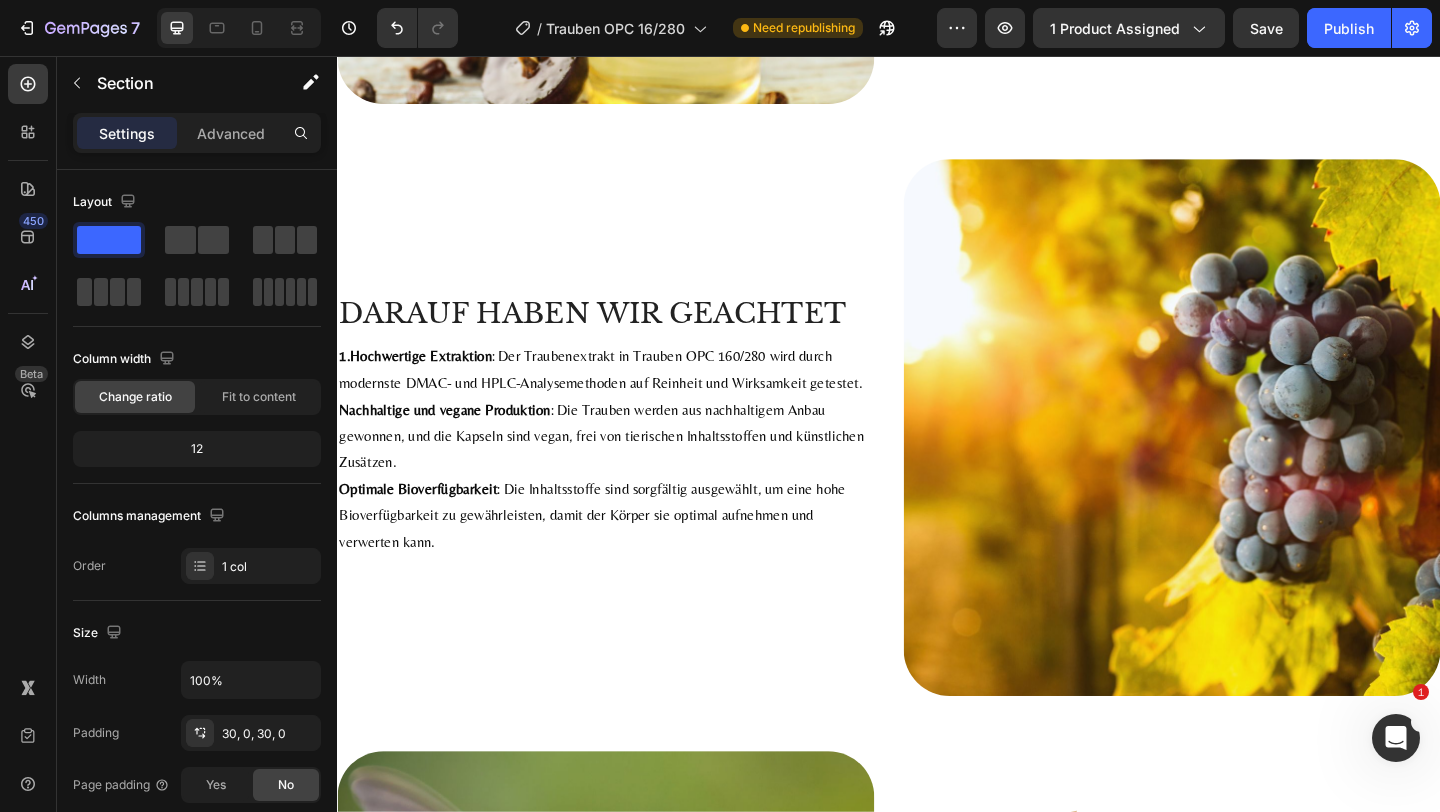 scroll, scrollTop: 1628, scrollLeft: 0, axis: vertical 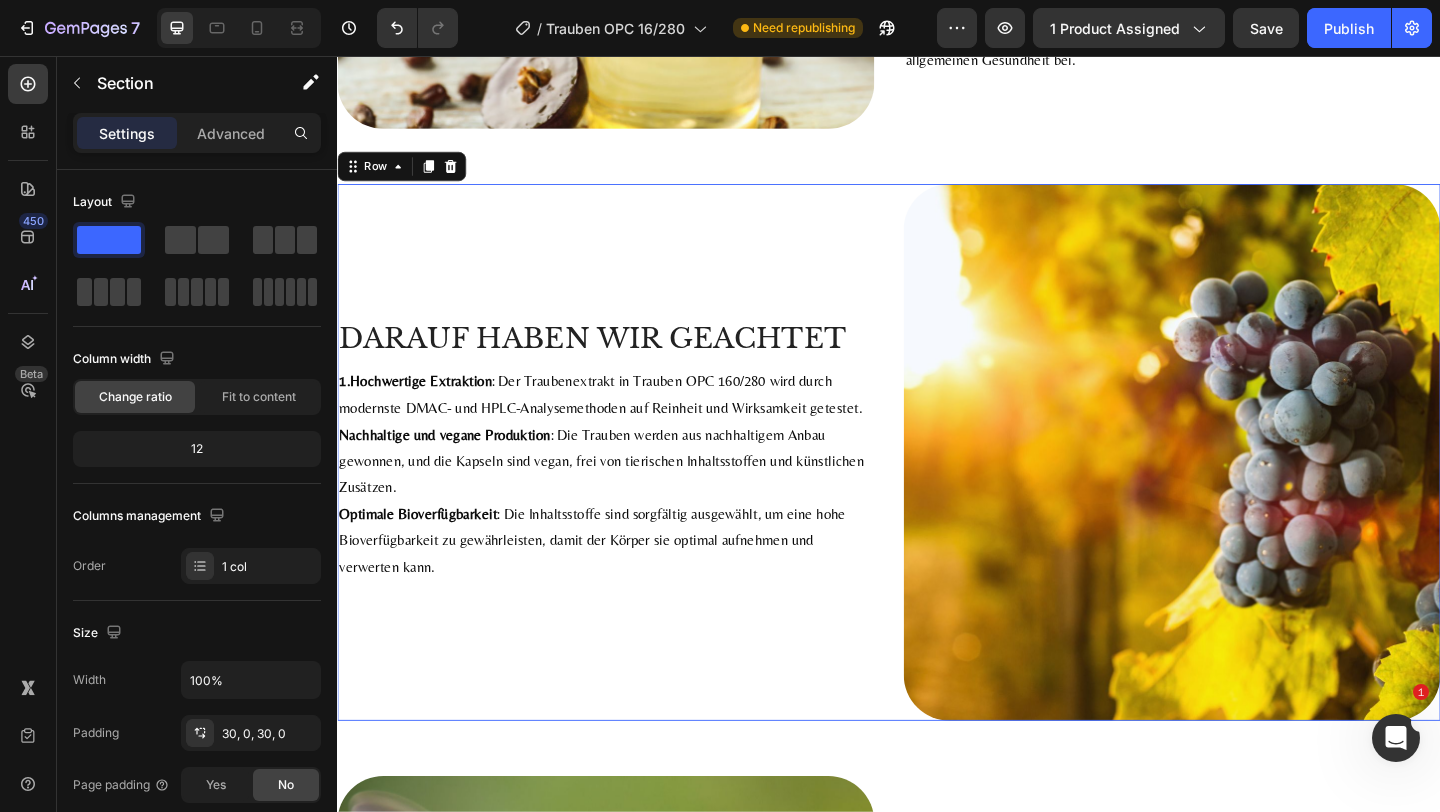 click on "DARAUF HABEN WIR GEACHTET Text block 1.Hochwertige Extraktion : Der Traubenextrakt in Trauben OPC 160/280 wird durch modernste DMAC- und HPLC-Analysemethoden auf Reinheit und Wirksamkeit getestet. Nachhaltige und vegane Produktion : Die Trauben werden aus nachhaltigem Anbau gewonnen, und die Kapseln sind vegan, frei von tierischen Inhaltsstoffen und künstlichen Zusätzen. Optimale Bioverfügbarkeit : Die Inhaltsstoffe sind sorgfältig ausgewählt, um eine hohe Bioverfügbarkeit zu gewährleisten, damit der Körper sie optimal aufnehmen und verwerten kann. Text block Row" at bounding box center [629, 487] 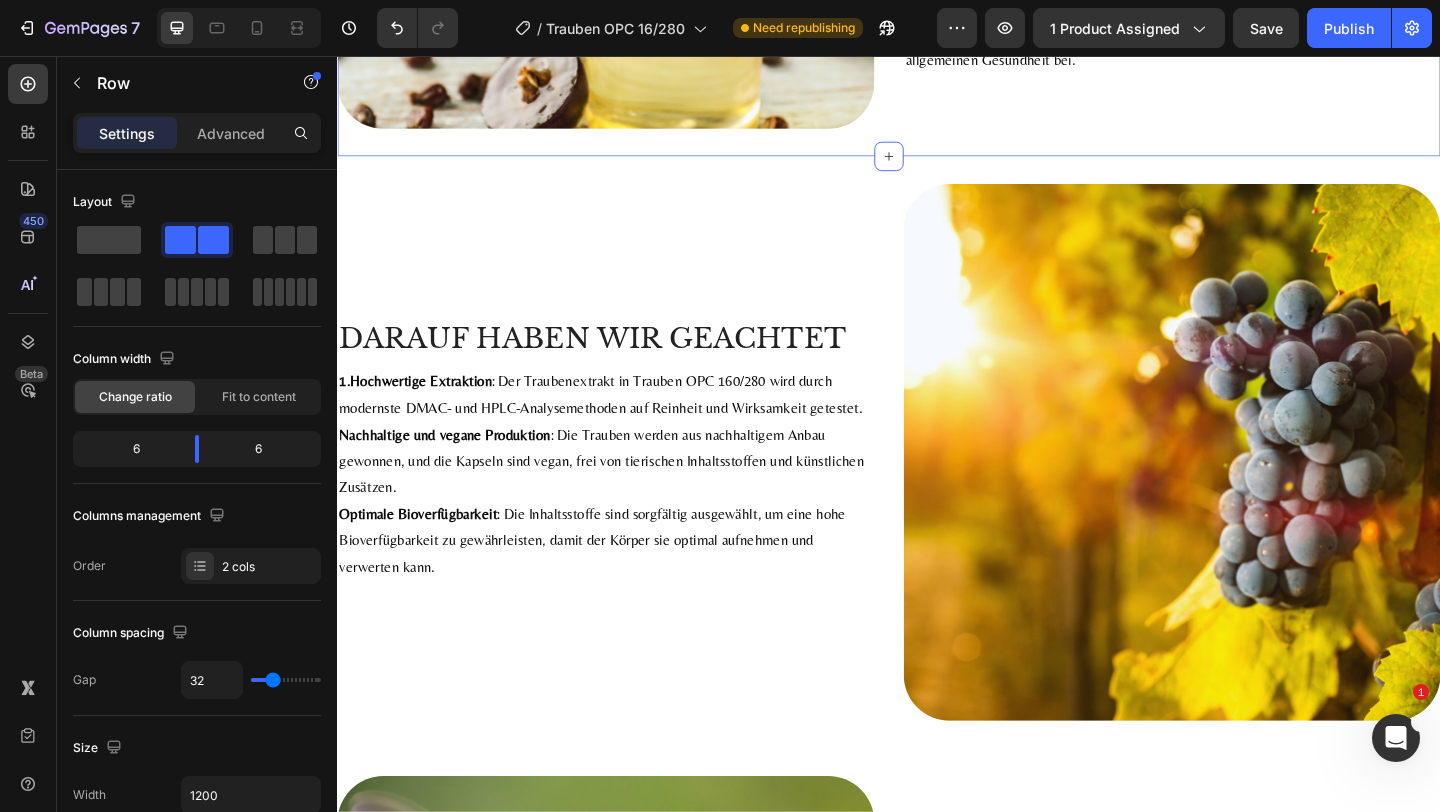 click on "Image BIOAKTIVE PREMIUM WIRKSTOFFE Text block OPC (Oligomere Proantocyanidine) : Diese natürlichen Pflanzenstoffe, die aus Traubenkernen und Schalen gewonnen werden, bieten starken antioxidativen Schutz und tragen zur Elastizität der Blutgefäße bei, was die Herz-Kreislauf-Gesundheit unterstützt. Flavonoide : Sie sind ebenfalls starke Antioxidantien und tragen dazu bei, die Zellen vor oxidativem Stress zu schützen und das Immunsystem zu unterstützen. Resveratrol : Bekannt für seine positiven Effekte auf das Herz-Kreislauf-System, trägt Resveratrol zur Erhaltung einer normalen Blutgefäßfunktion bei und unterstützt die Zellgesundheit. PPC (Polymere Proantocyanidine) : Diese Tannine unterstützen die Kollagenstruktur und fördern die Hautelastizität sowie die allgemeine Gefäßgesundheit. MPC (Monomere Proantocyanidine) : Diese Verbindungen wie Catechine und Epicatechine bieten weitere antioxidative Vorteile und tragen zur Erhaltung der allgemeinen Gesundheit bei. Text block Row Row Section 4" at bounding box center [937, -157] 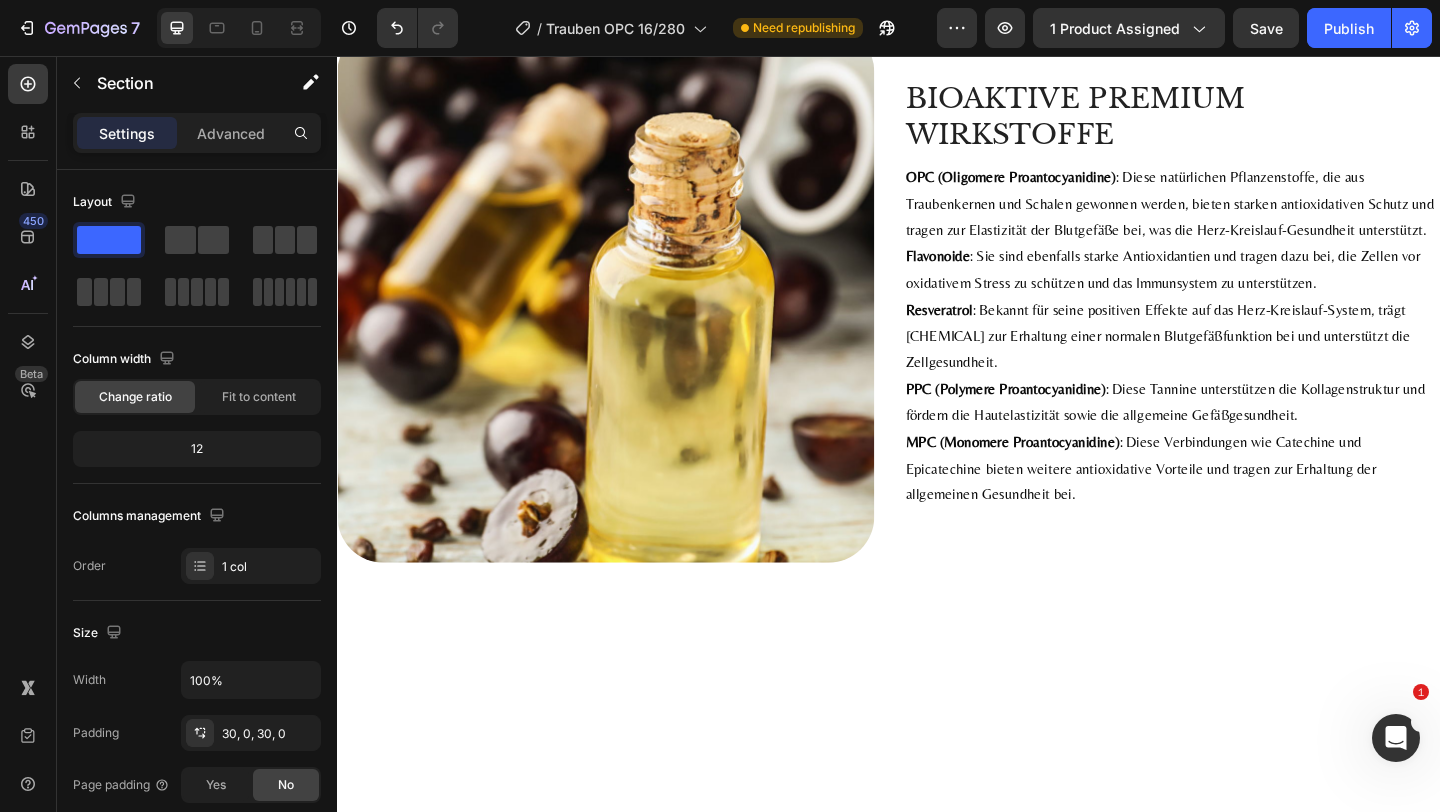 scroll, scrollTop: 859, scrollLeft: 0, axis: vertical 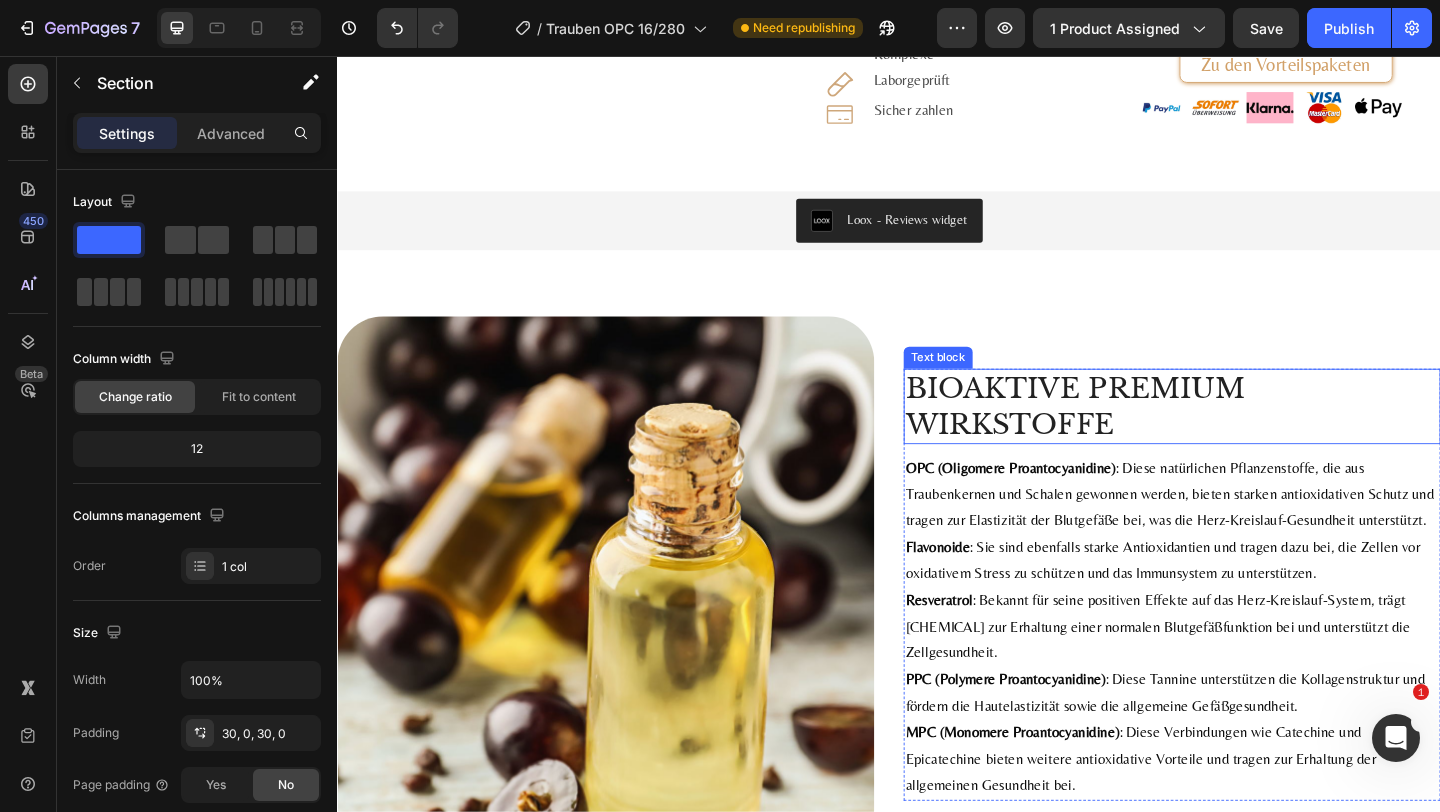 click on "BIOAKTIVE PREMIUM WIRKSTOFFE" at bounding box center (1245, 437) 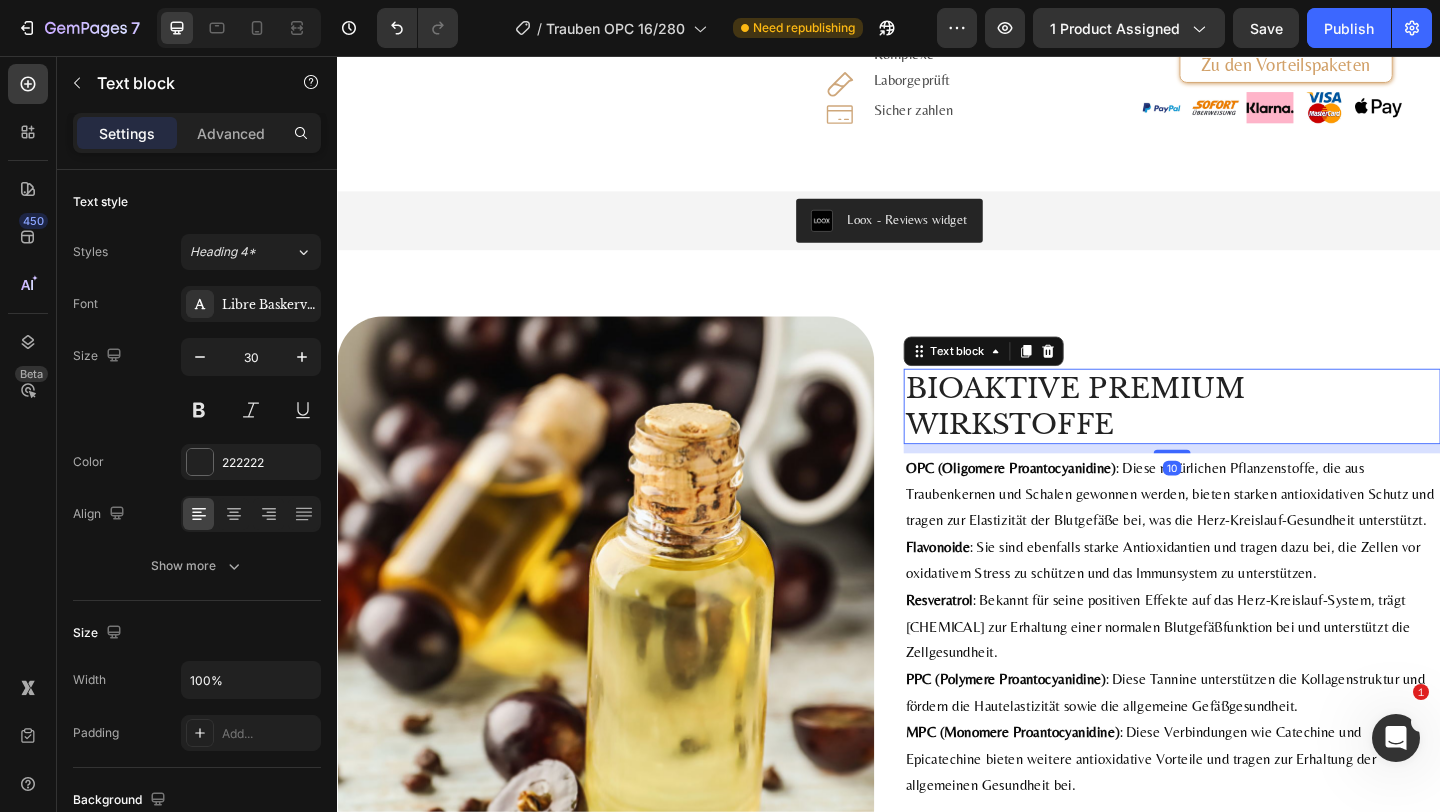 click on "BIOAKTIVE PREMIUM WIRKSTOFFE" at bounding box center [1245, 437] 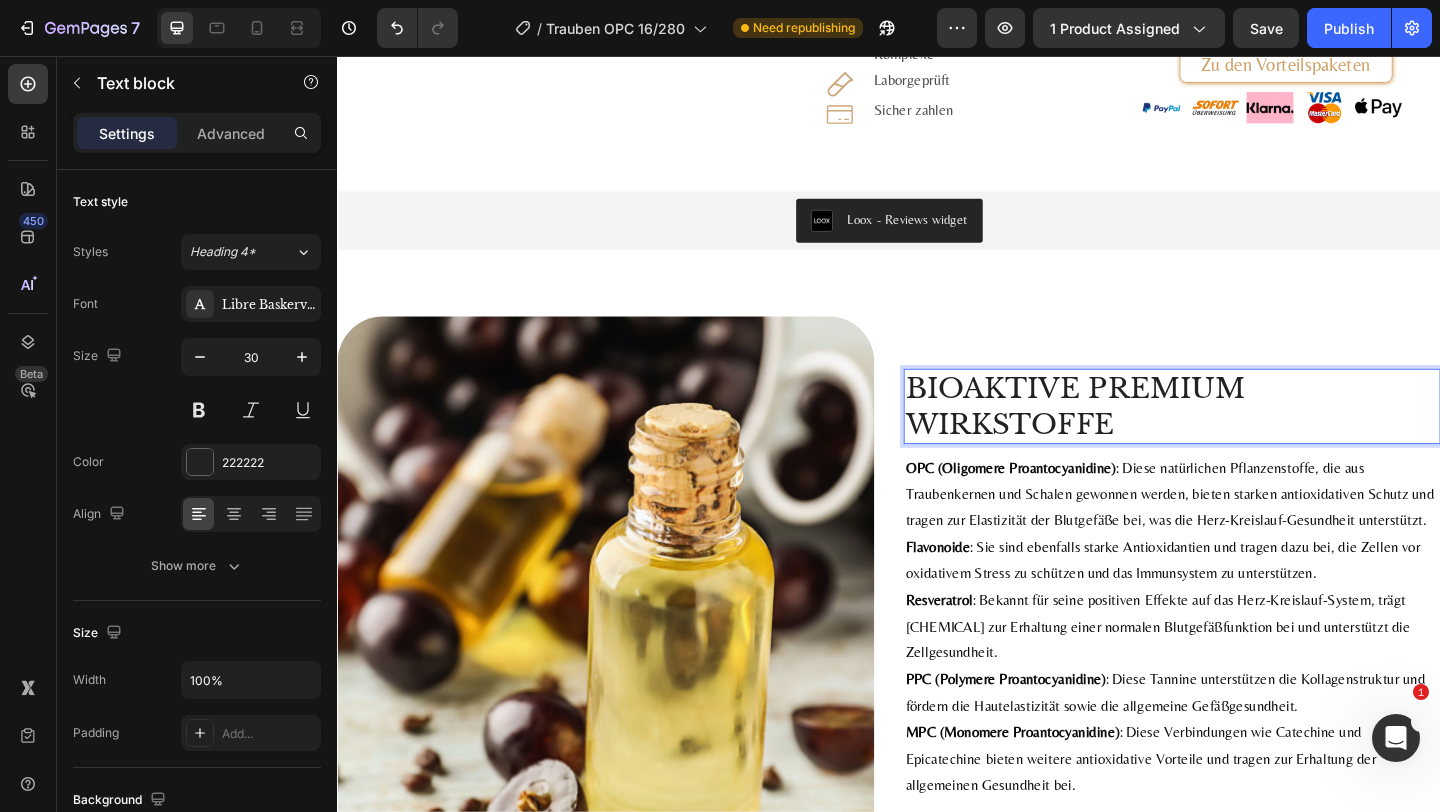 click on "BIOAKTIVE PREMIUM WIRKSTOFFE" at bounding box center (1245, 437) 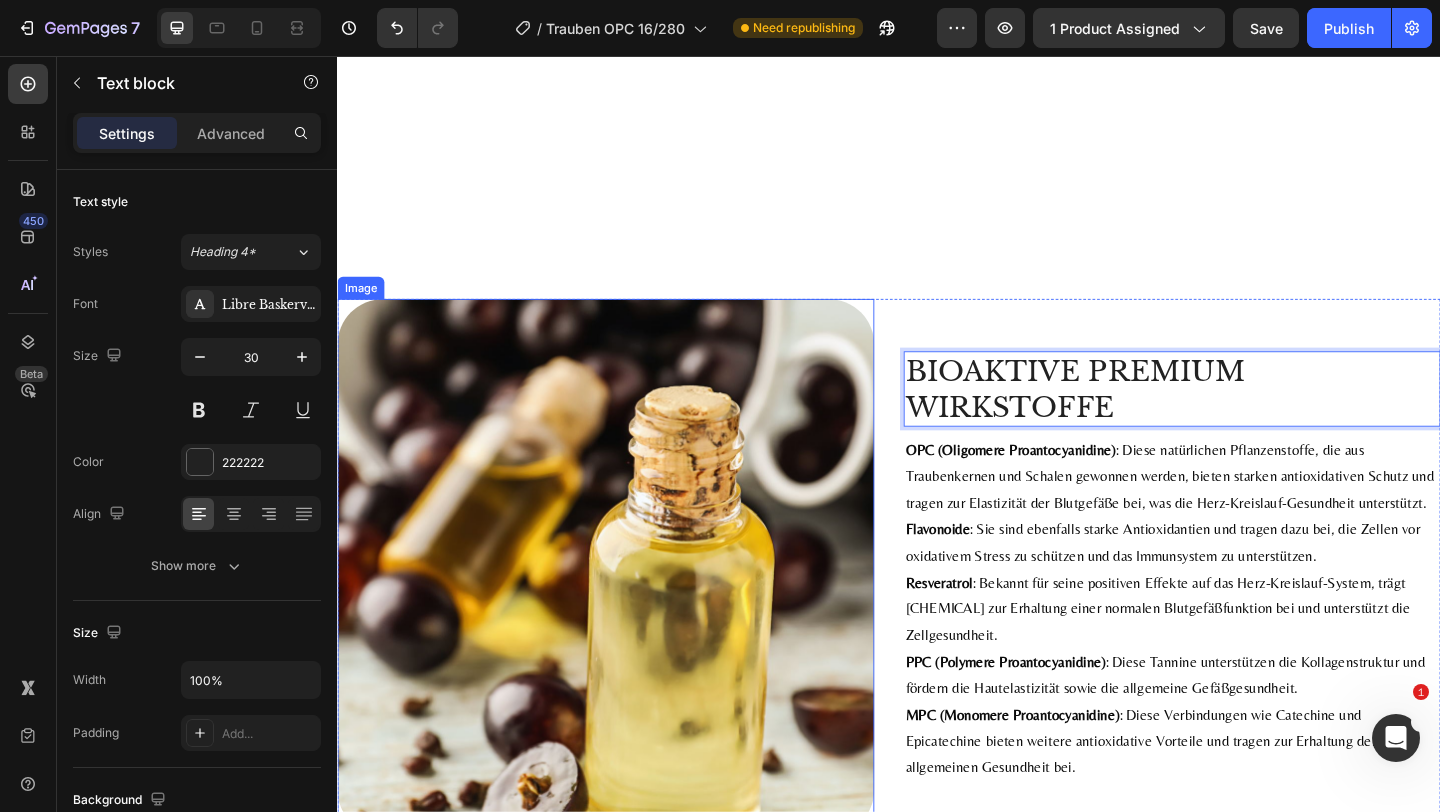 scroll, scrollTop: 1675, scrollLeft: 0, axis: vertical 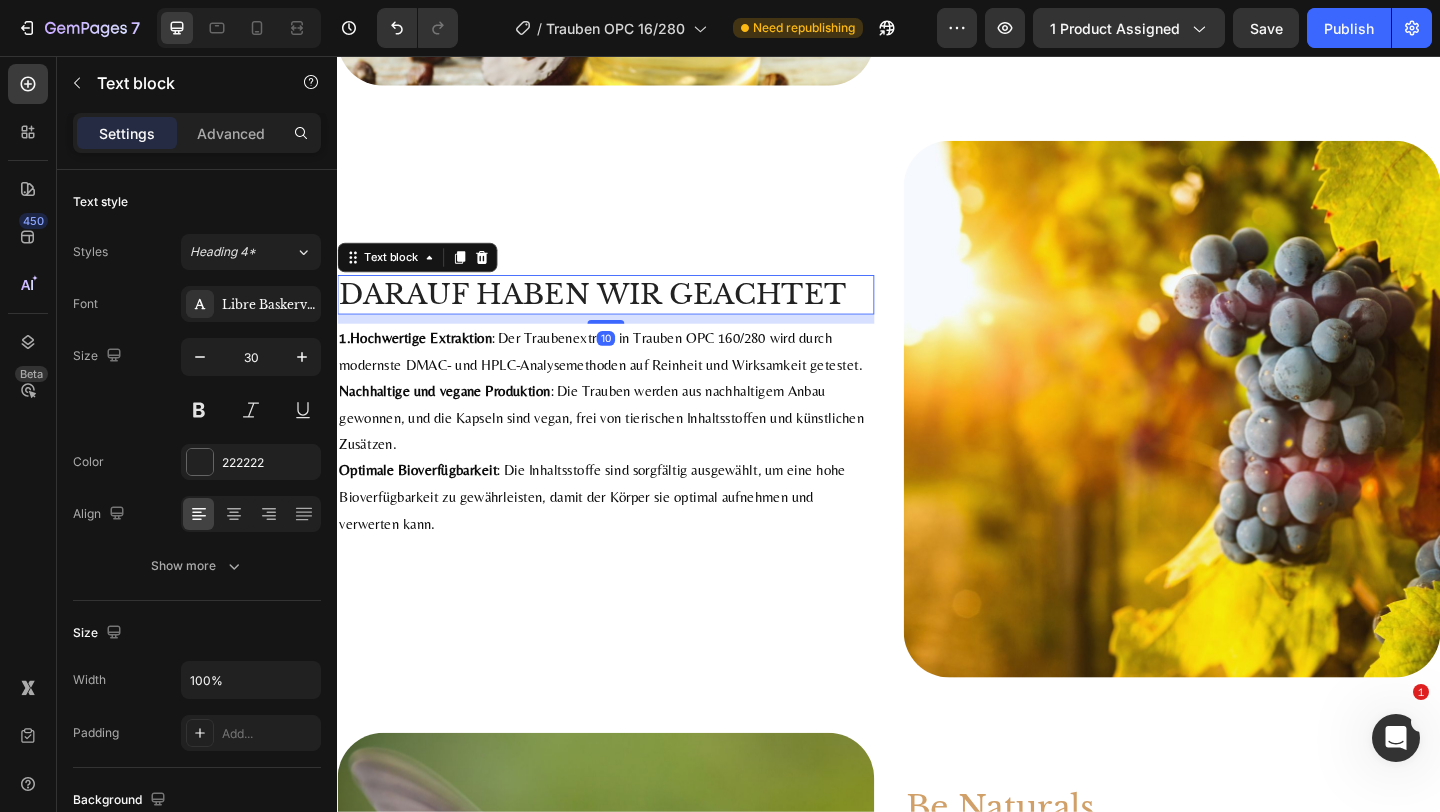 click on "DARAUF HABEN WIR GEACHTET" at bounding box center [629, 315] 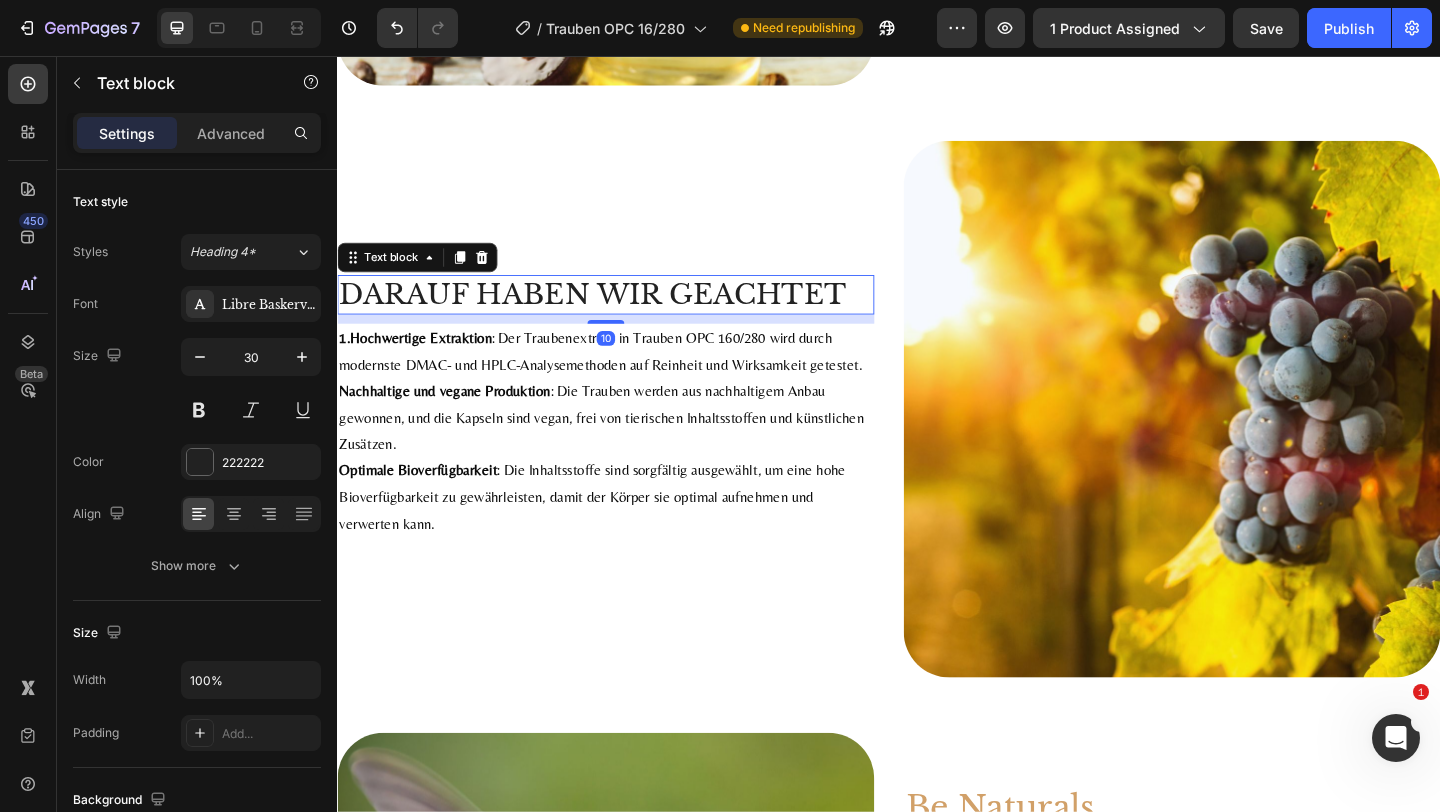 click on "DARAUF HABEN WIR GEACHTET" at bounding box center (629, 315) 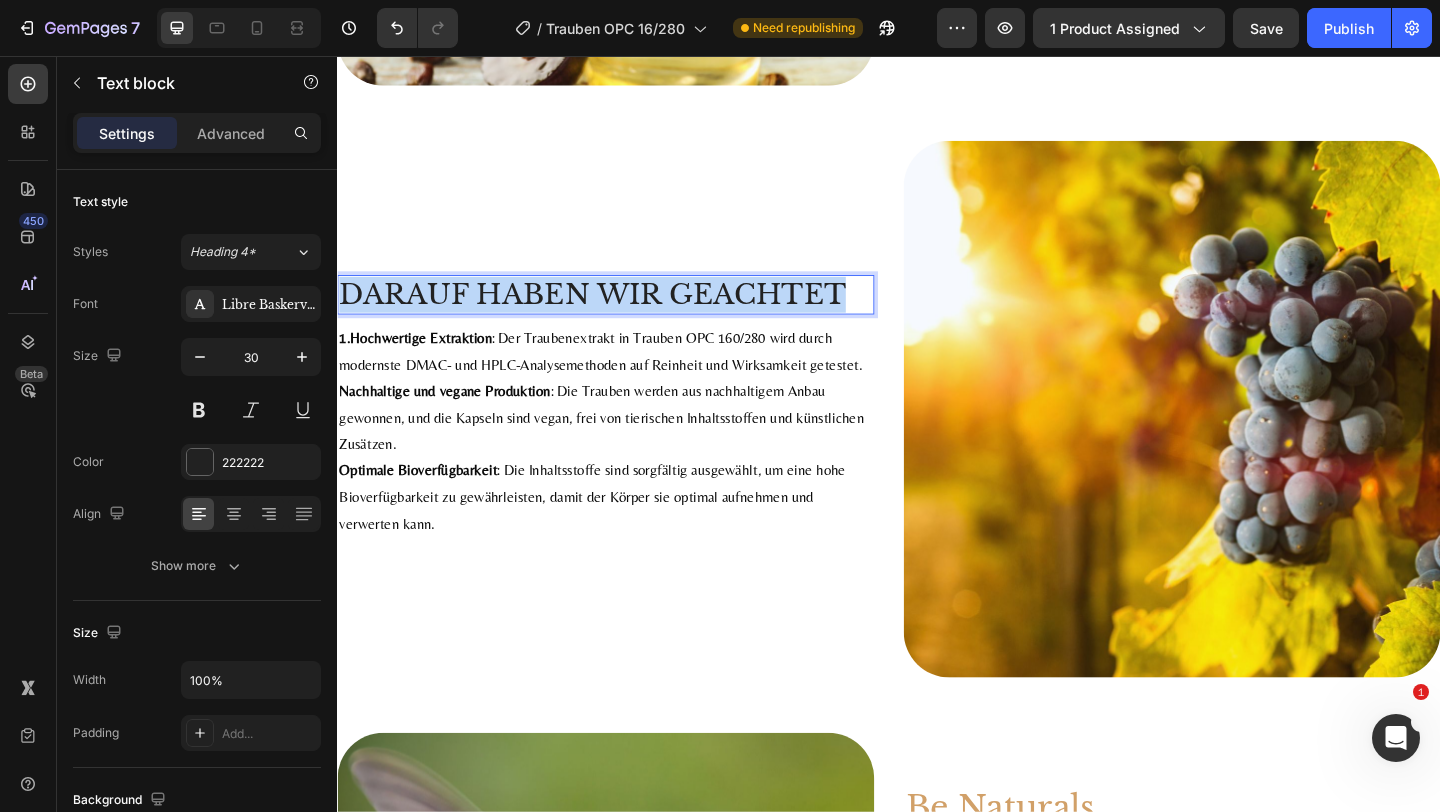 click on "DARAUF HABEN WIR GEACHTET" at bounding box center [629, 315] 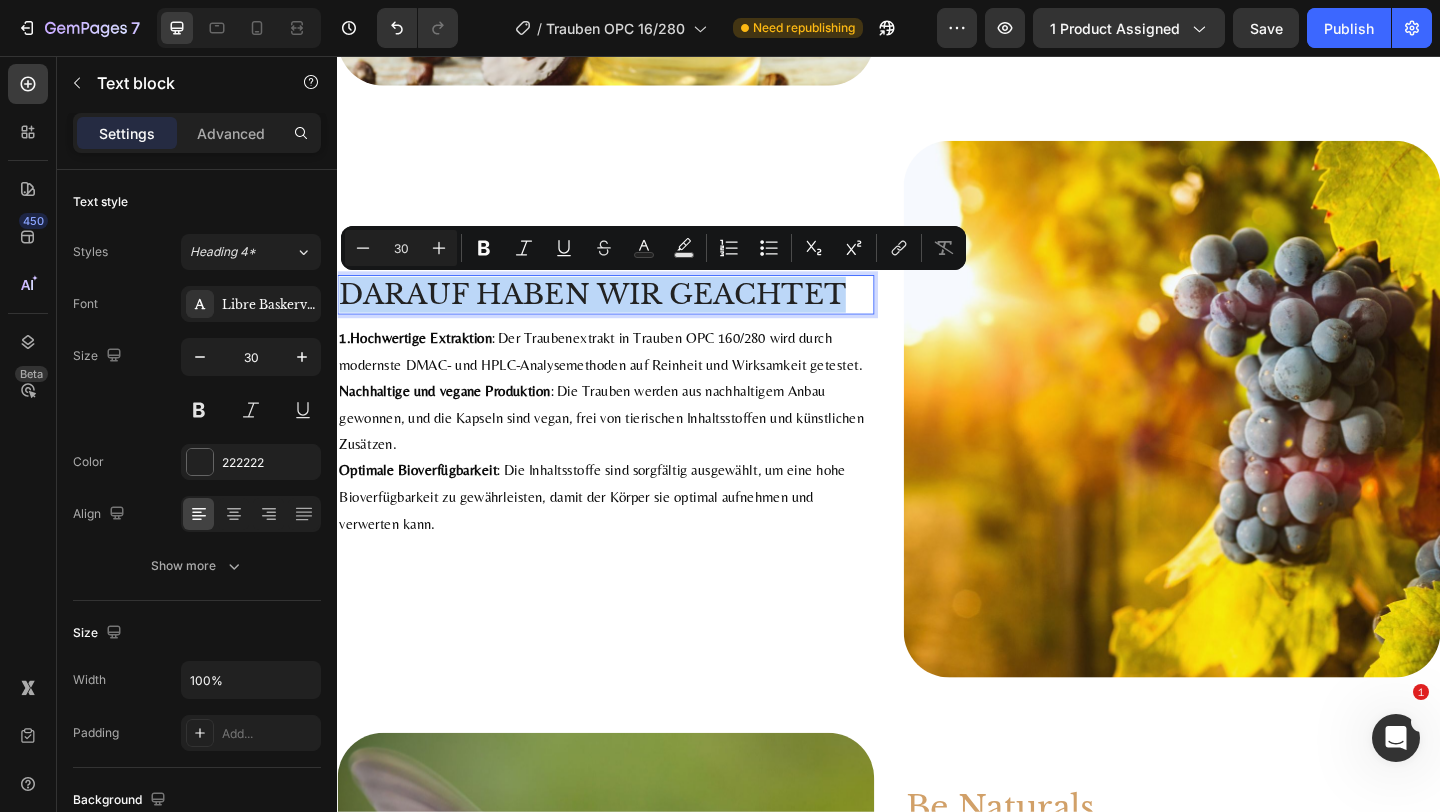 copy on "DARAUF HABEN WIR GEACHTET" 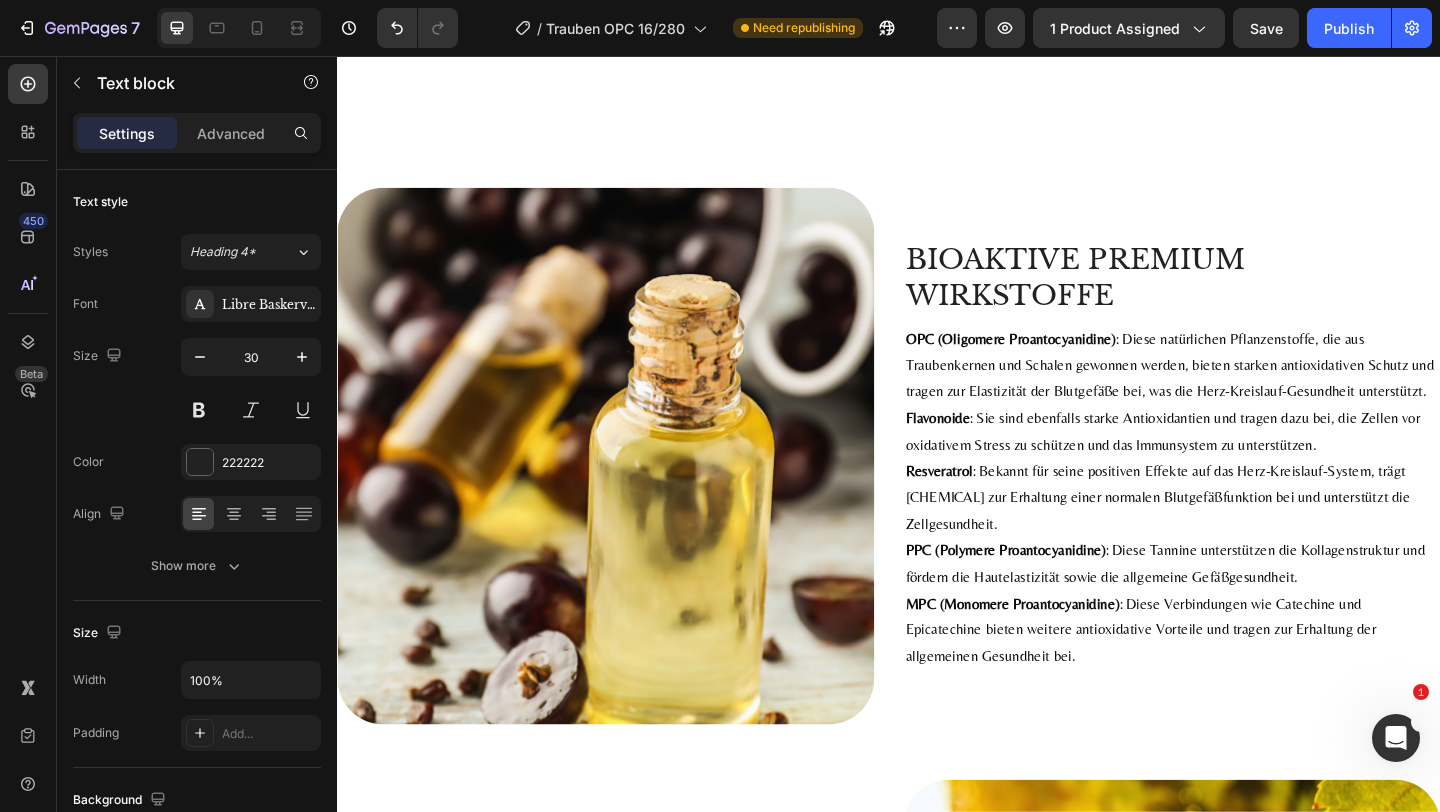 type on "16" 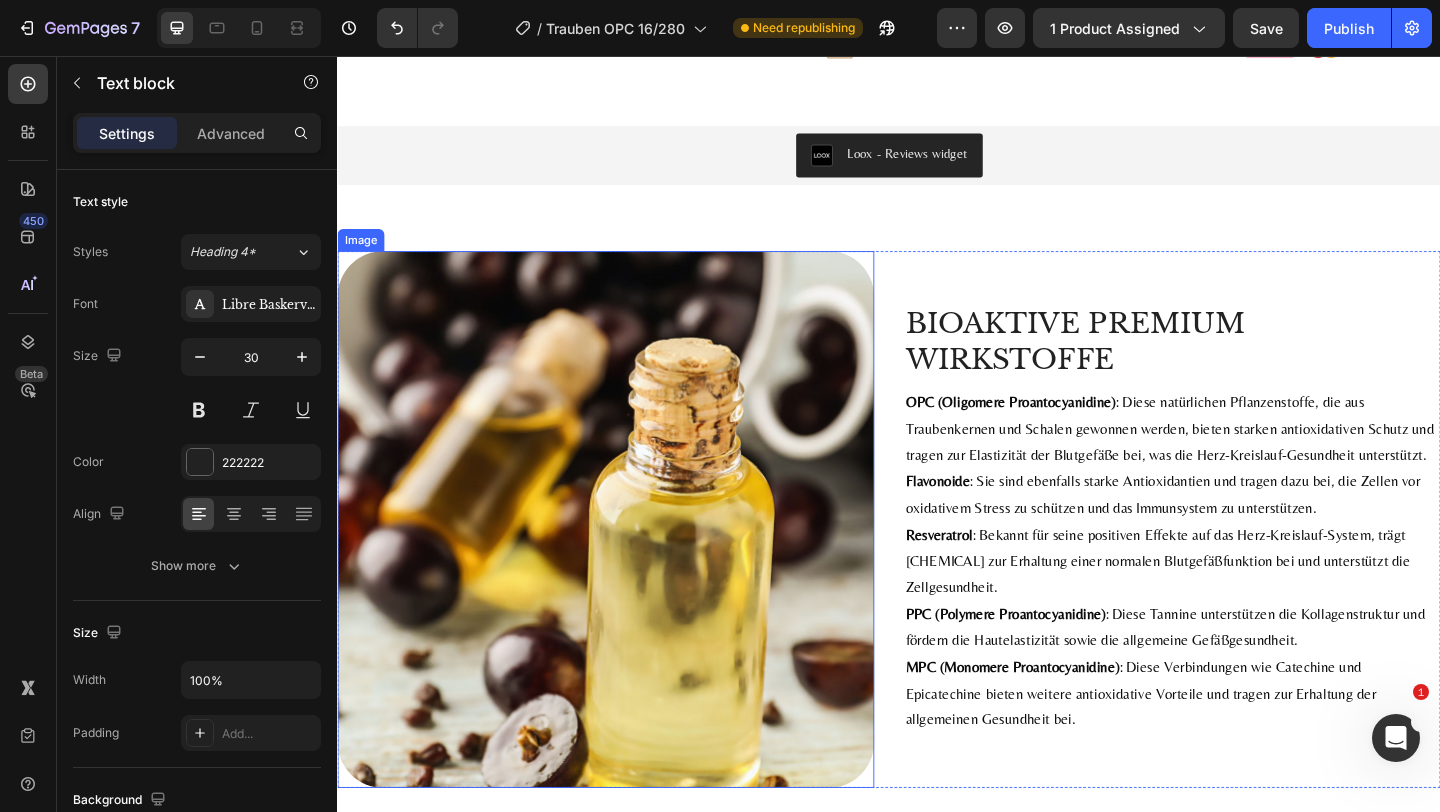 scroll, scrollTop: 958, scrollLeft: 0, axis: vertical 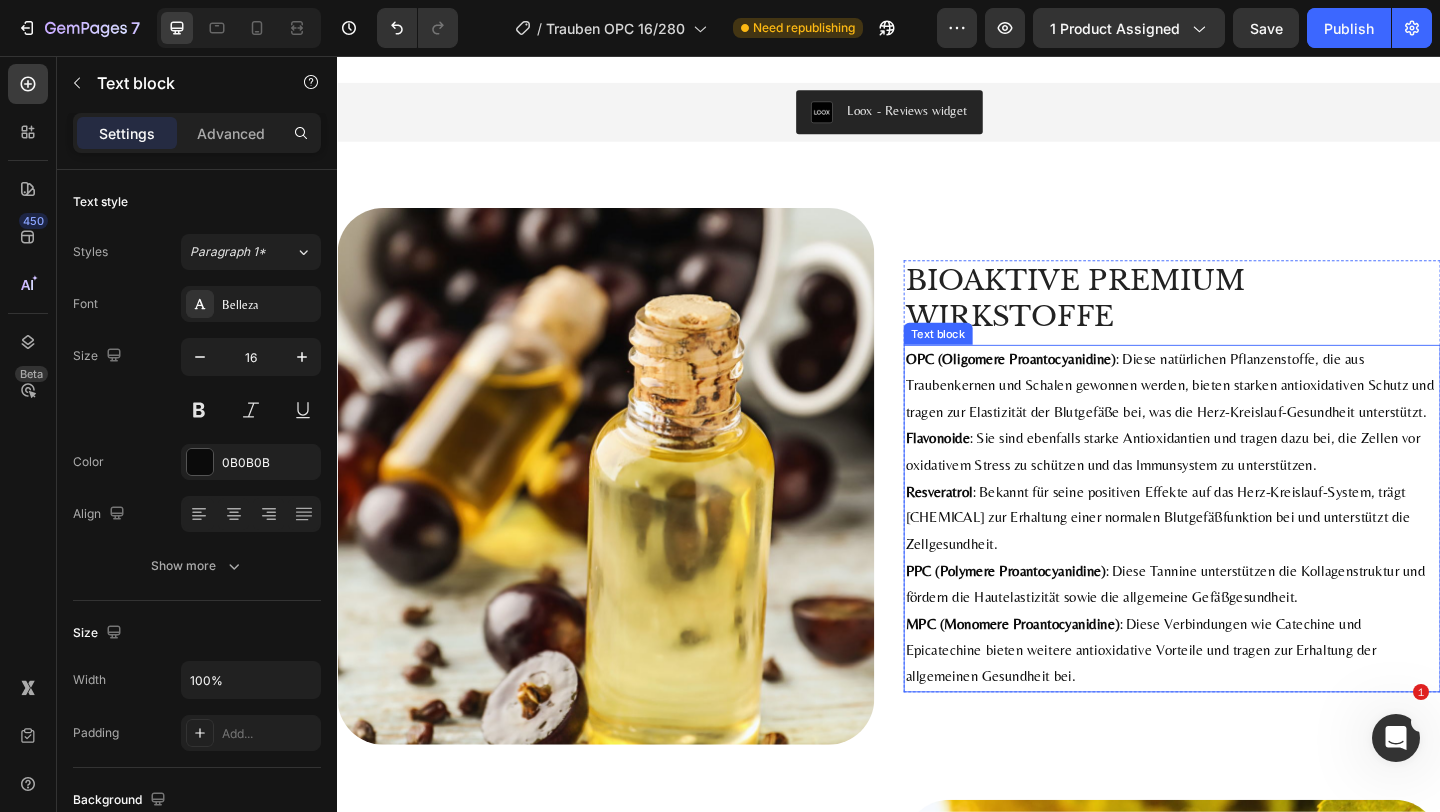 click on "[CHEMICAL] : Bekannt für seine positiven Effekte auf das Herz-Kreislauf-System, trägt [CHEMICAL] zur Erhaltung einer normalen Blutgefäßfunktion bei und unterstützt die Zellgesundheit." at bounding box center (1245, 559) 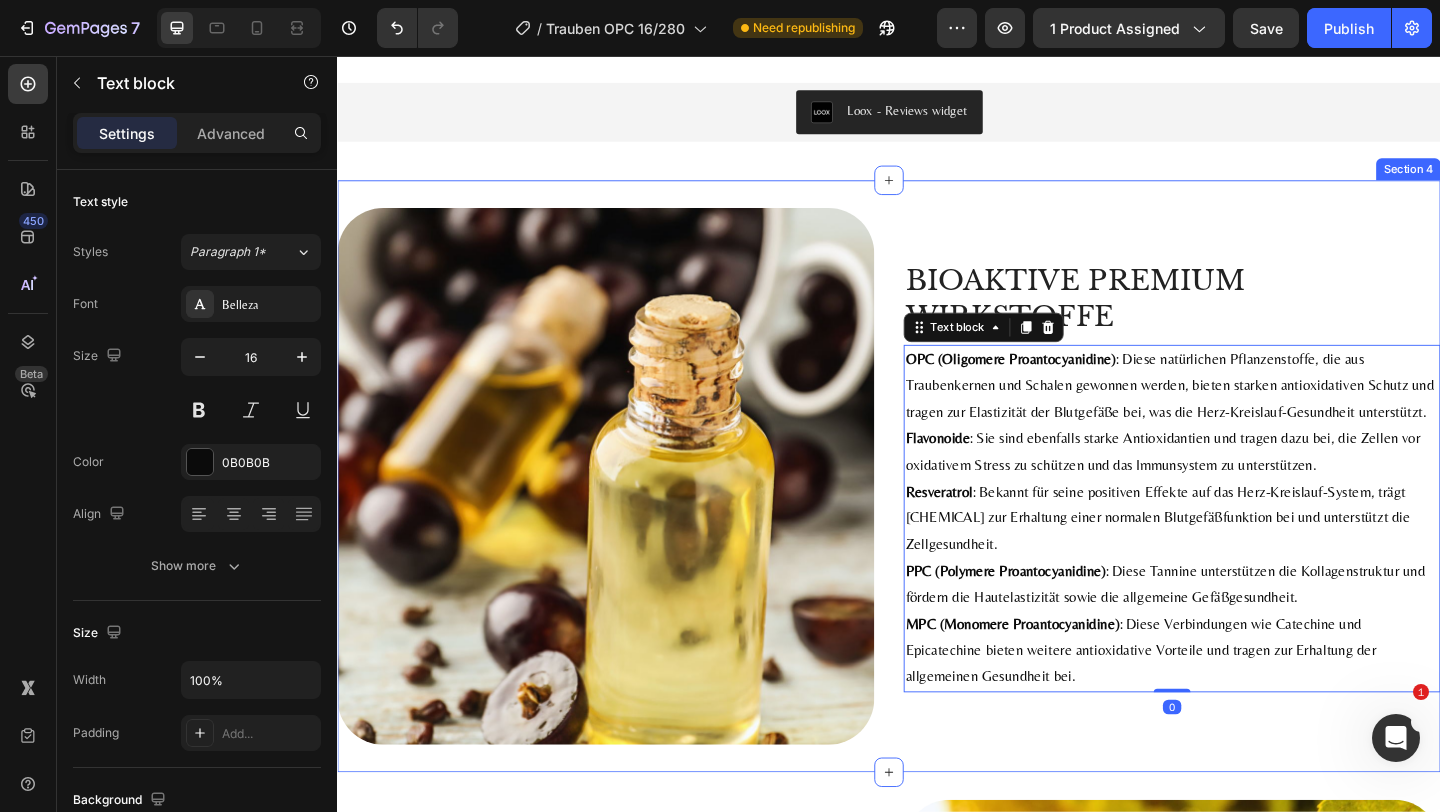 click on "Image BIOAKTIVE PREMIUM WIRKSTOFFE Text block [CHEMICAL] ( [CHEMICAL] ) : Diese natürlichen Pflanzenstoffe, die aus Traubenkernen und Schalen gewonnen werden, bieten starken antioxidativen Schutz und tragen zur Elastizität der Blutgefäße bei, was die Herz-Kreislauf-Gesundheit unterstützt. [CHEMICAL] : Sie sind ebenfalls starke Antioxidantien und tragen dazu bei, die Zellen vor oxidativem Stress zu schützen und das Immunsystem zu unterstützen. [CHEMICAL] : Bekannt für seine positiven Effekte auf das Herz-Kreislauf-System, trägt [CHEMICAL] zur Erhaltung einer normalen Blutgefäßfunktion bei und unterstützt die Zellgesundheit. [CHEMICAL] ( [CHEMICAL] ) : Diese Tannine unterstützen die Kollagenstruktur und fördern die Hautelastizität sowie die allgemeine Gefäßgesundheit. [CHEMICAL] ( [CHEMICAL] ) : Diese Verbindungen wie [CHEMICAL] und [CHEMICAL] bieten weitere antioxidative Vorteile und tragen zur Erhaltung der allgemeinen Gesundheit bei. Text block 0 Row Row Section 4" at bounding box center (937, 513) 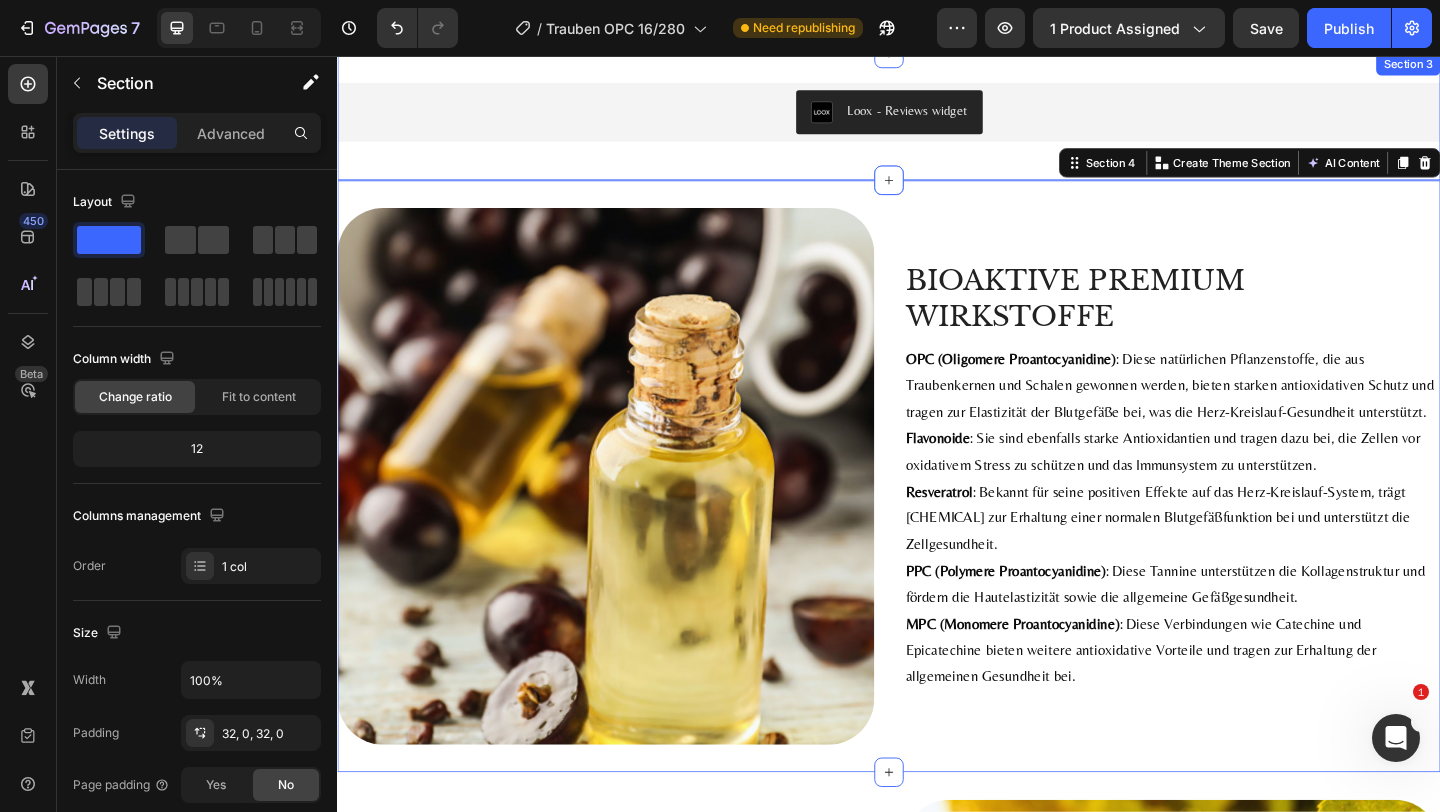 click on "Loox - Reviews widget Loox" at bounding box center (937, 122) 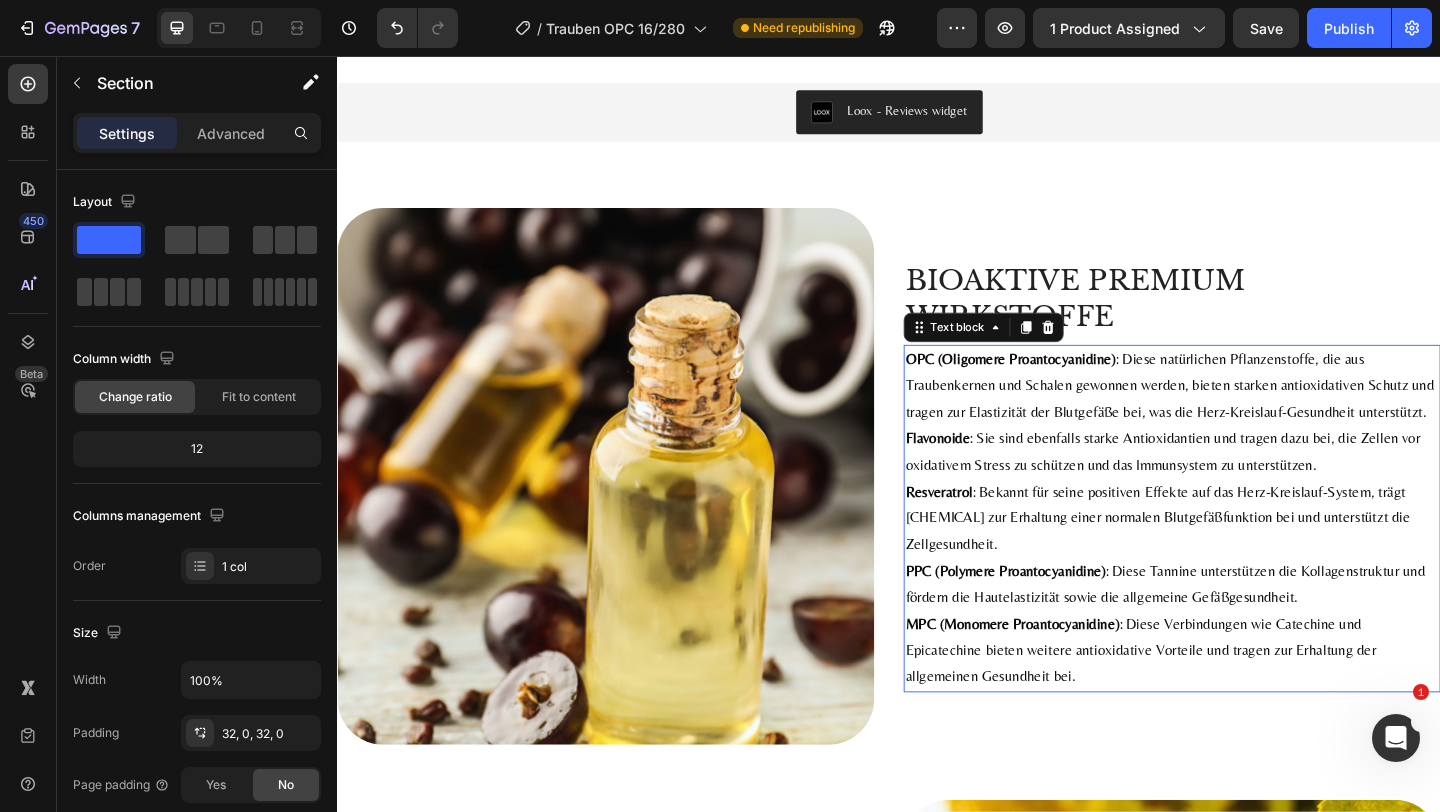 click on "[CHEMICAL] : Sie sind ebenfalls starke Antioxidantien und tragen dazu bei, die Zellen vor oxidativem Stress zu schützen und das Immunsystem zu unterstützen." at bounding box center (1245, 487) 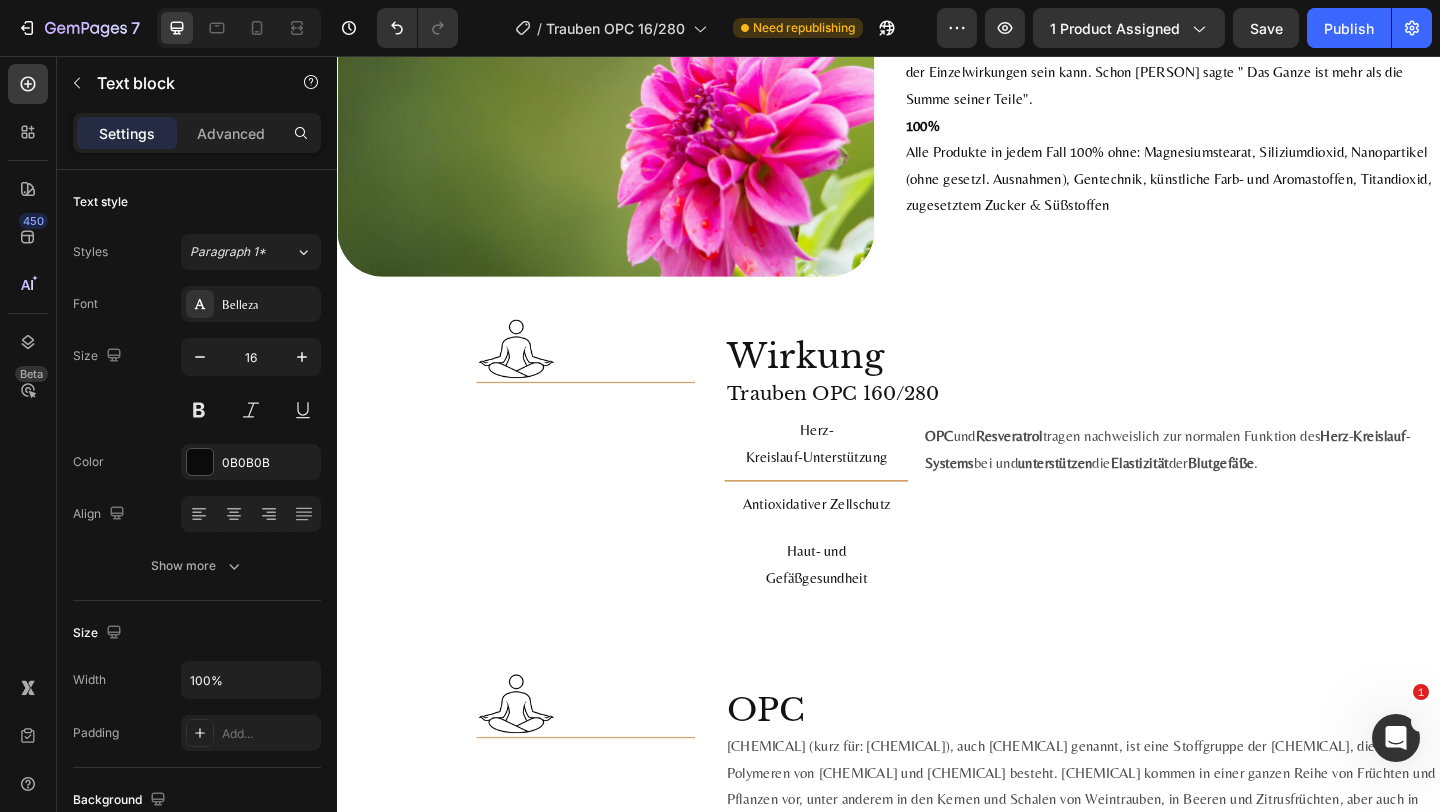 scroll, scrollTop: 2880, scrollLeft: 0, axis: vertical 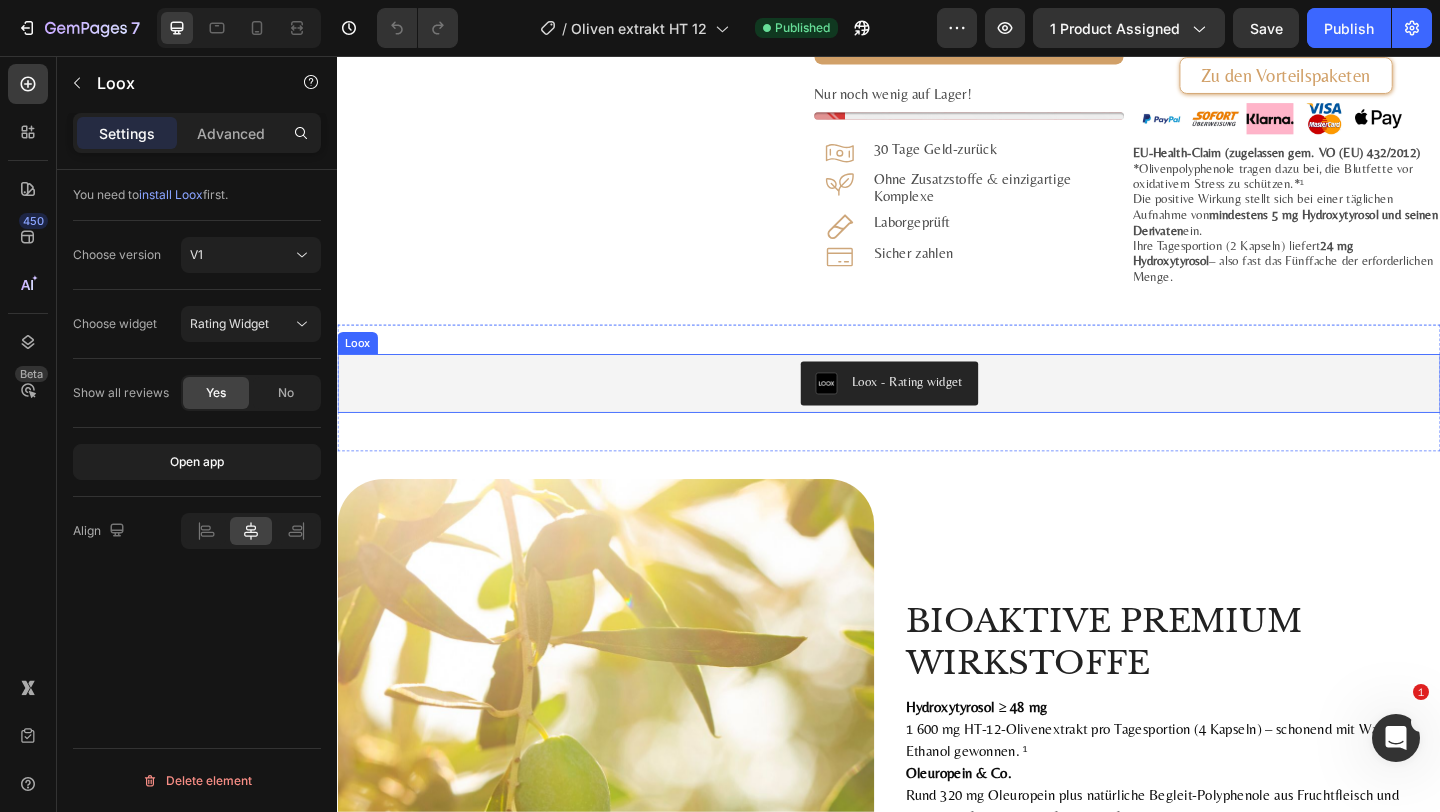 click on "Loox - Rating widget" at bounding box center [937, 412] 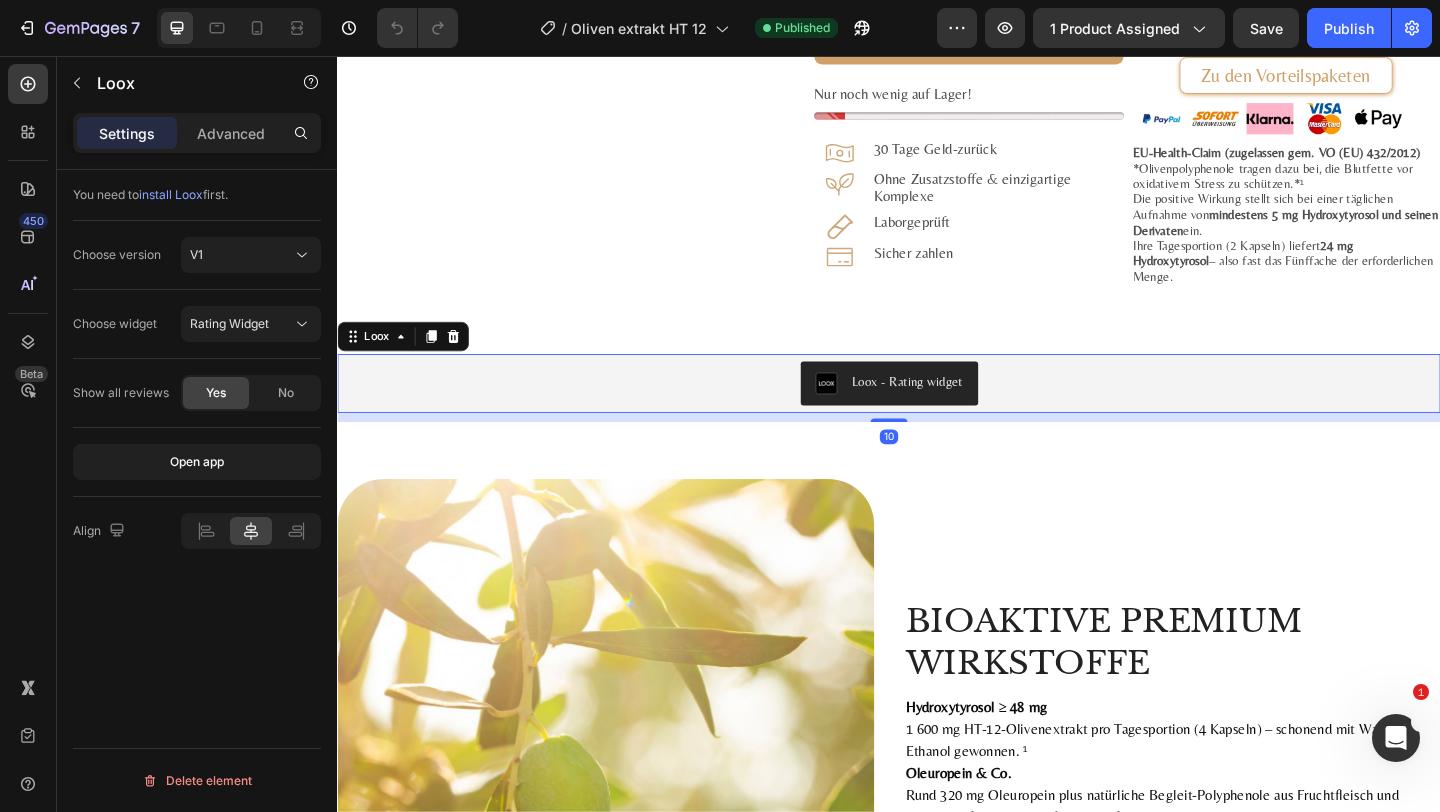 scroll, scrollTop: 0, scrollLeft: 0, axis: both 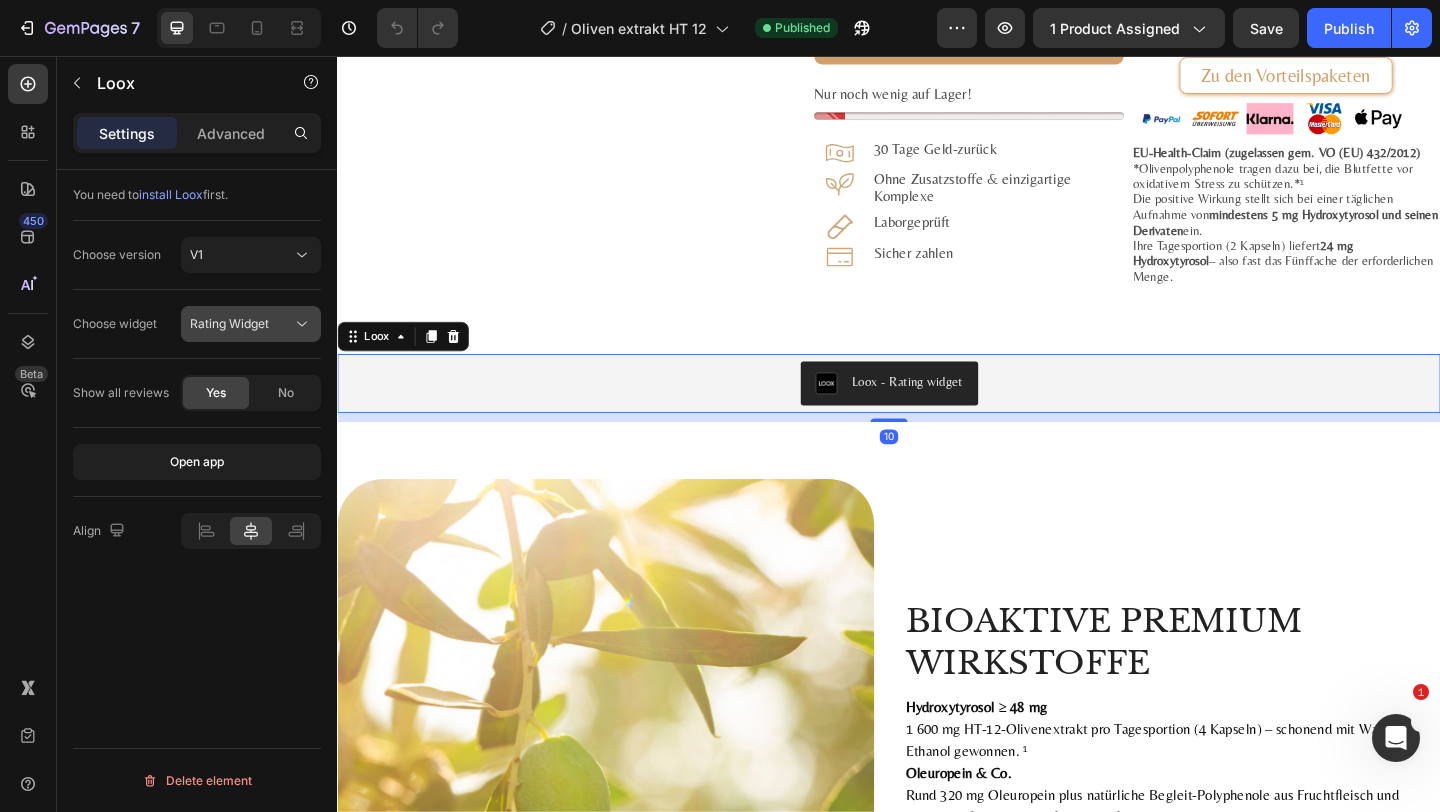 click on "Rating Widget" at bounding box center (229, 323) 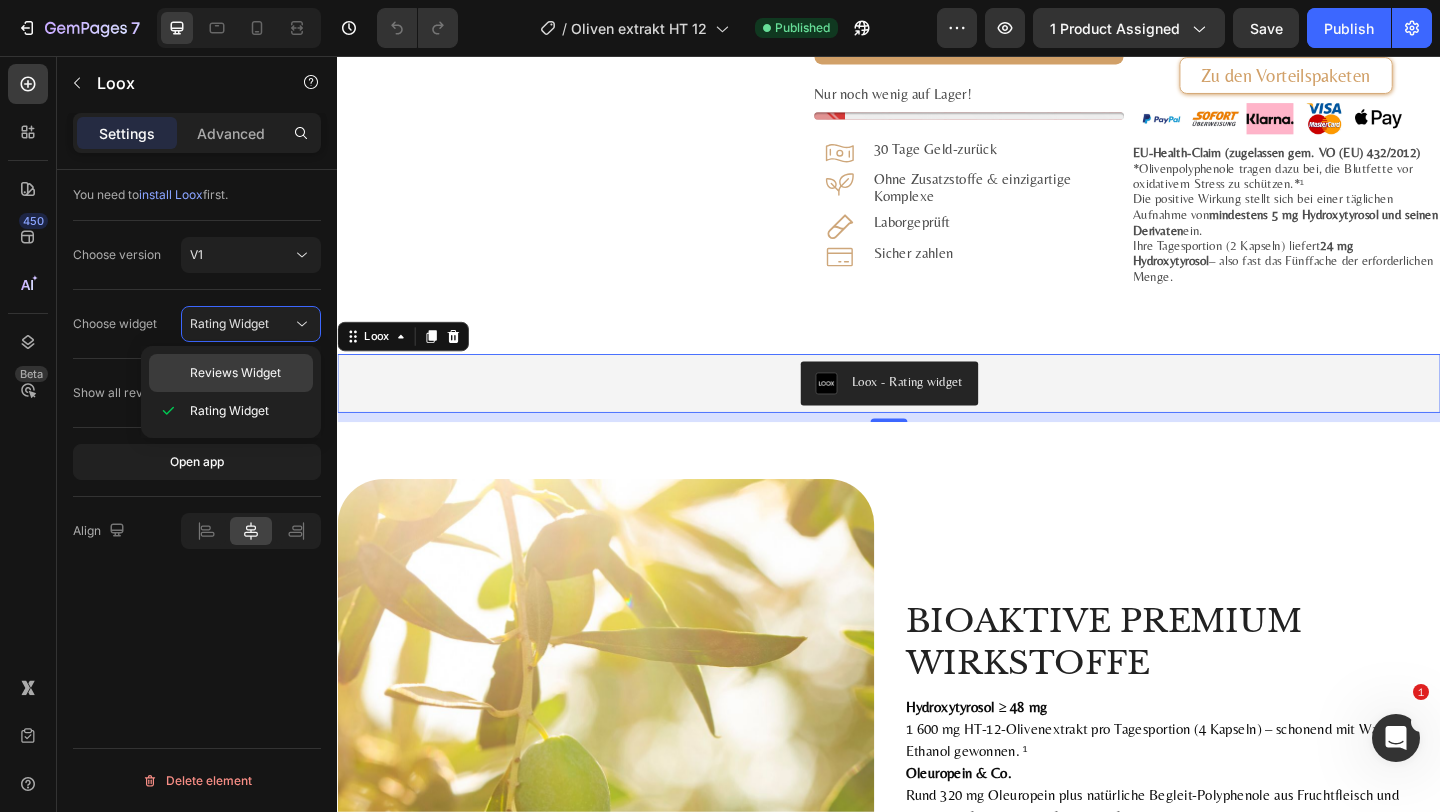 click on "Reviews Widget" at bounding box center [235, 373] 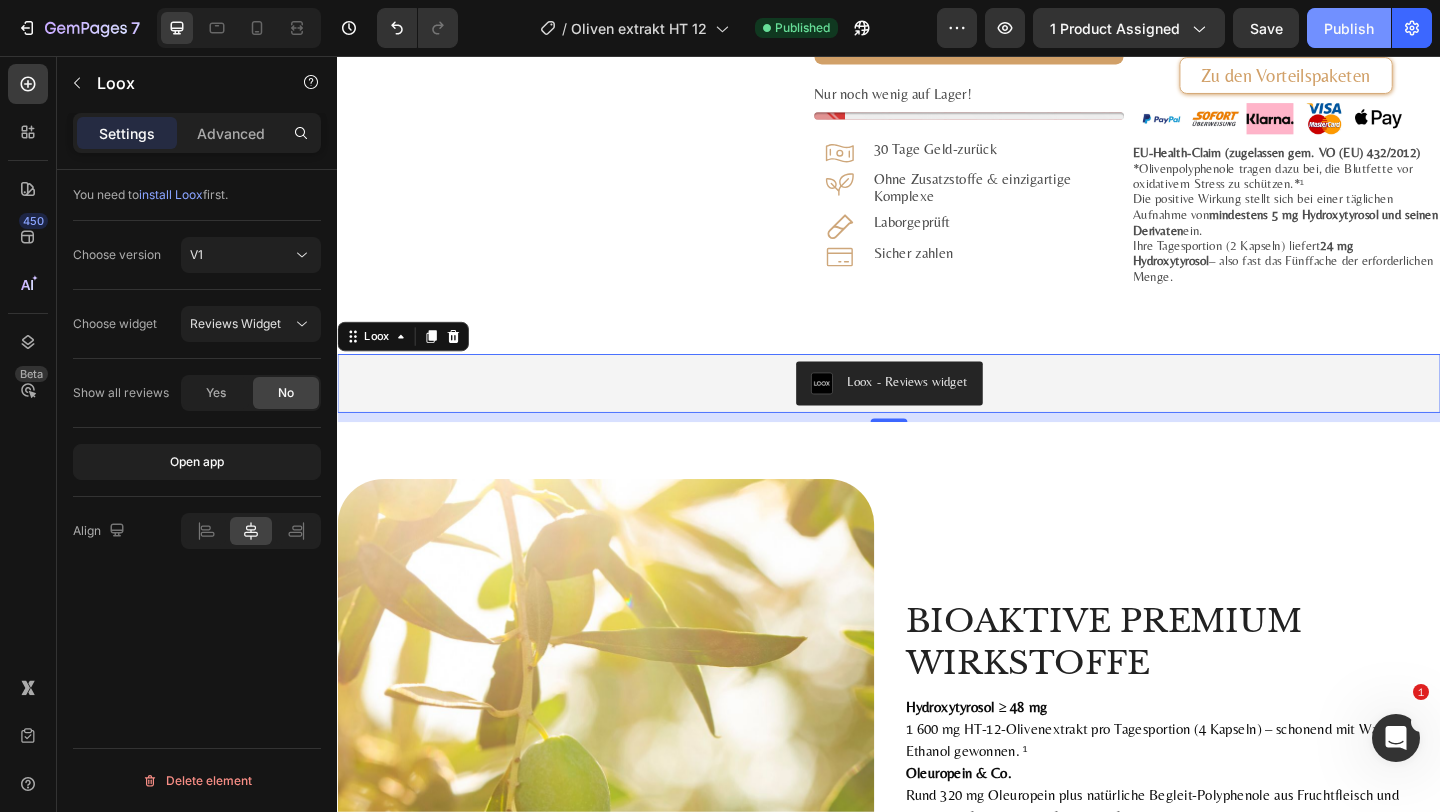 click on "Publish" at bounding box center [1349, 28] 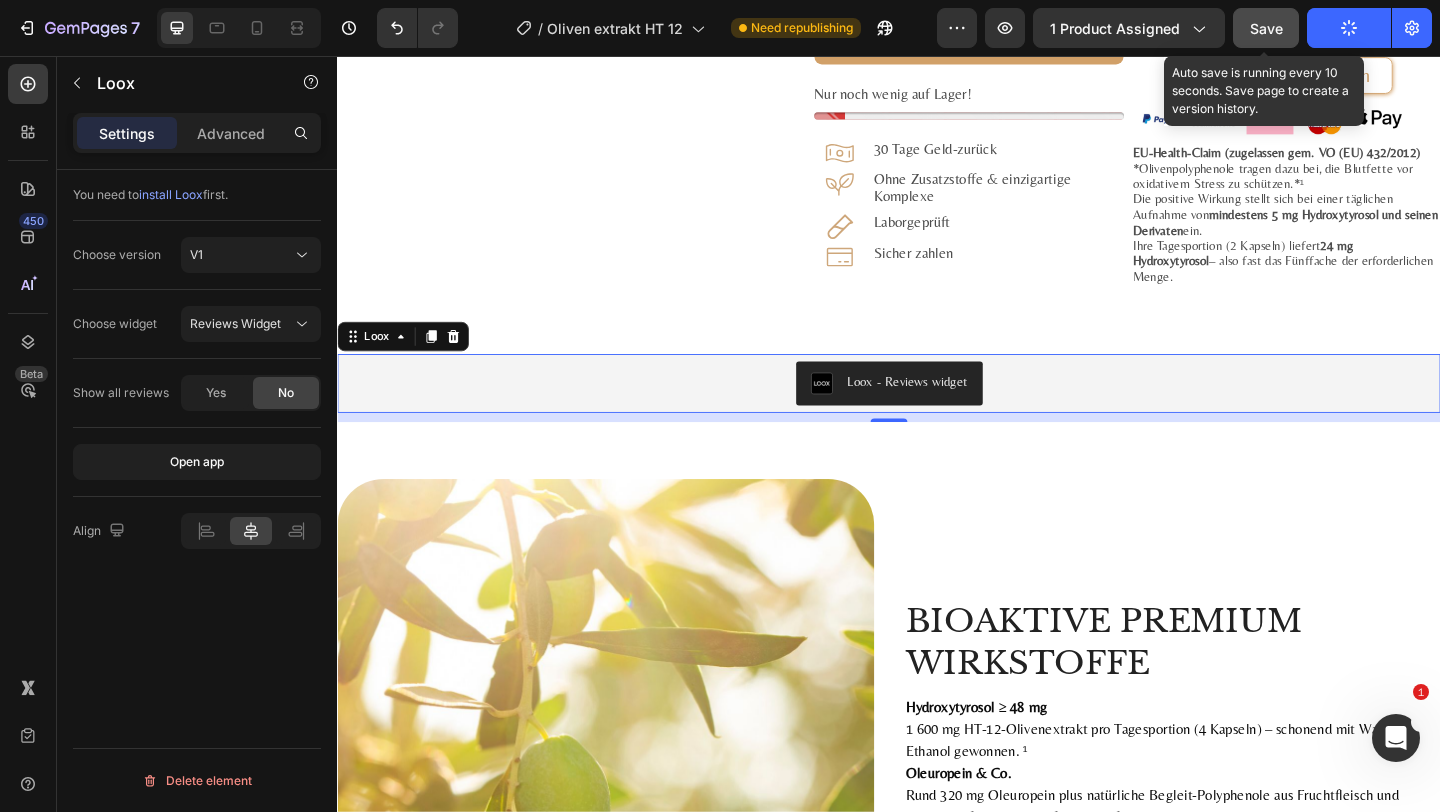 click on "Save" 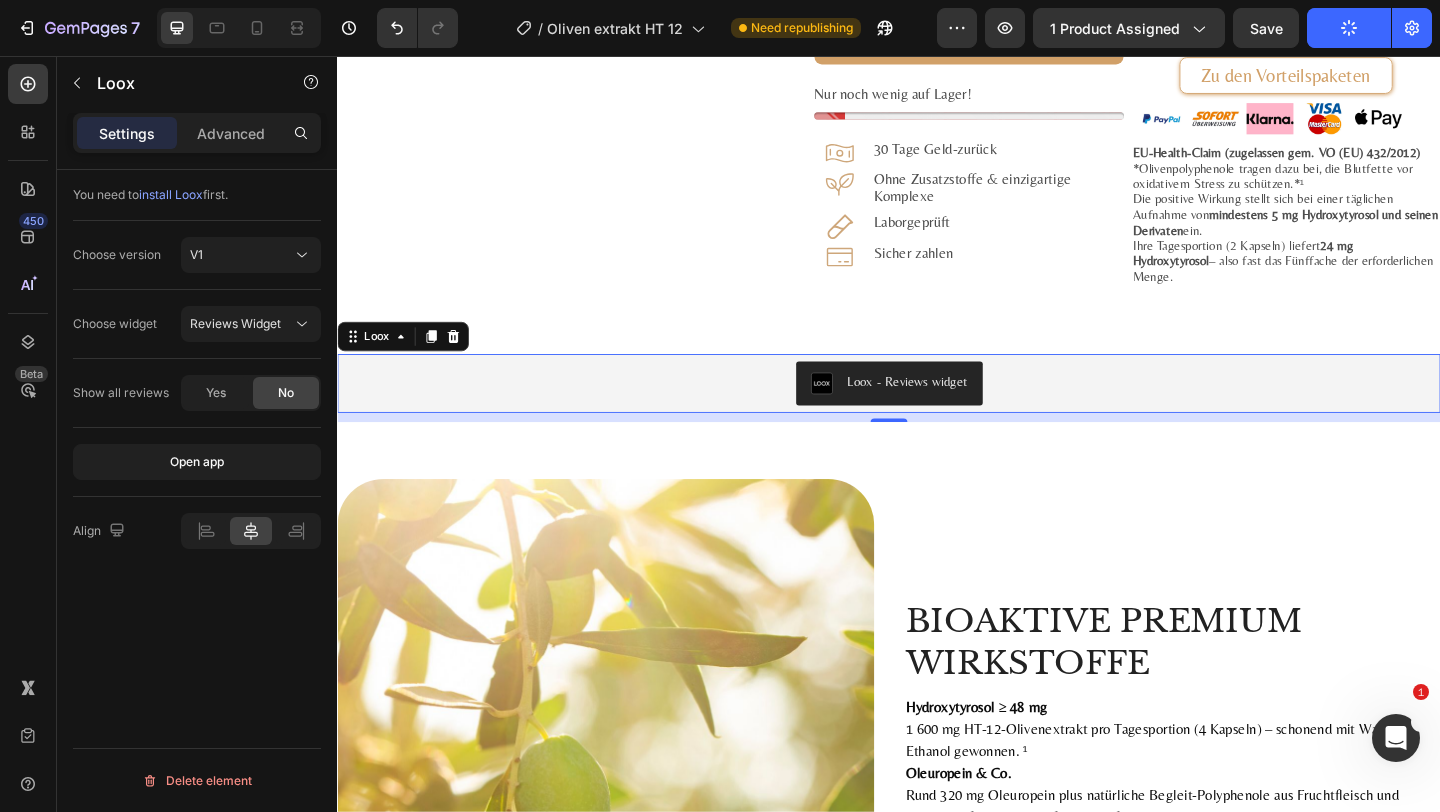 click on "Publish" 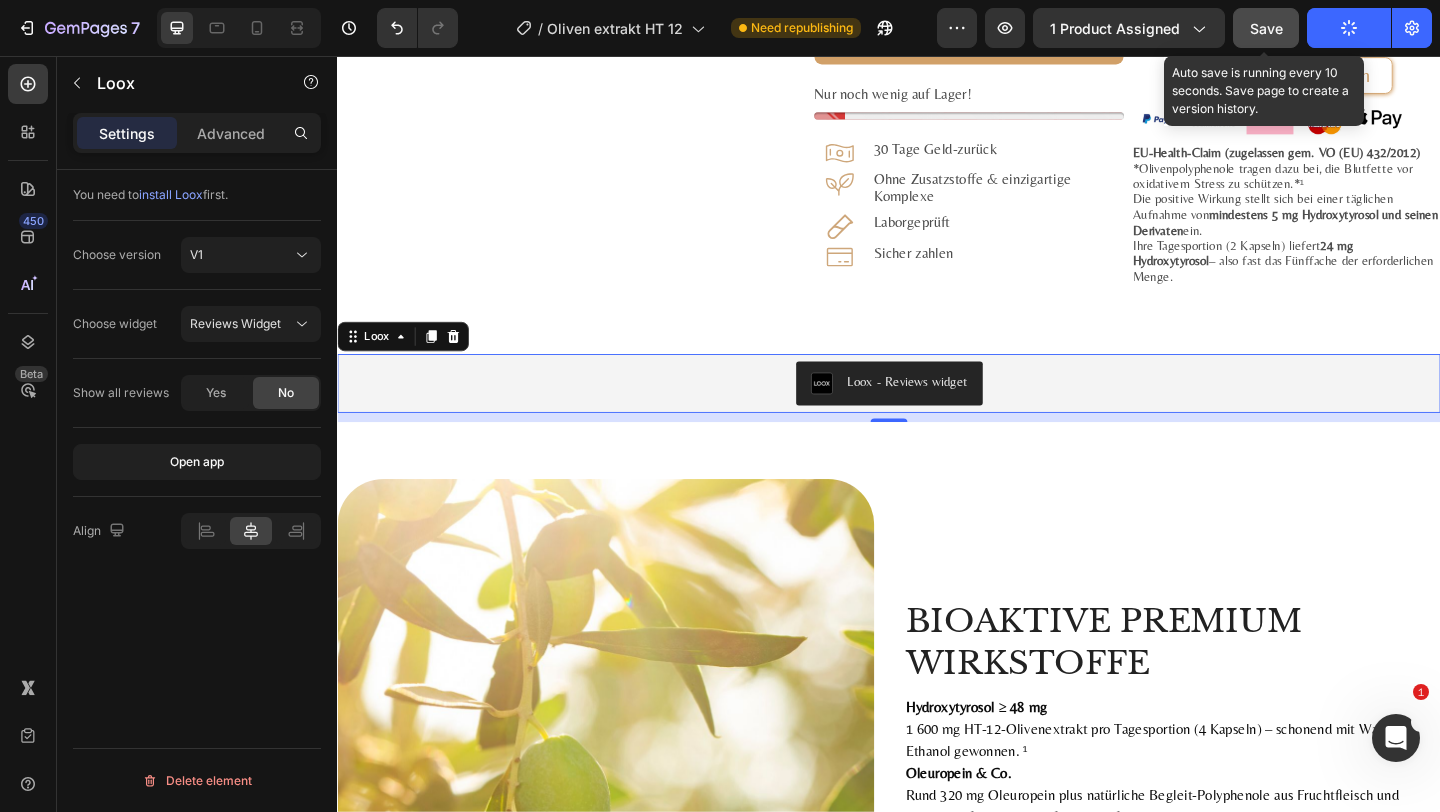 click on "Save" at bounding box center [1266, 28] 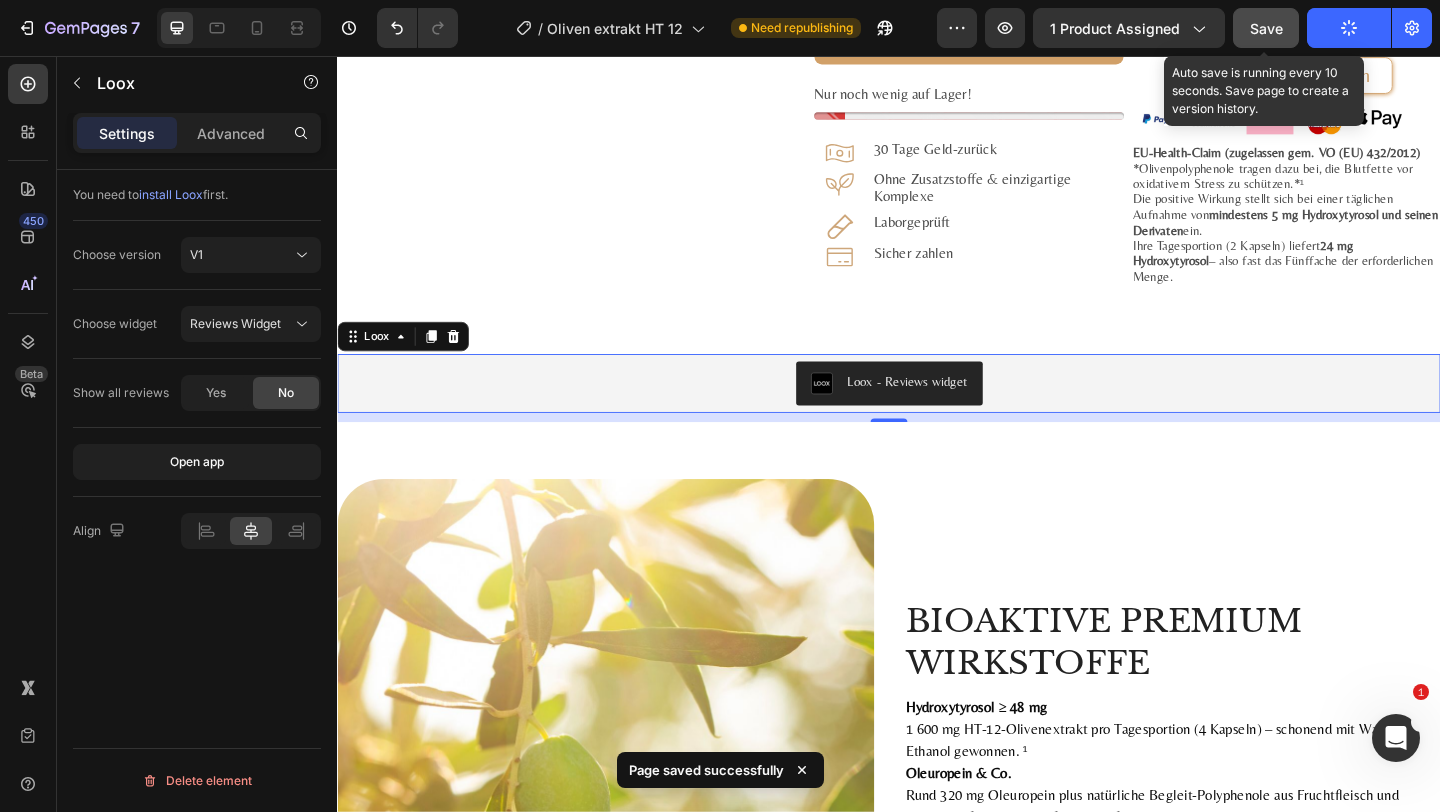 click on "Save" at bounding box center (1266, 28) 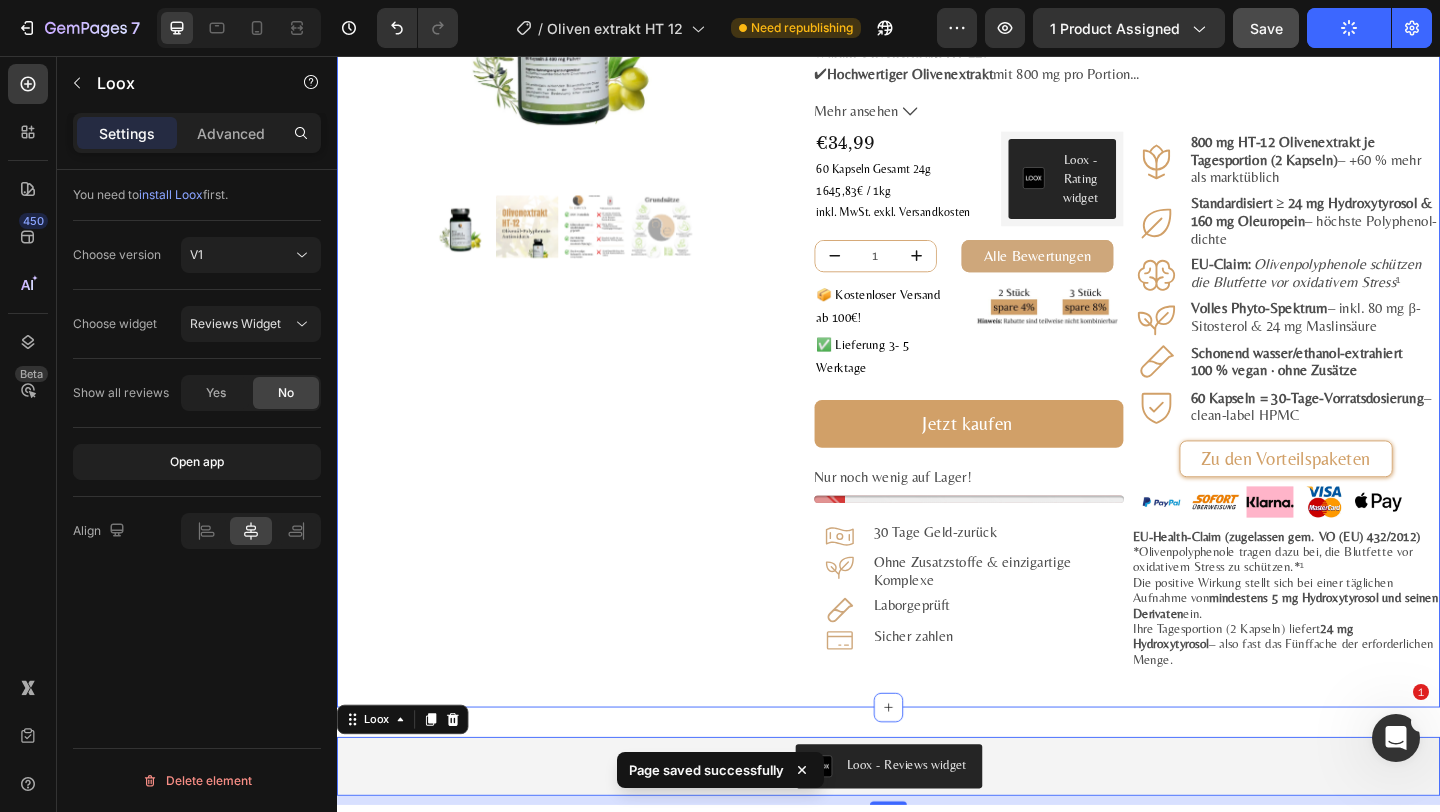 scroll, scrollTop: 201, scrollLeft: 0, axis: vertical 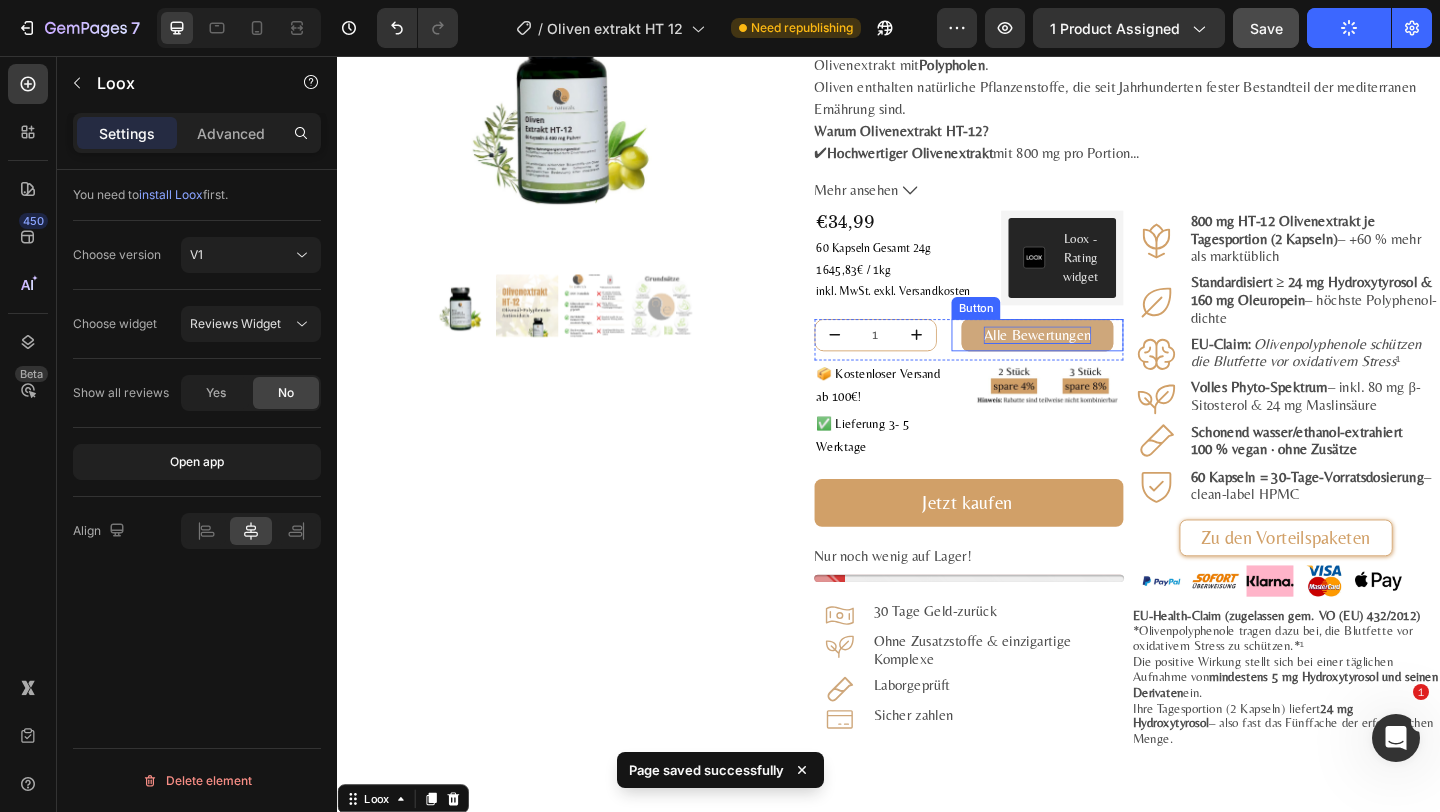 click on "Alle Bewertungen" at bounding box center [1098, 359] 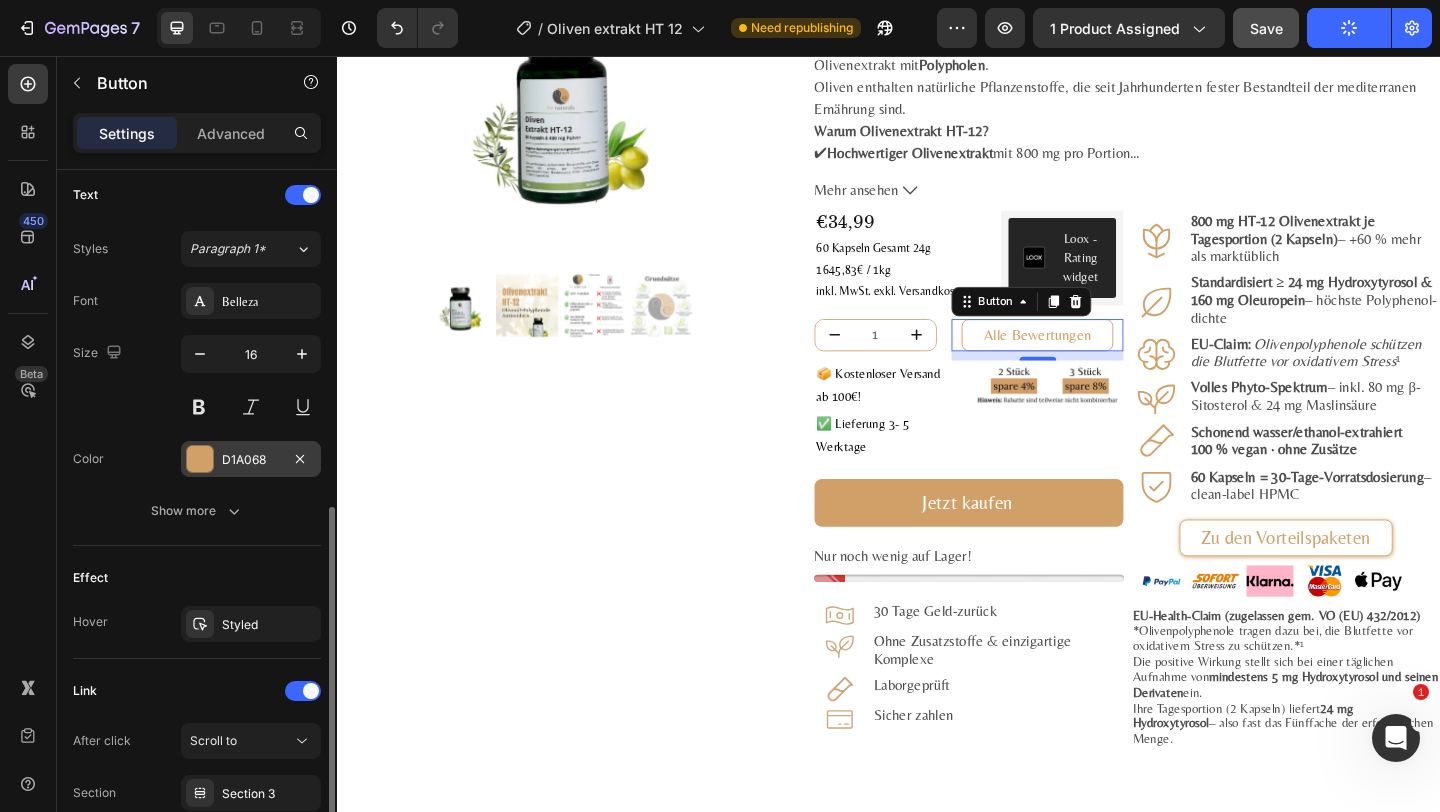scroll, scrollTop: 839, scrollLeft: 0, axis: vertical 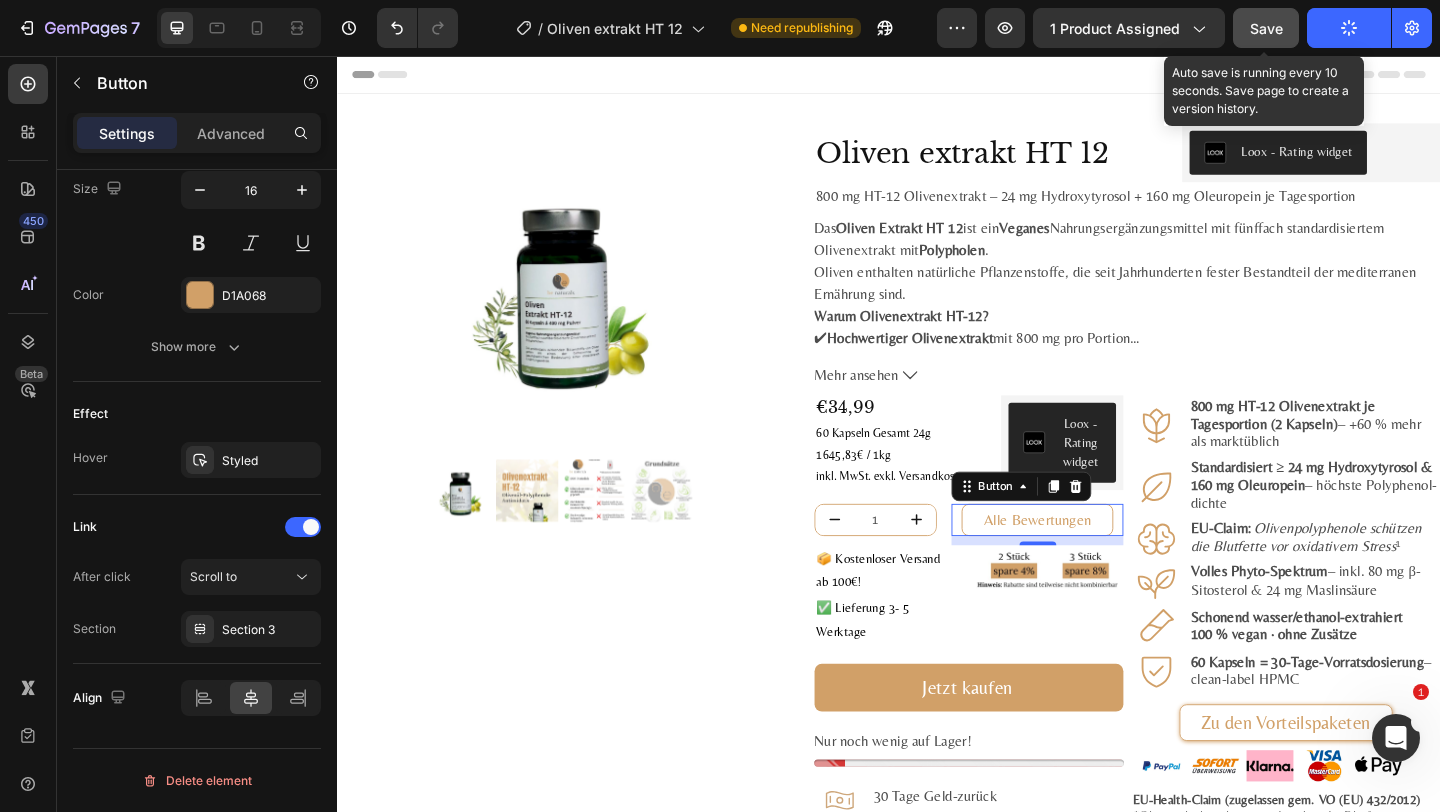 click on "Save" at bounding box center (1266, 28) 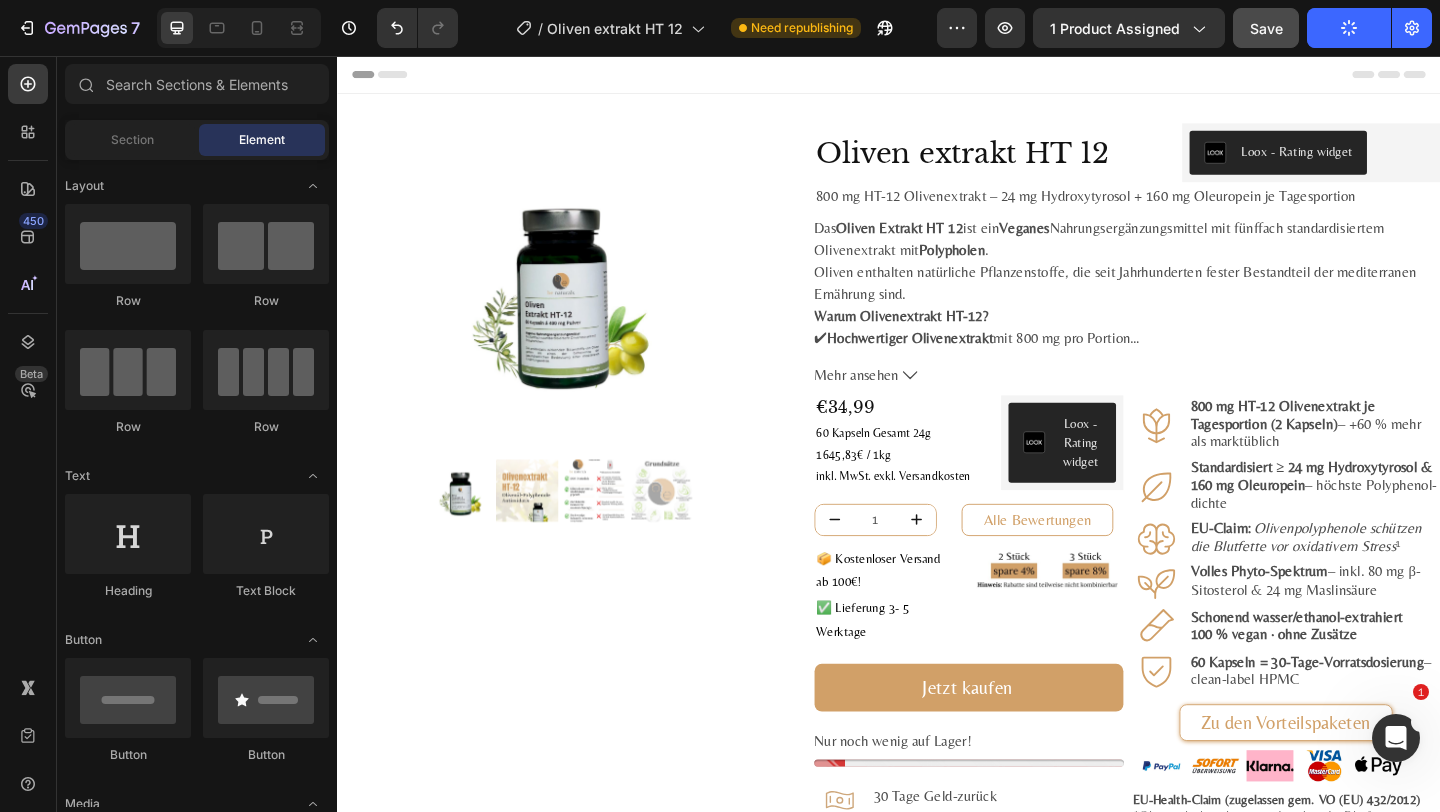 click on "Header" at bounding box center (937, 76) 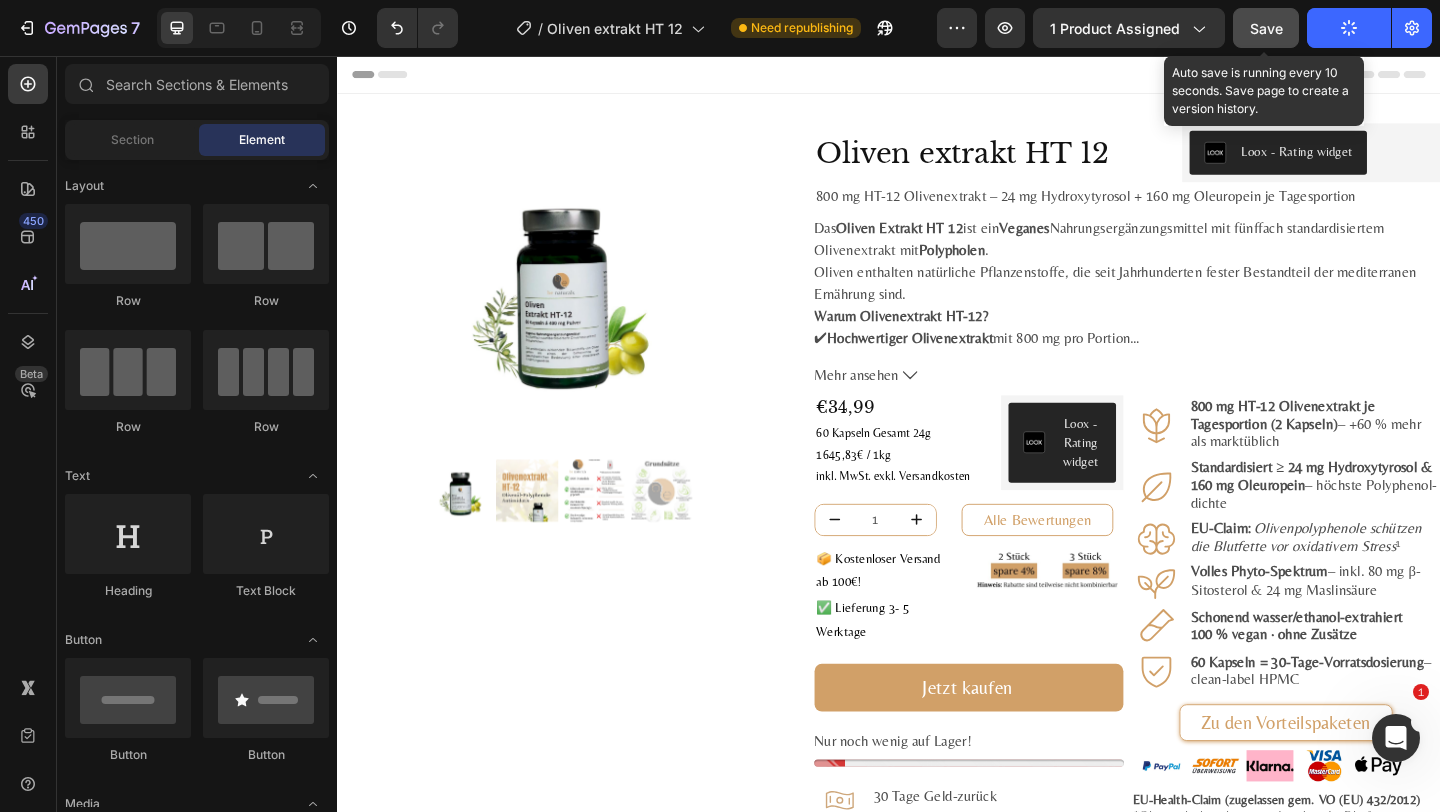 click on "Save" at bounding box center [1266, 28] 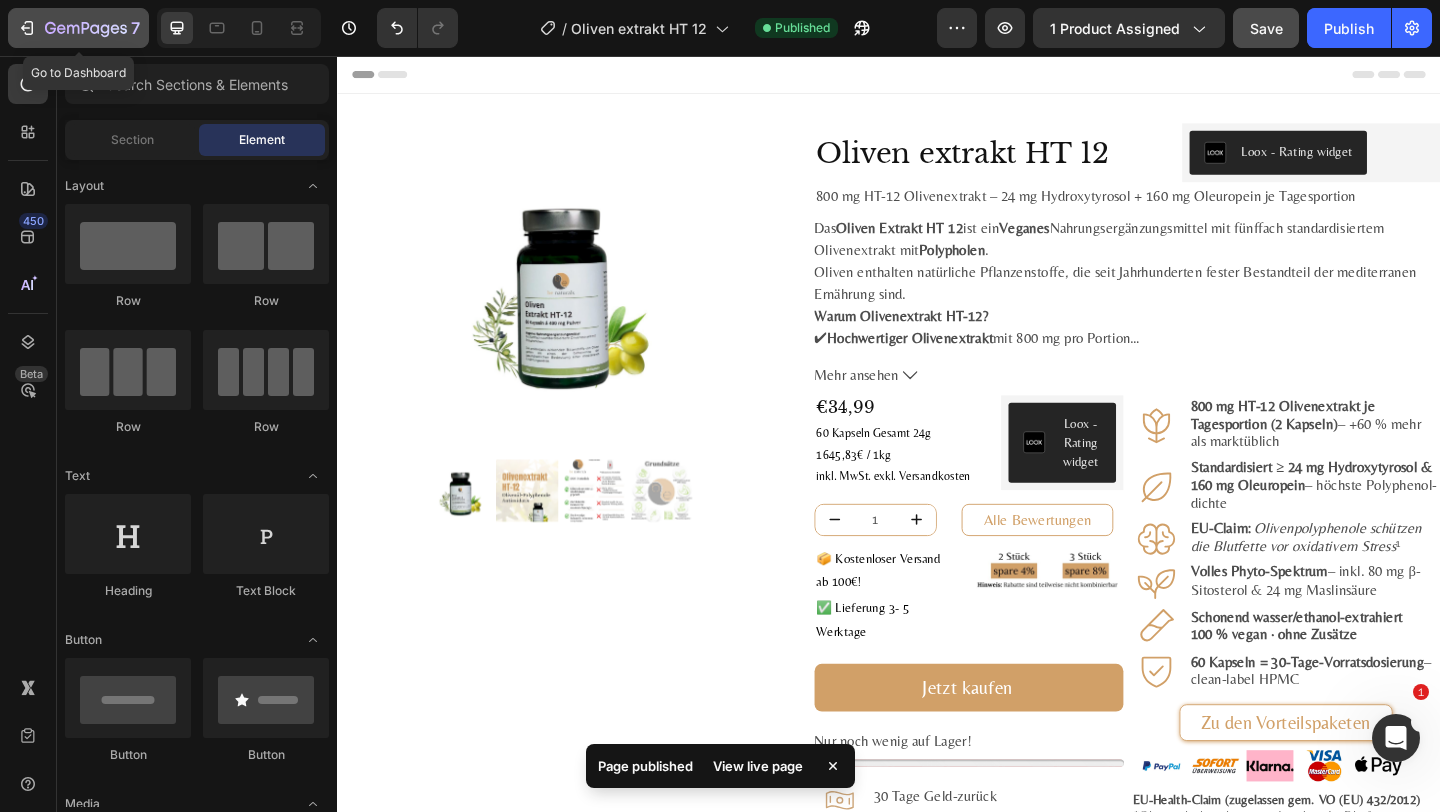 click on "7" 